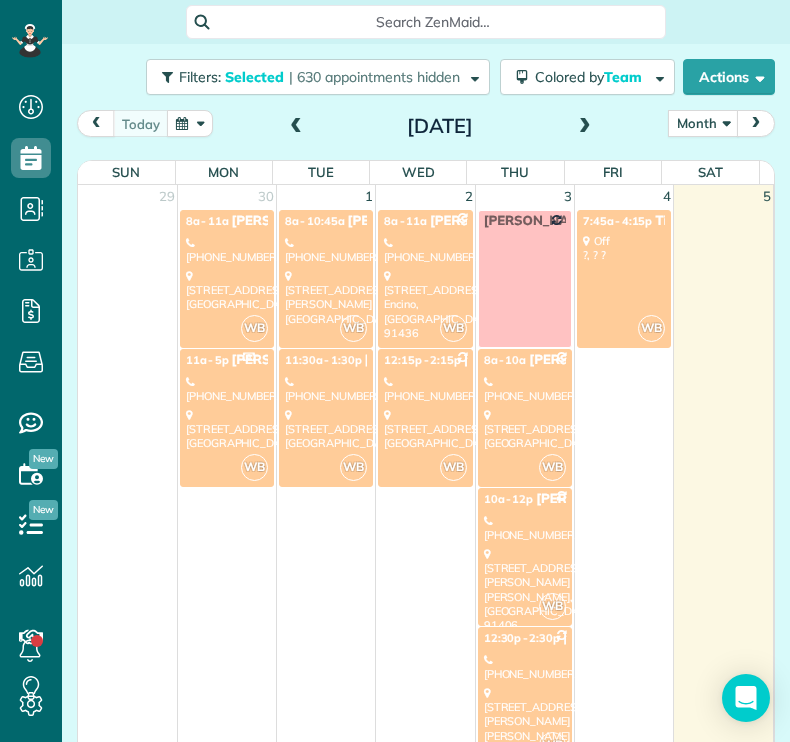 scroll, scrollTop: 0, scrollLeft: 0, axis: both 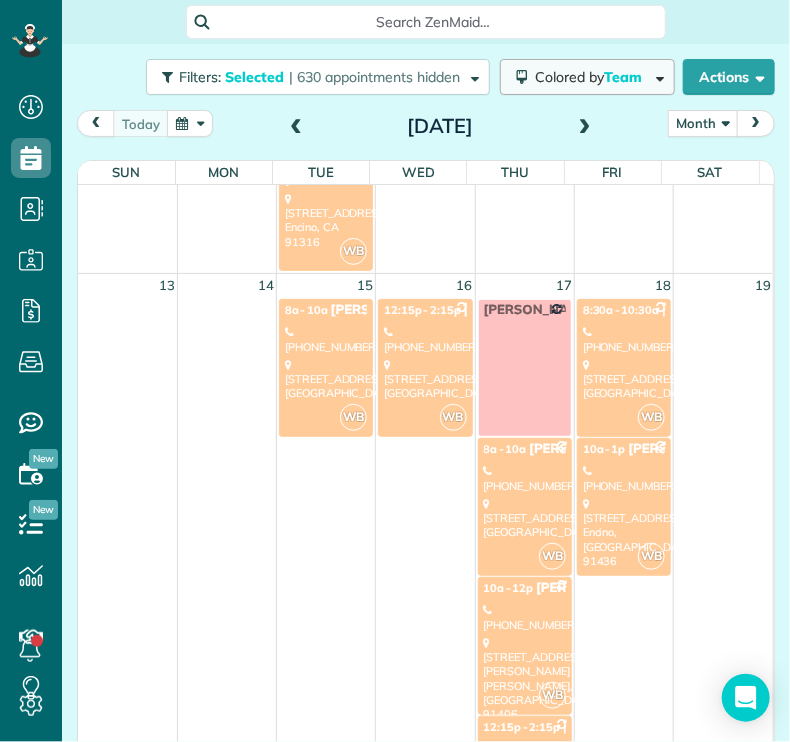 click on "Colored by  Team" at bounding box center (592, 77) 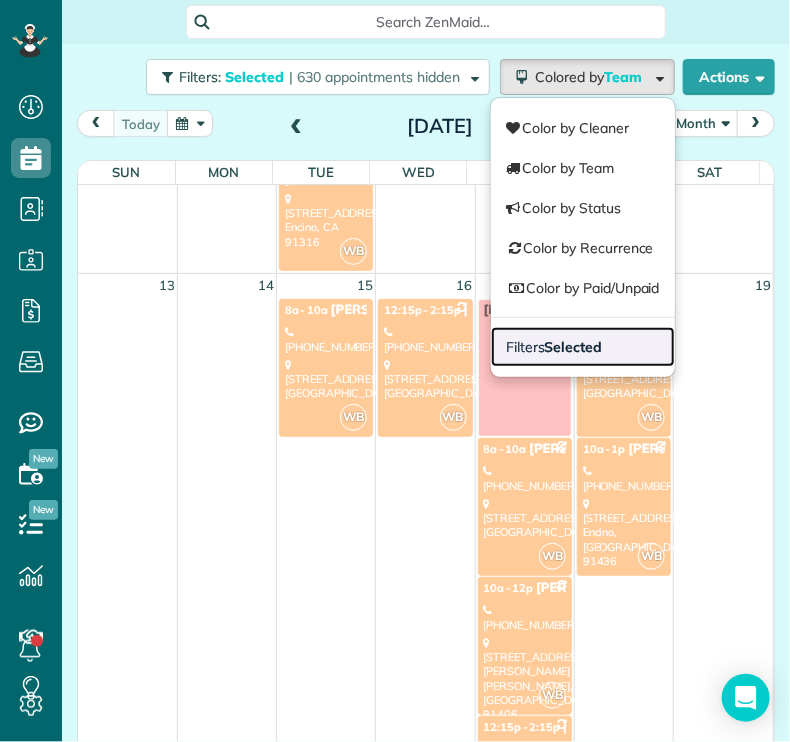 click on "Selected" at bounding box center [574, 347] 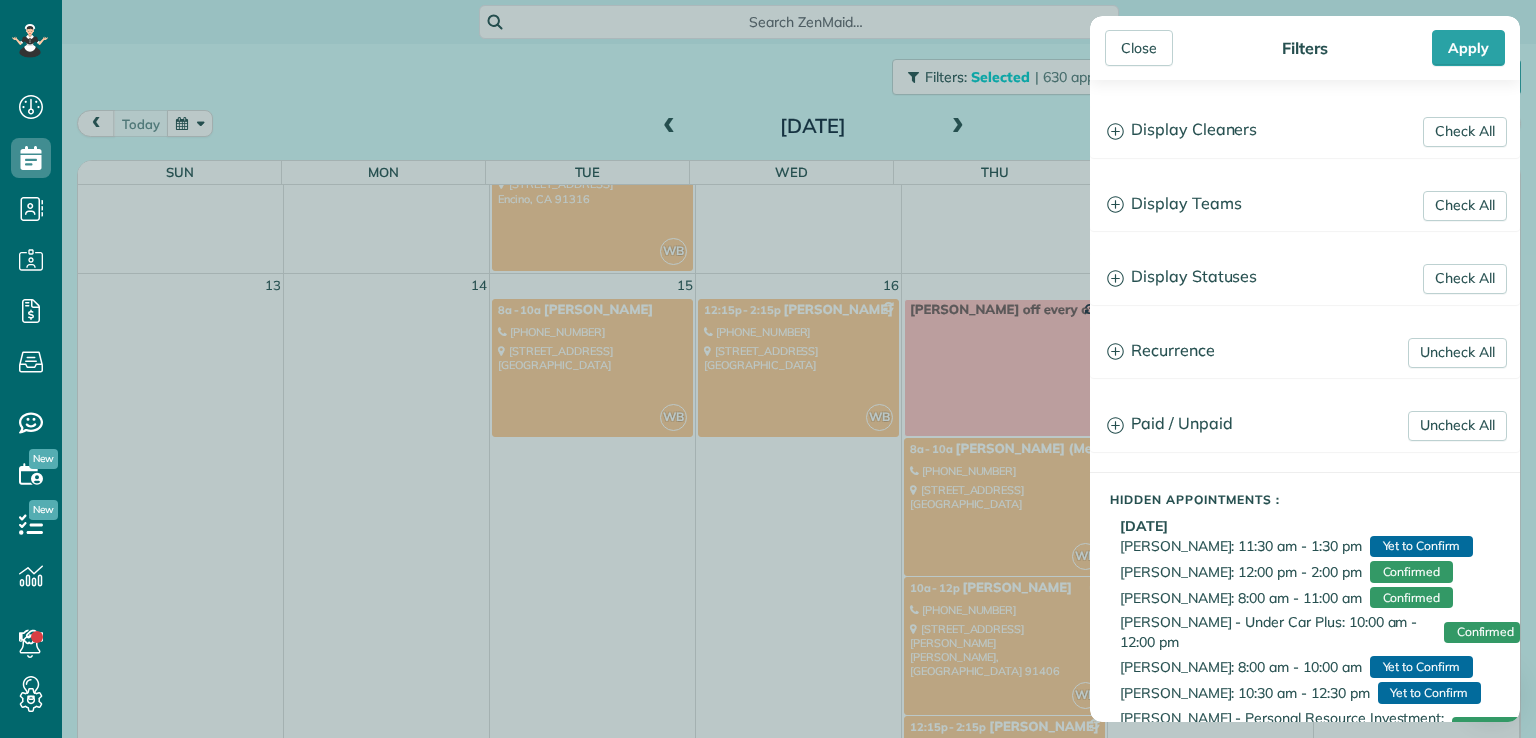 scroll, scrollTop: 737, scrollLeft: 61, axis: both 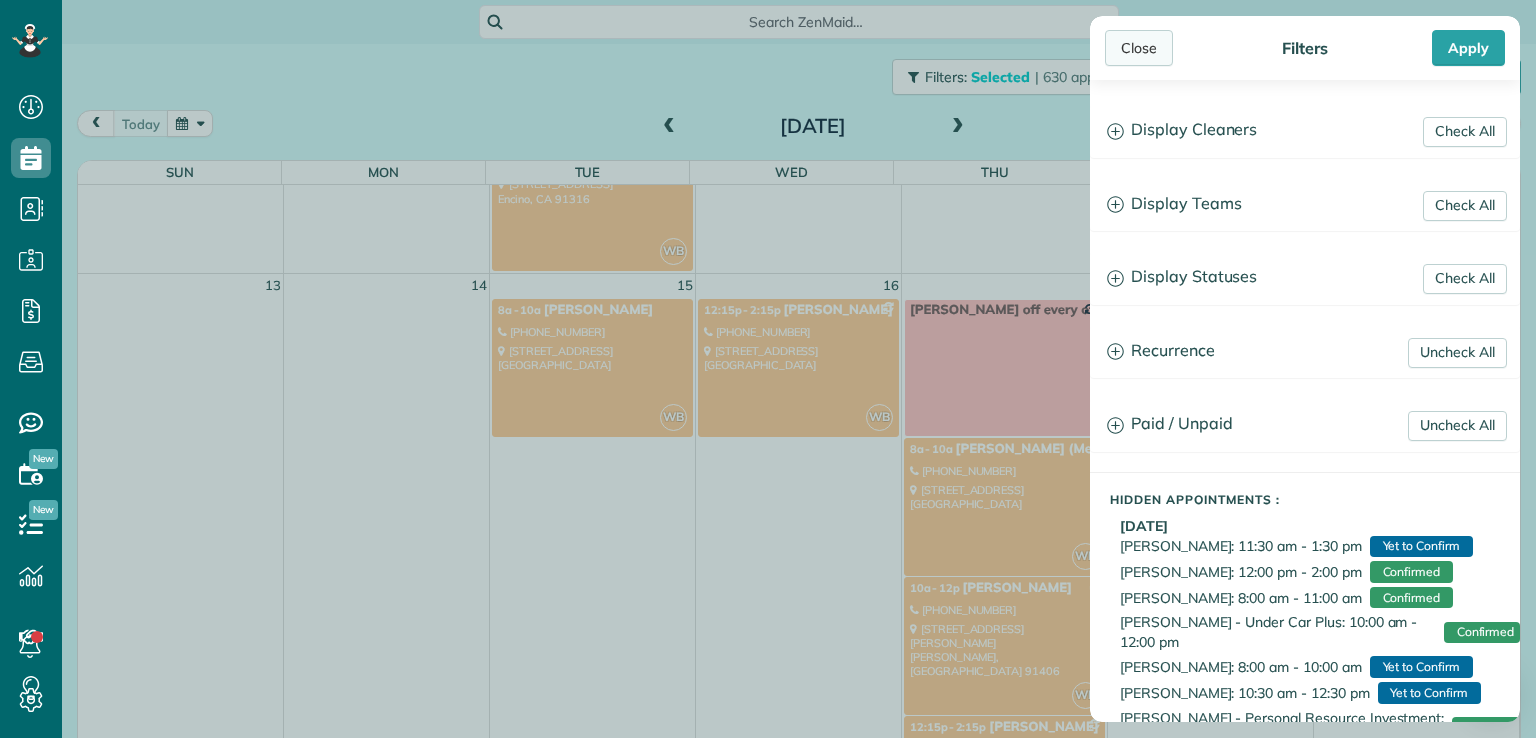 click on "Close" at bounding box center [1139, 48] 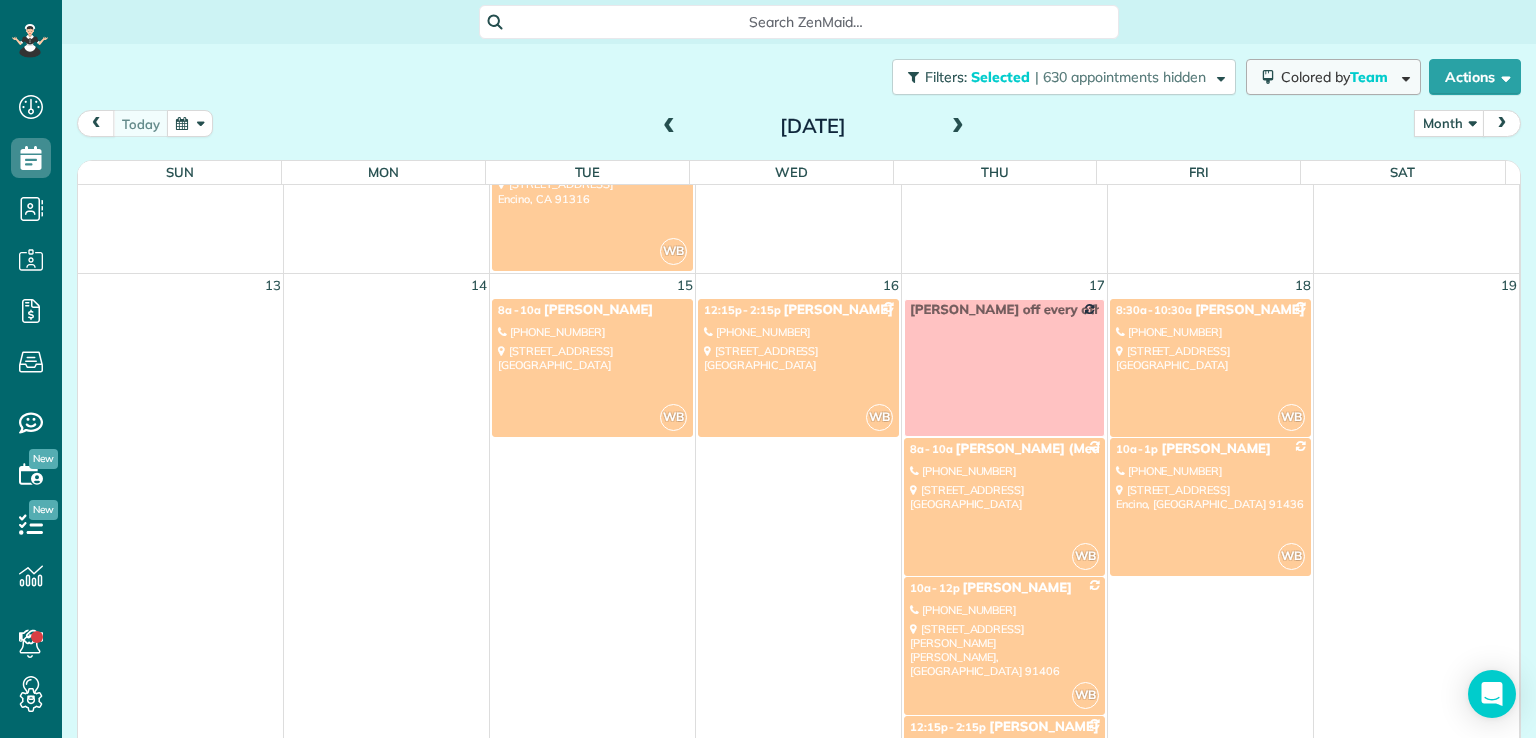 click on "Colored by  Team" at bounding box center (1333, 77) 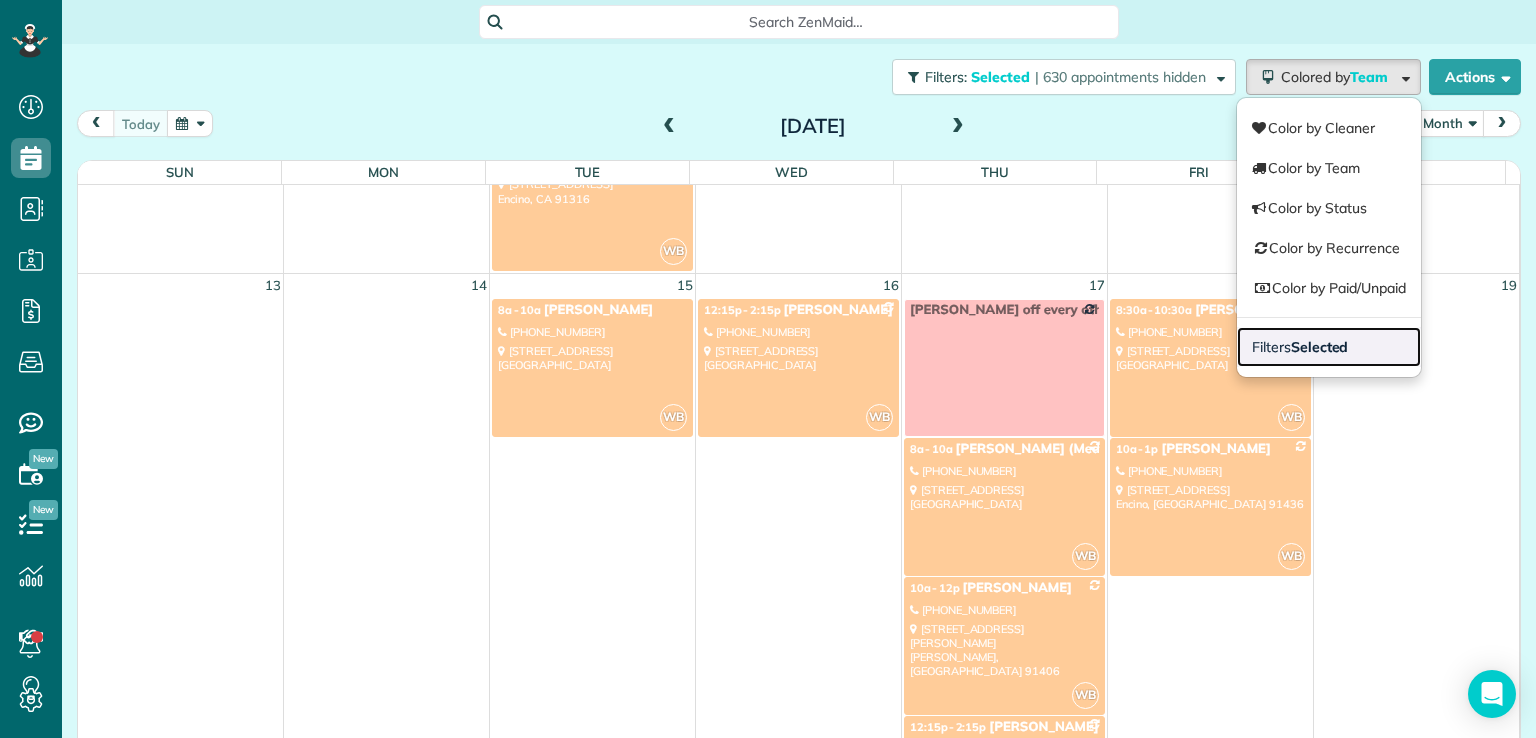 click on "Selected" at bounding box center [1320, 347] 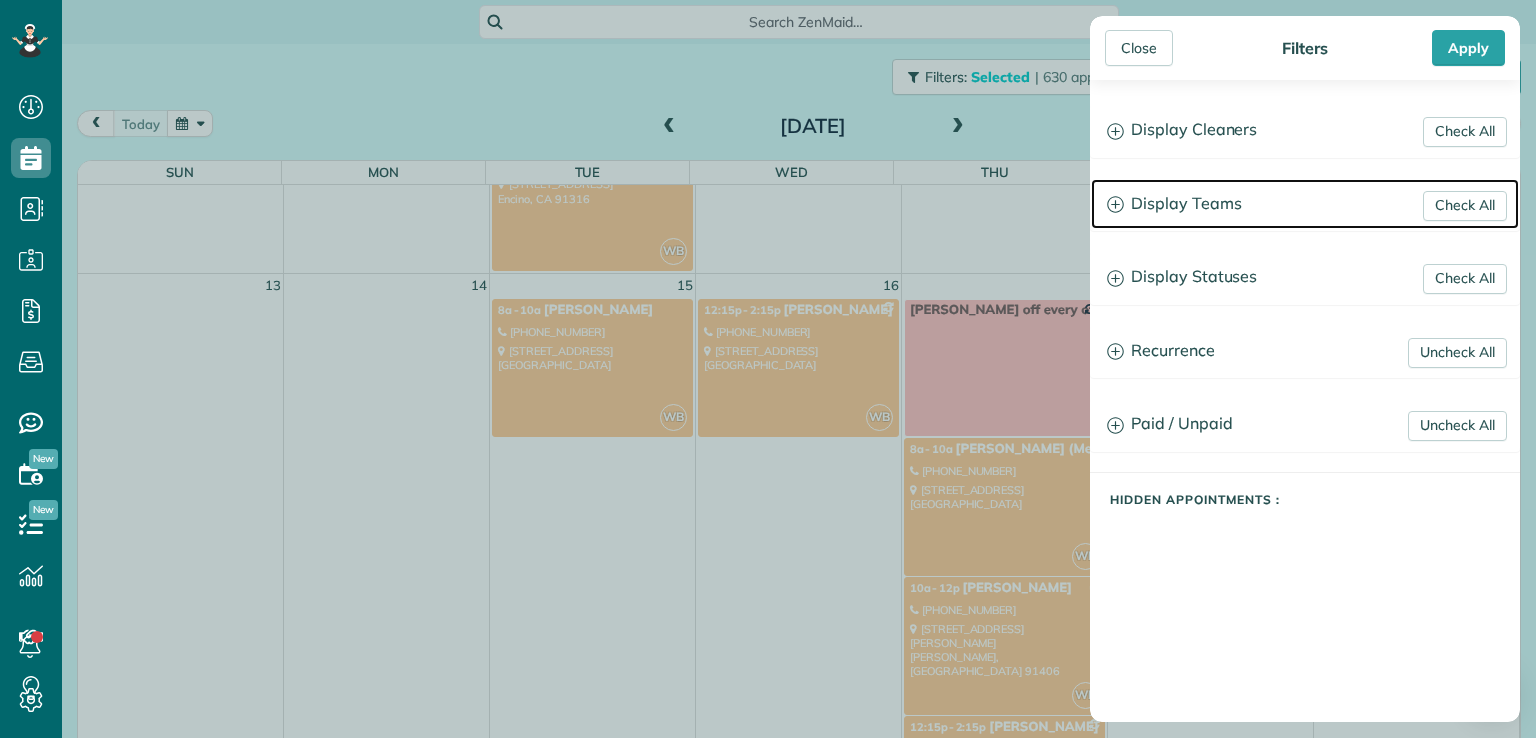 click on "Display Teams" at bounding box center (1305, 204) 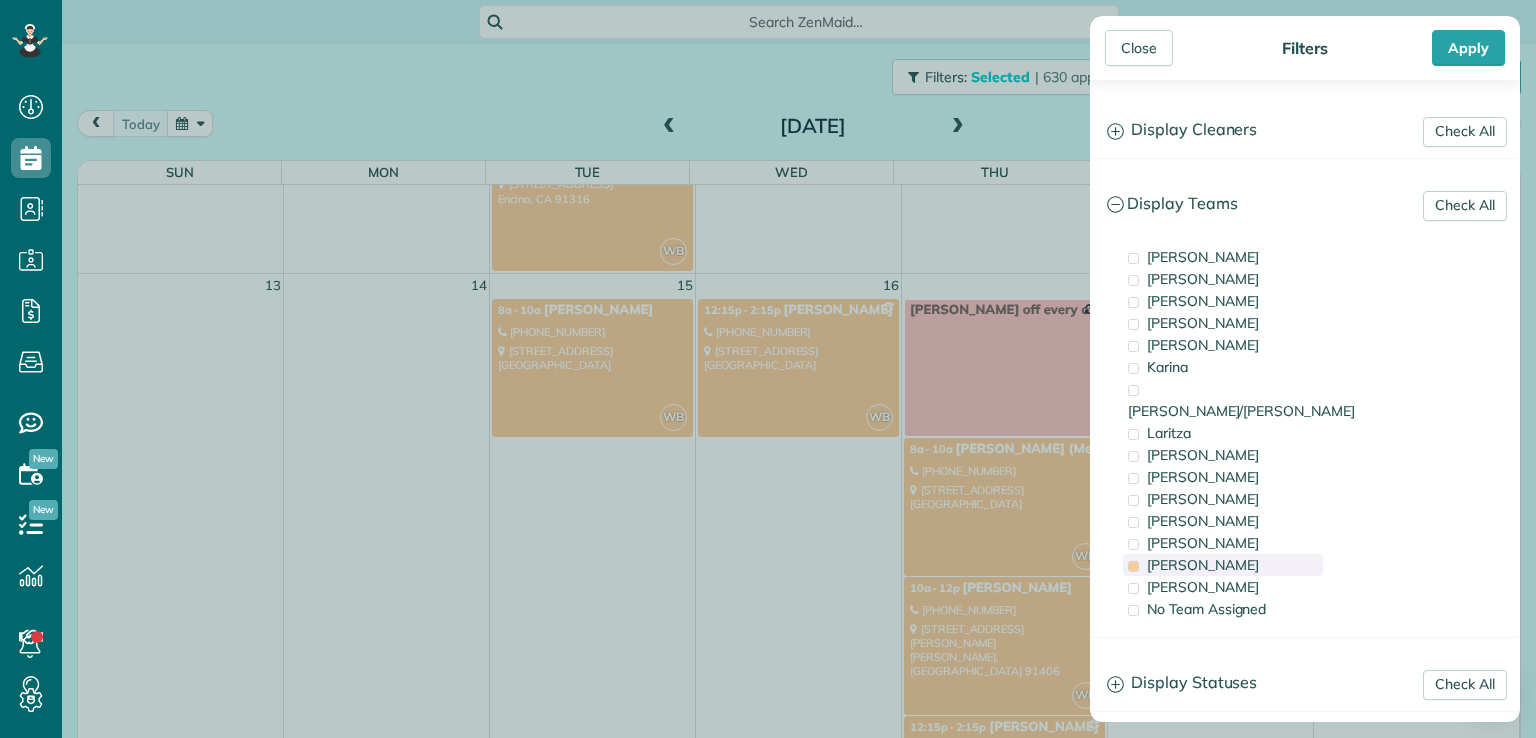 click on "[PERSON_NAME]" at bounding box center (1223, 565) 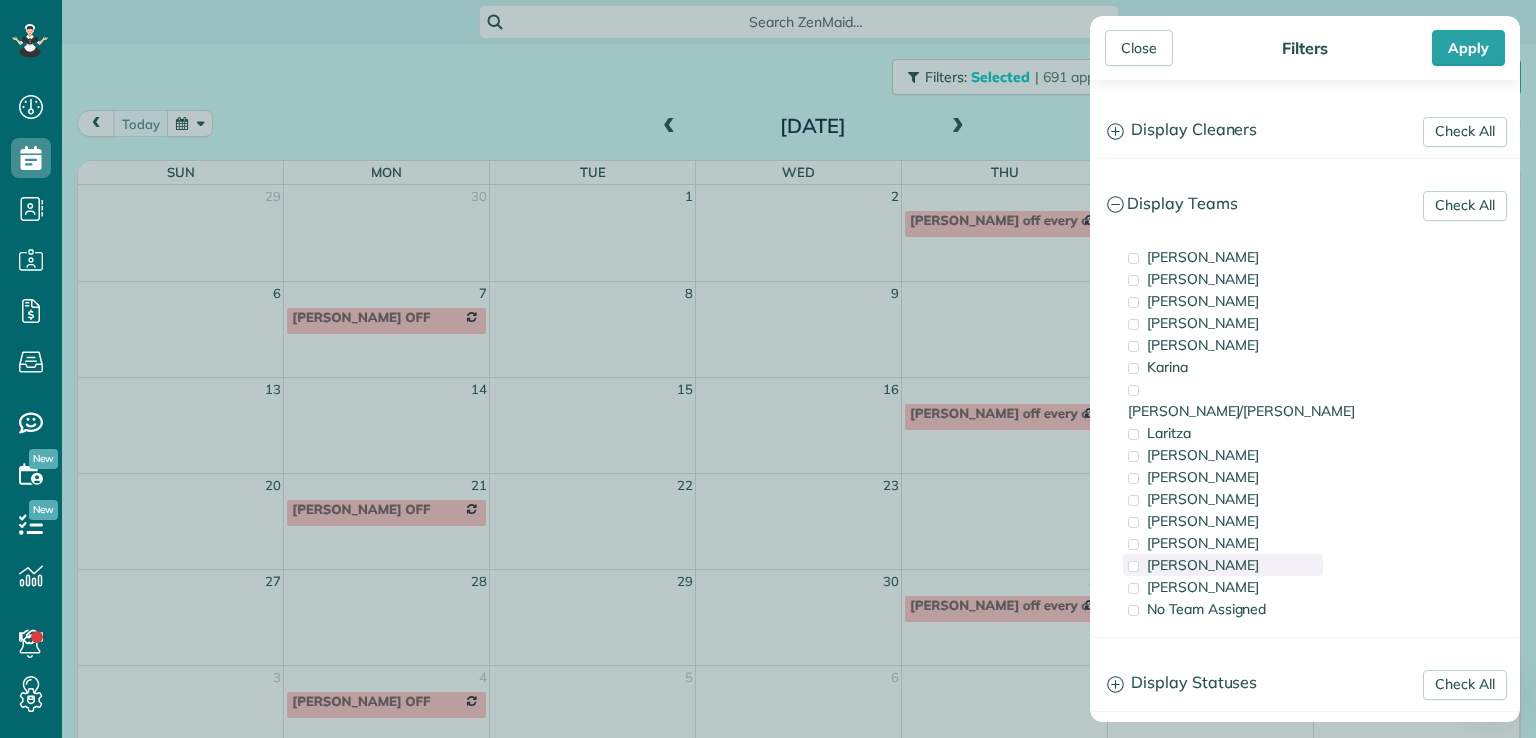 scroll, scrollTop: 0, scrollLeft: 0, axis: both 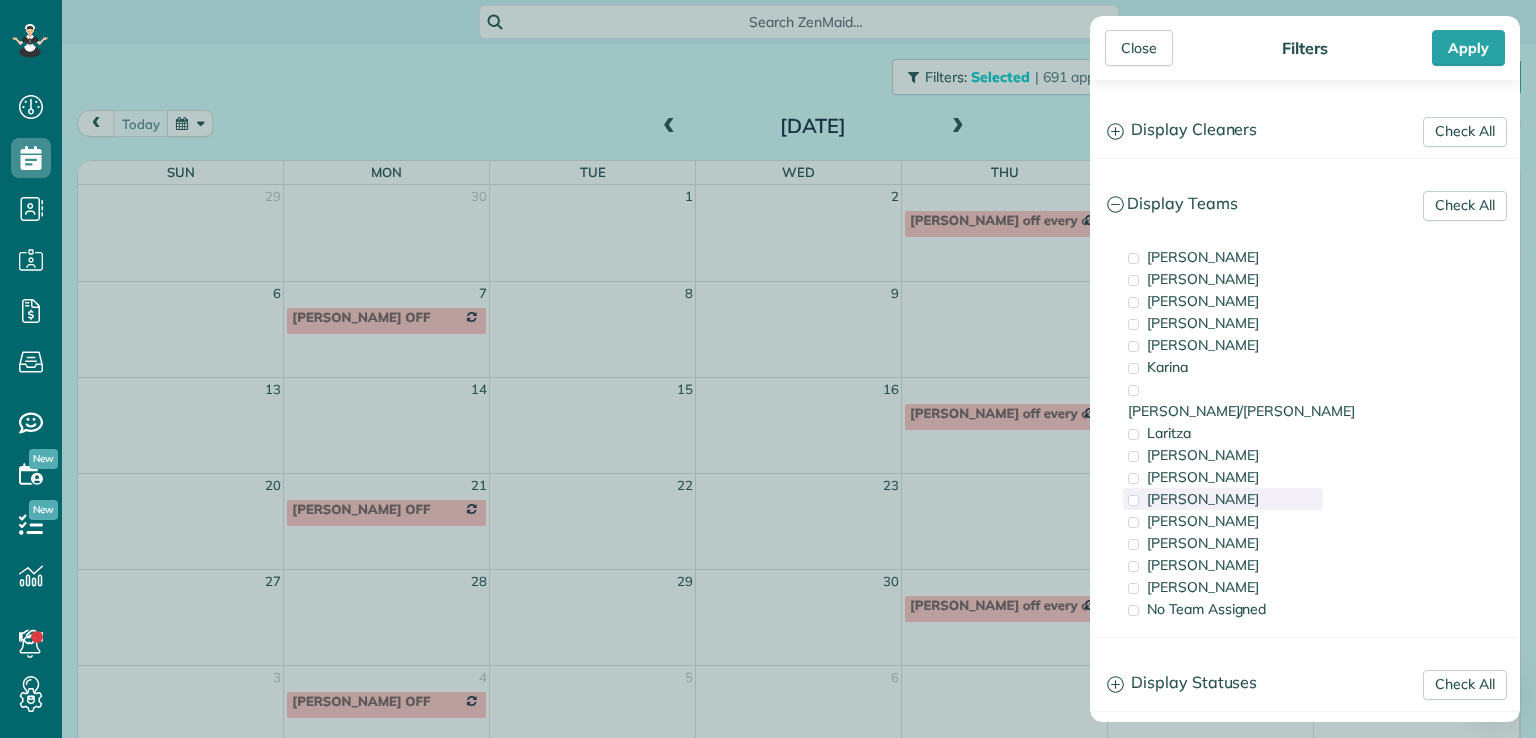 click on "[PERSON_NAME]" at bounding box center (1223, 499) 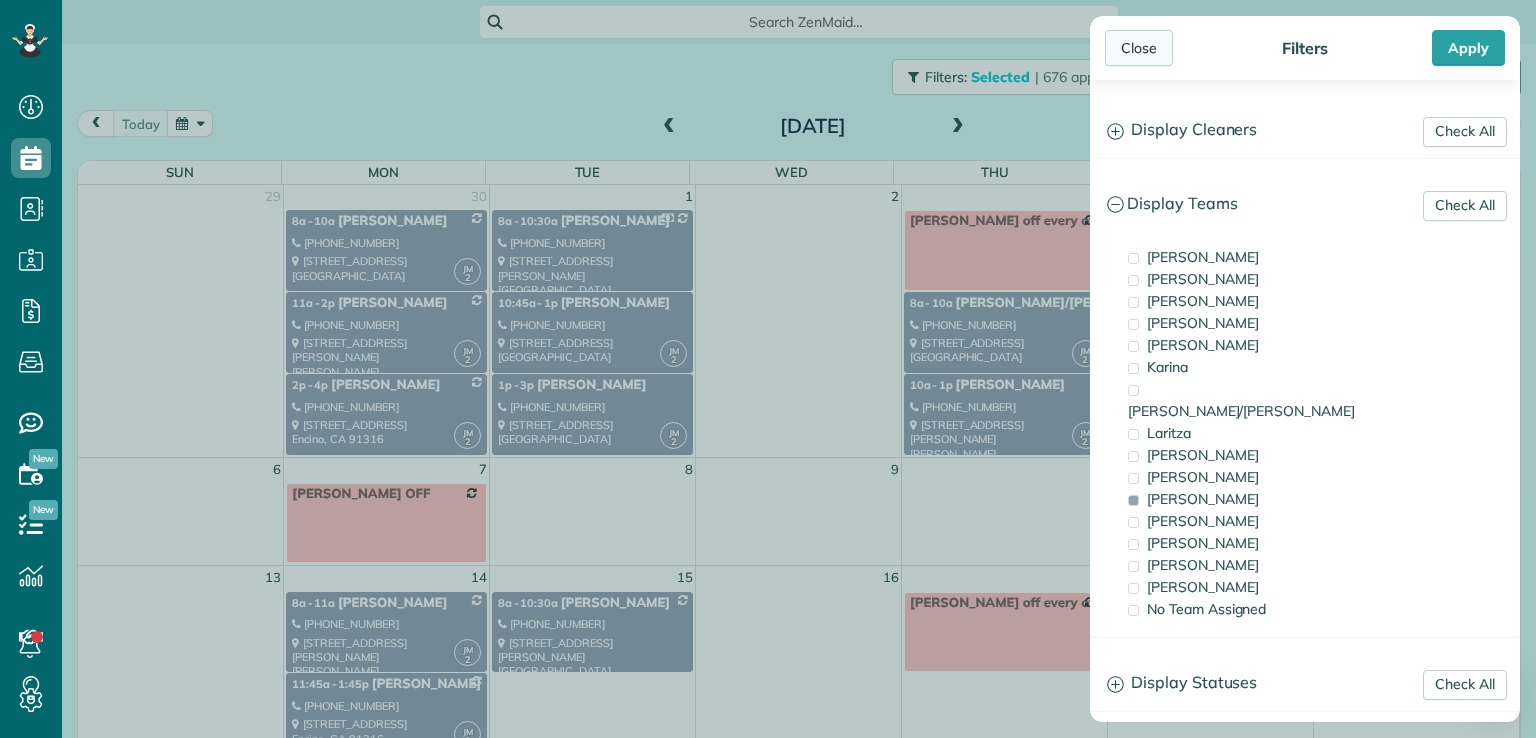click on "Close" at bounding box center [1139, 48] 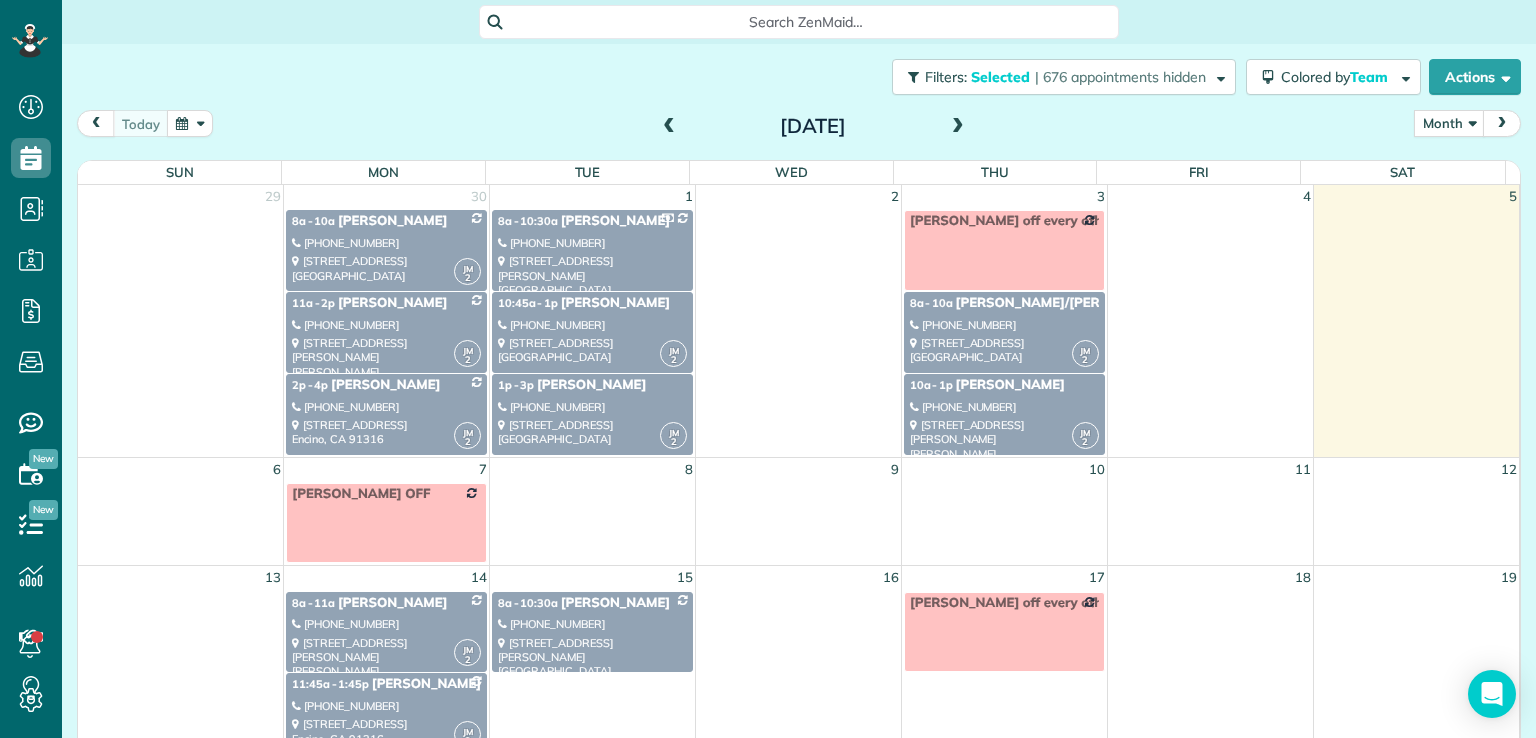 click on "[PHONE_NUMBER]" at bounding box center (592, 325) 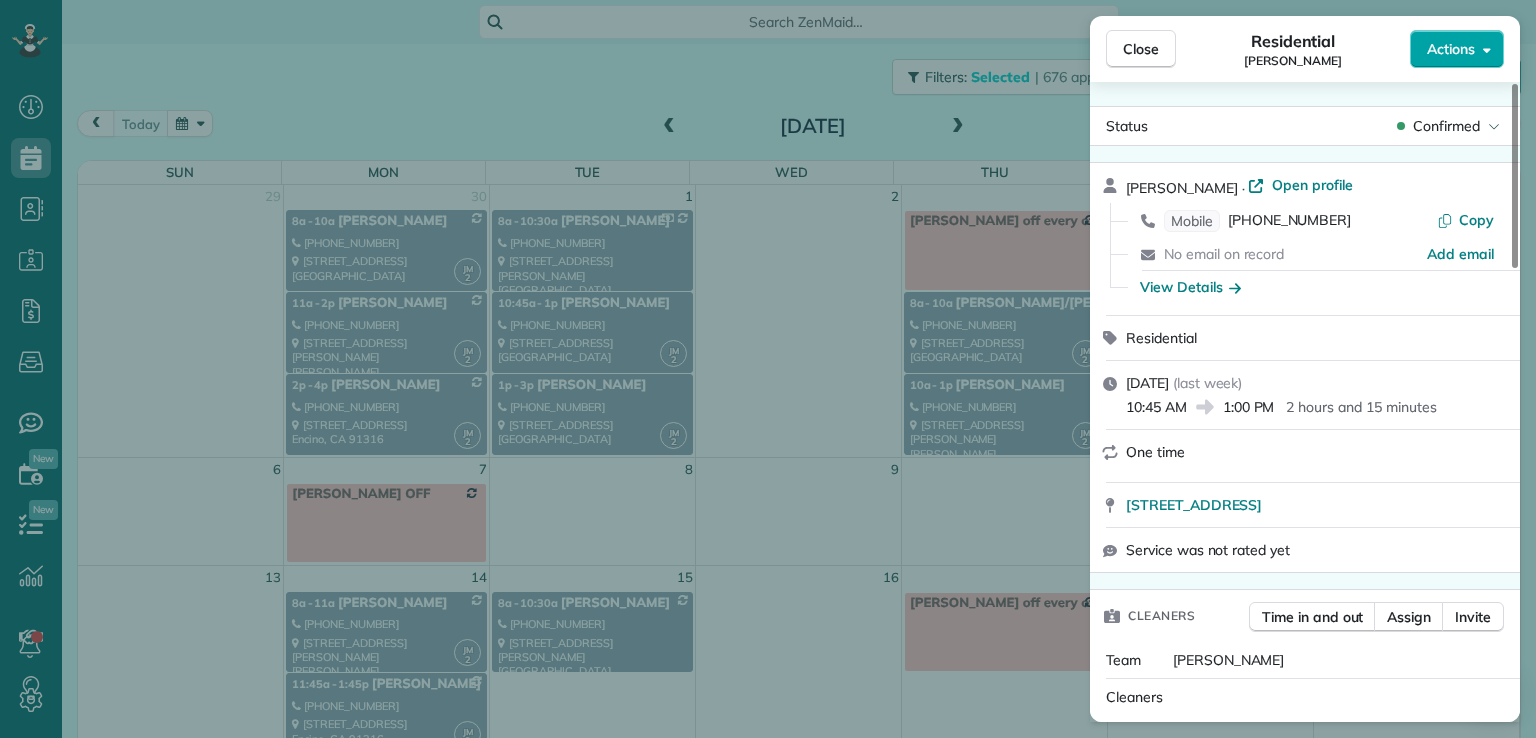 click on "Actions" at bounding box center (1451, 49) 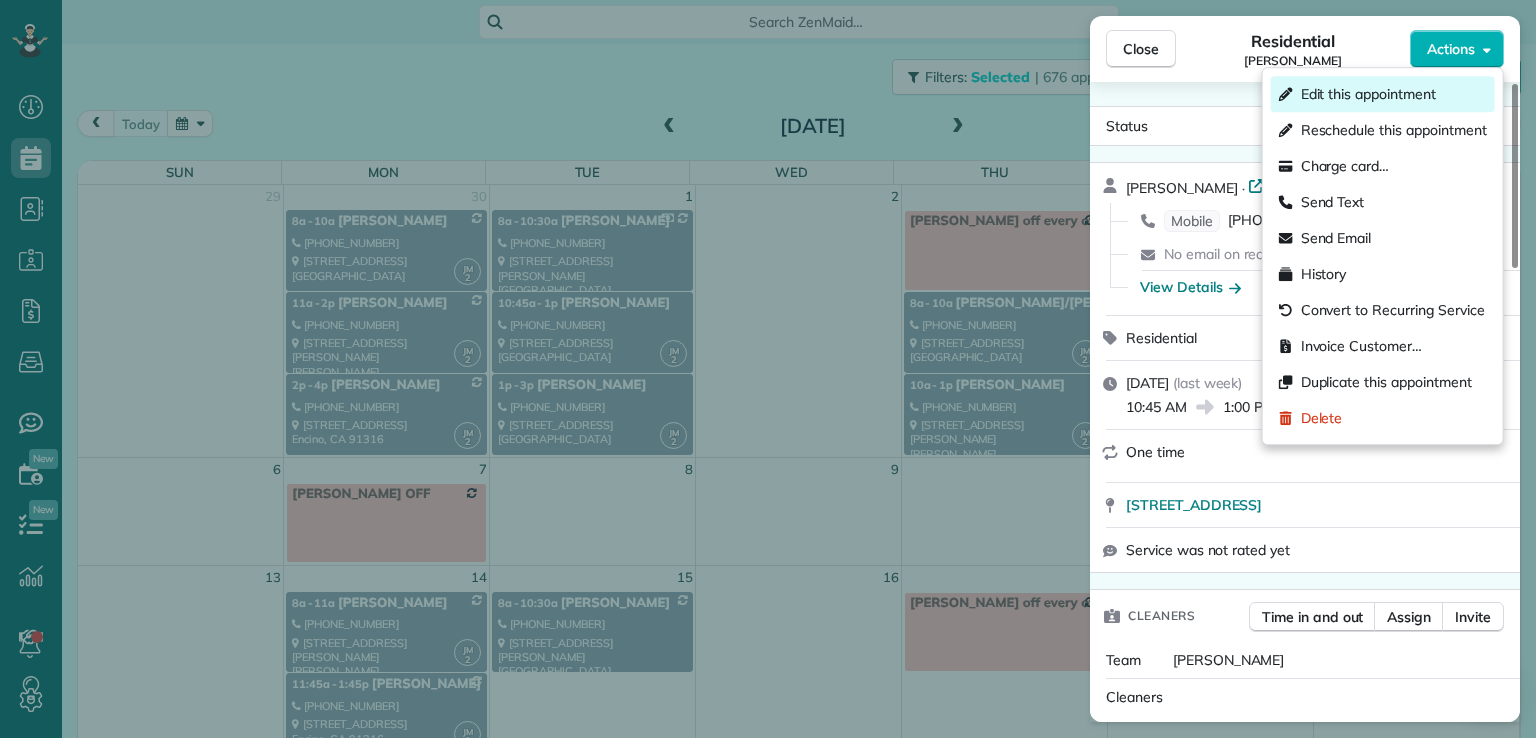 click on "Edit this appointment" at bounding box center (1368, 94) 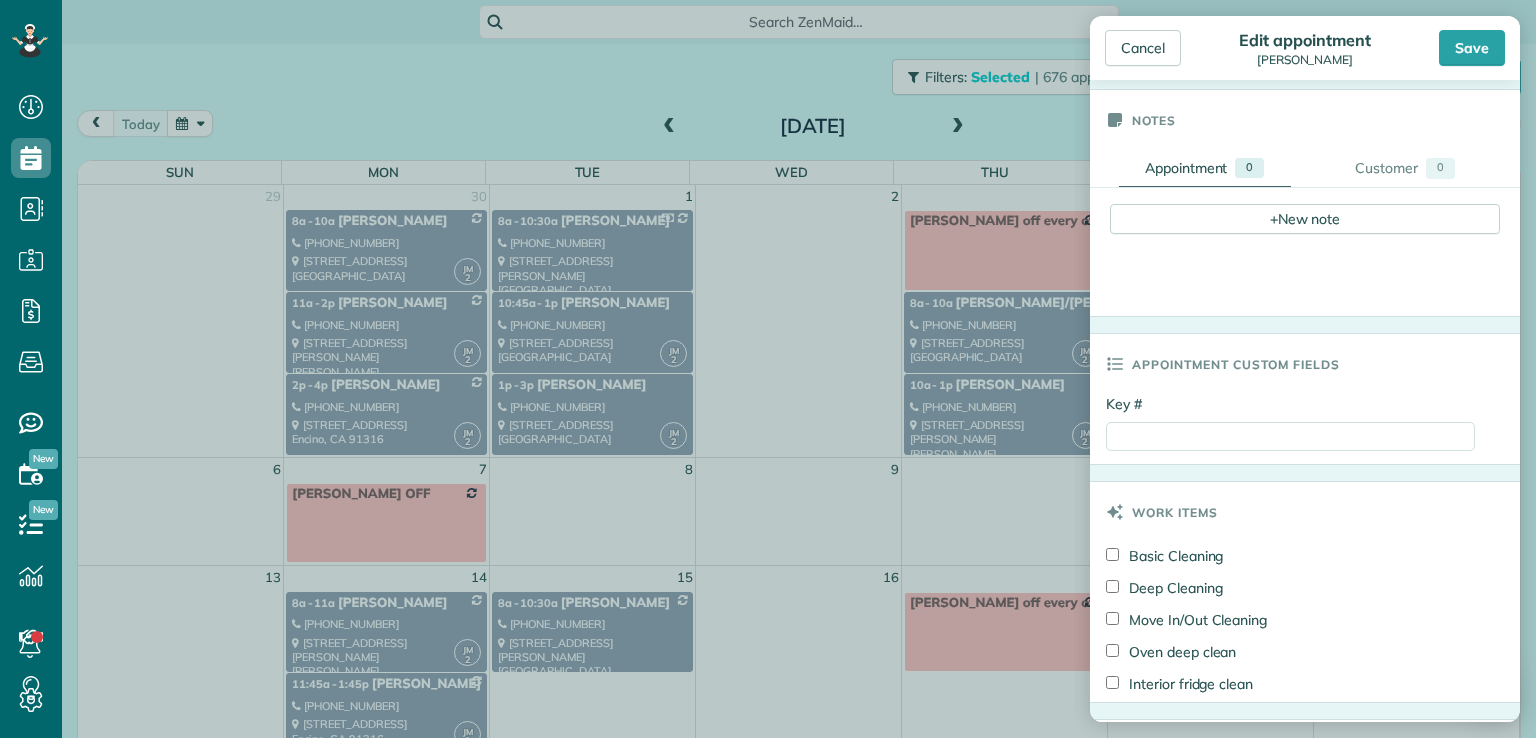 scroll, scrollTop: 670, scrollLeft: 0, axis: vertical 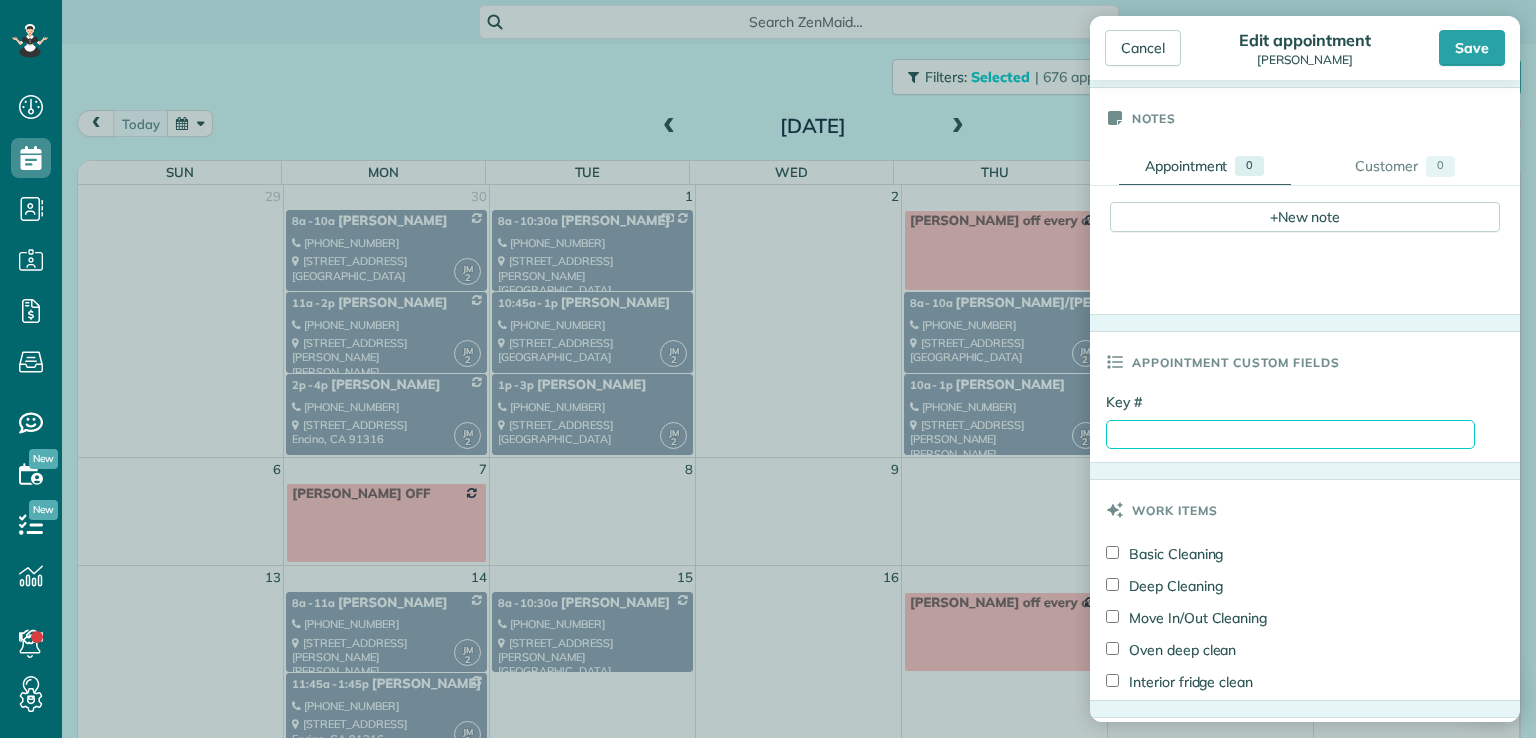 click on "Key #" at bounding box center (1290, 434) 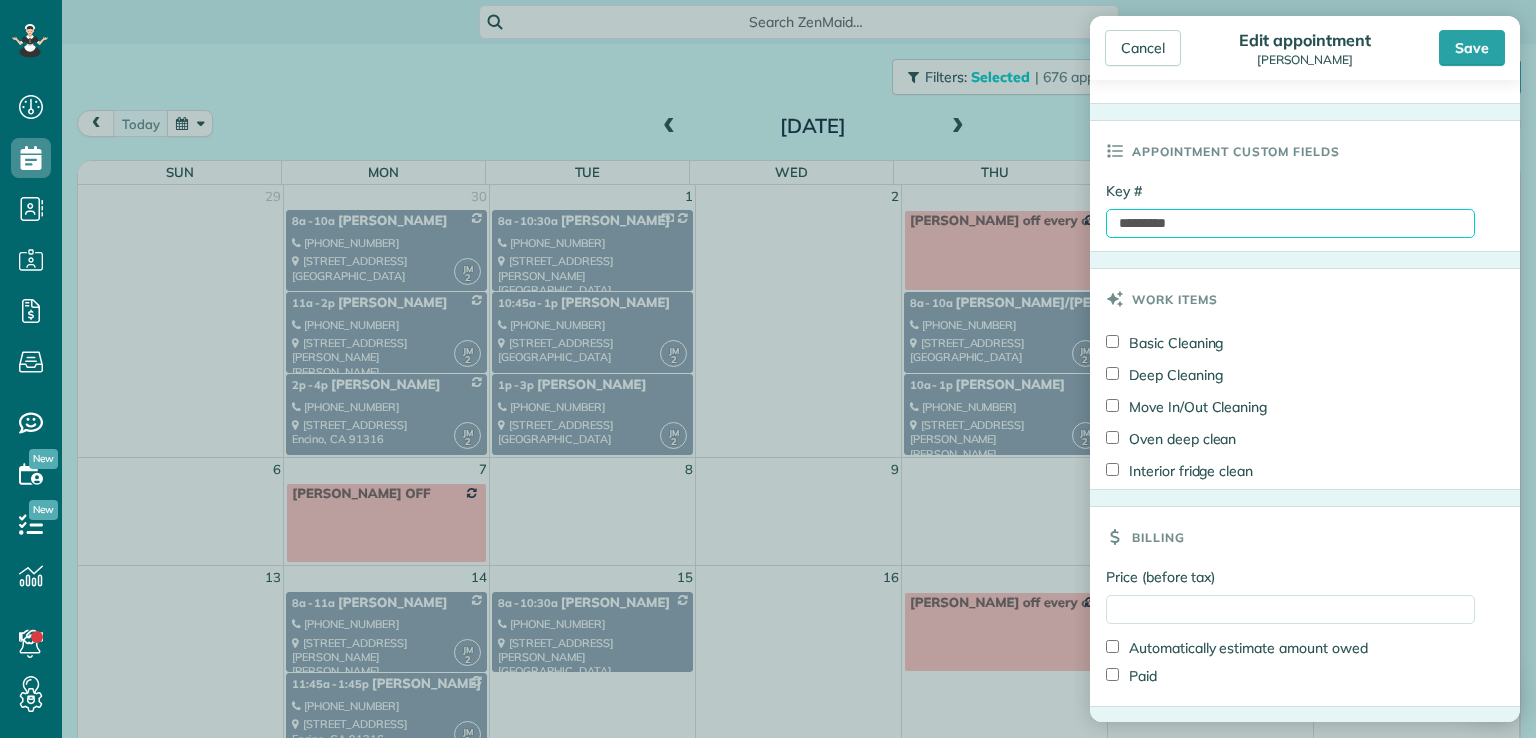 scroll, scrollTop: 934, scrollLeft: 0, axis: vertical 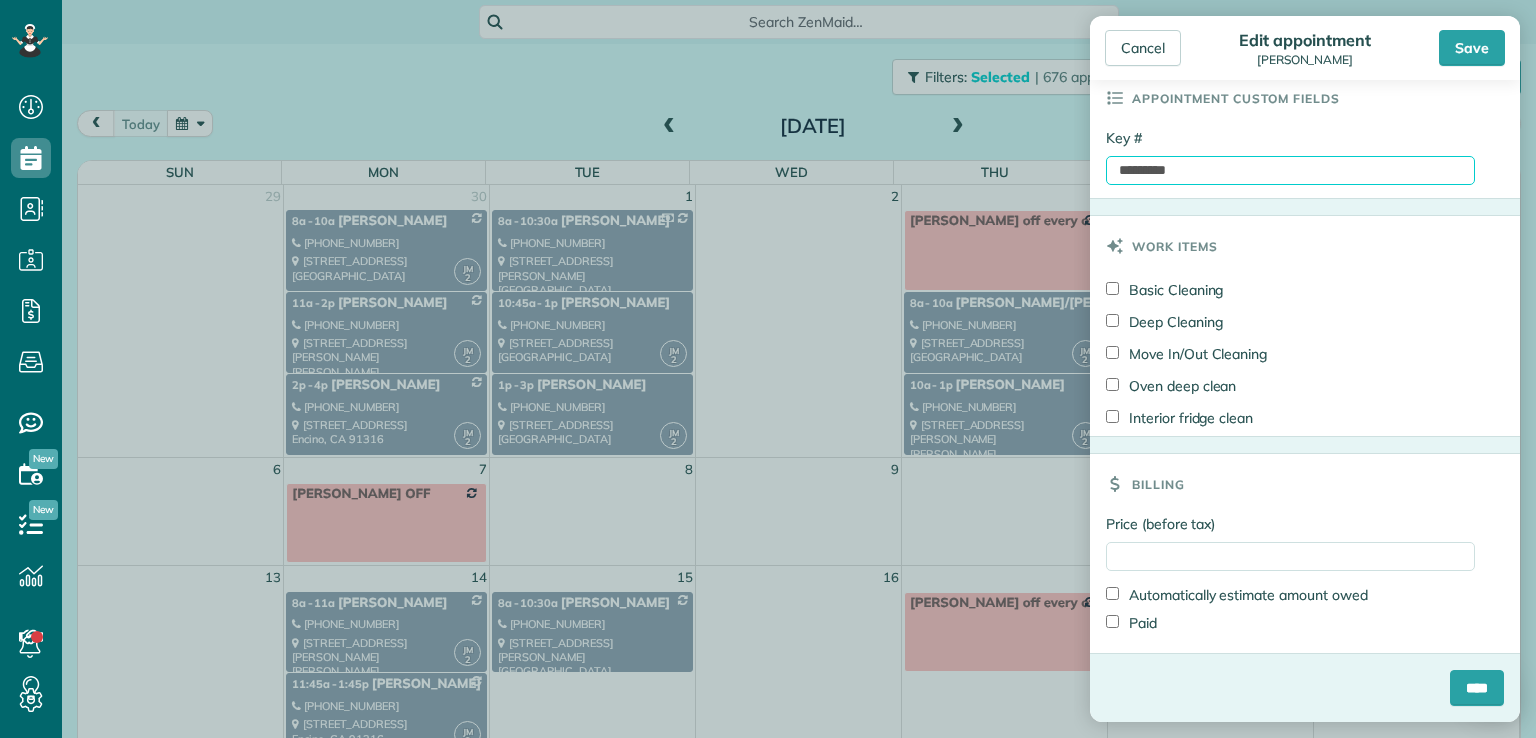 type on "*********" 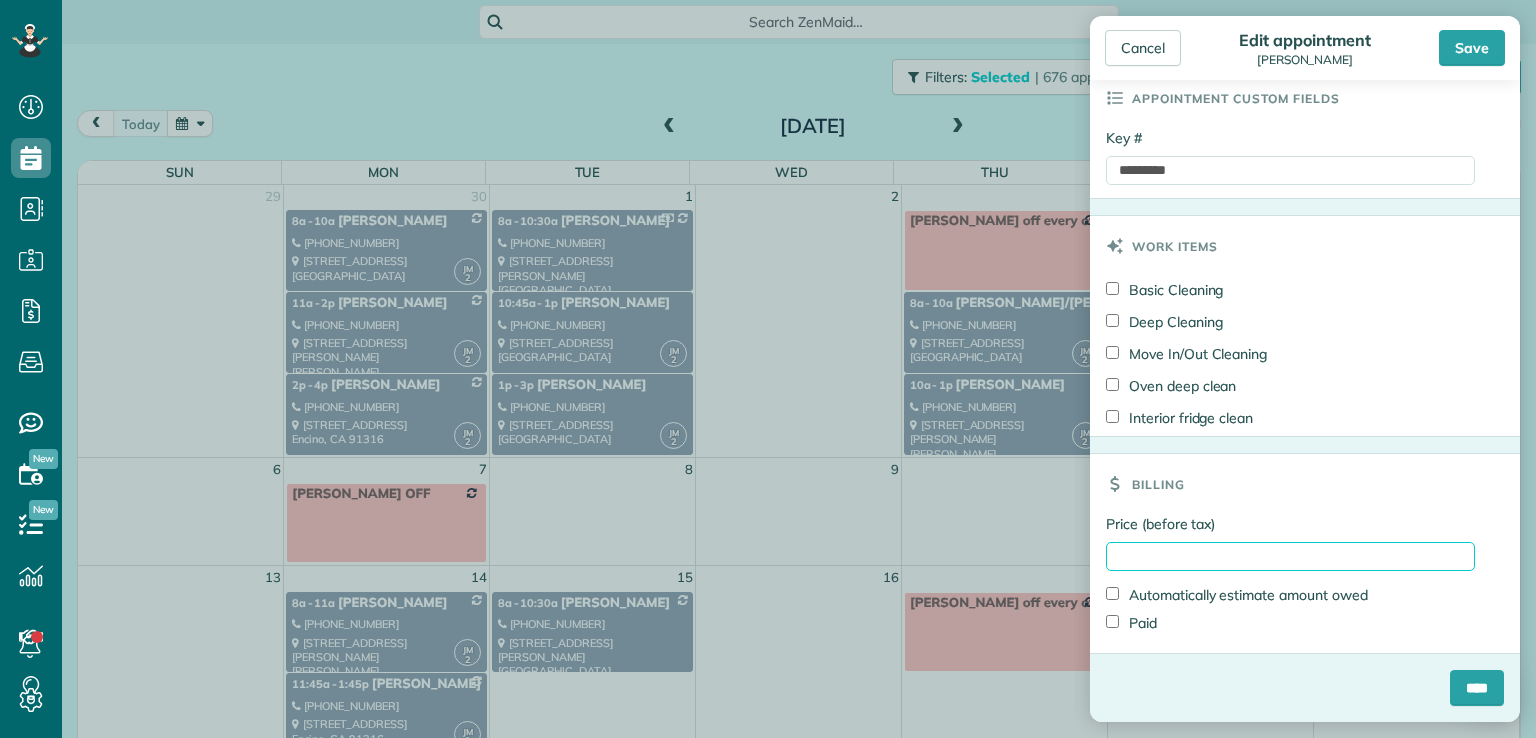 click on "Price (before tax)" at bounding box center (1290, 556) 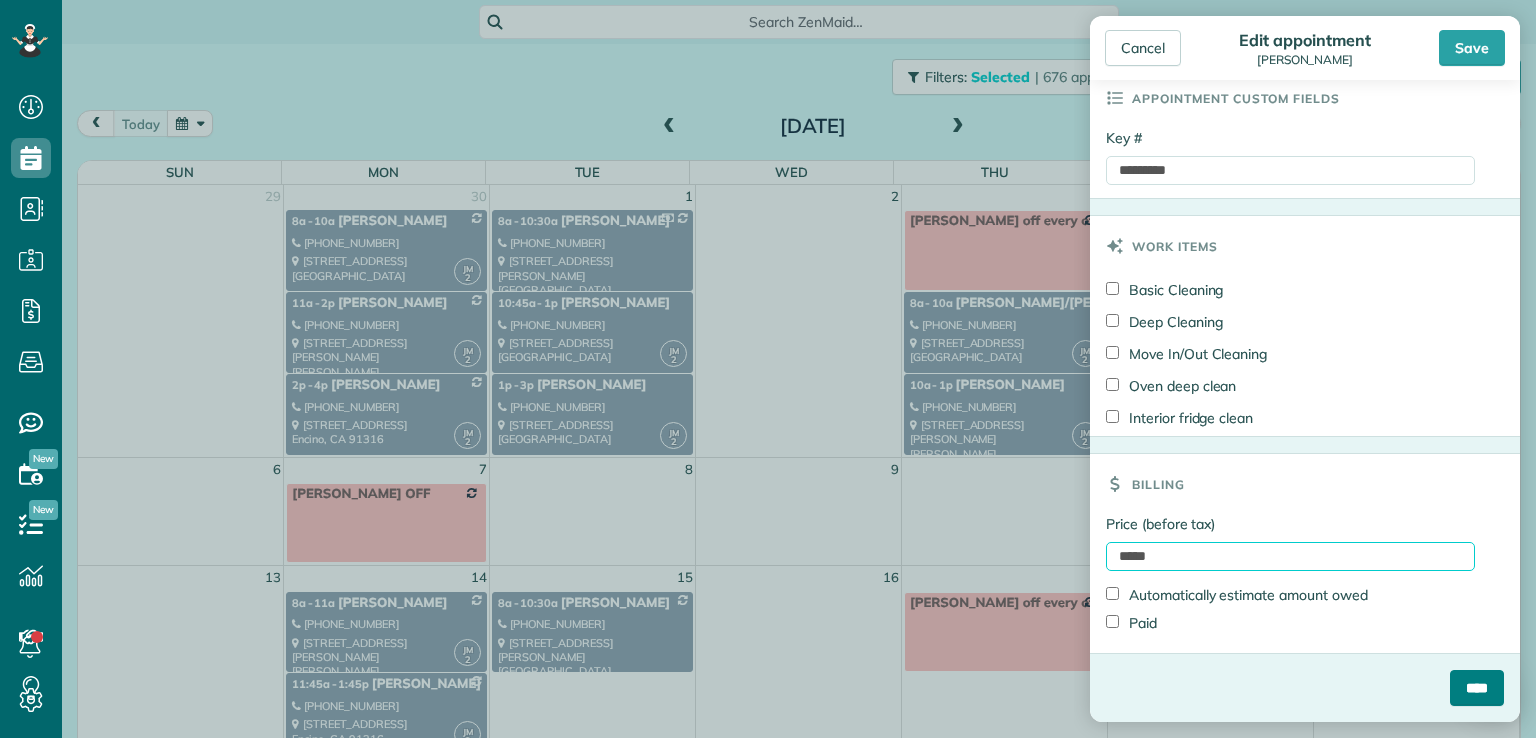 type on "*****" 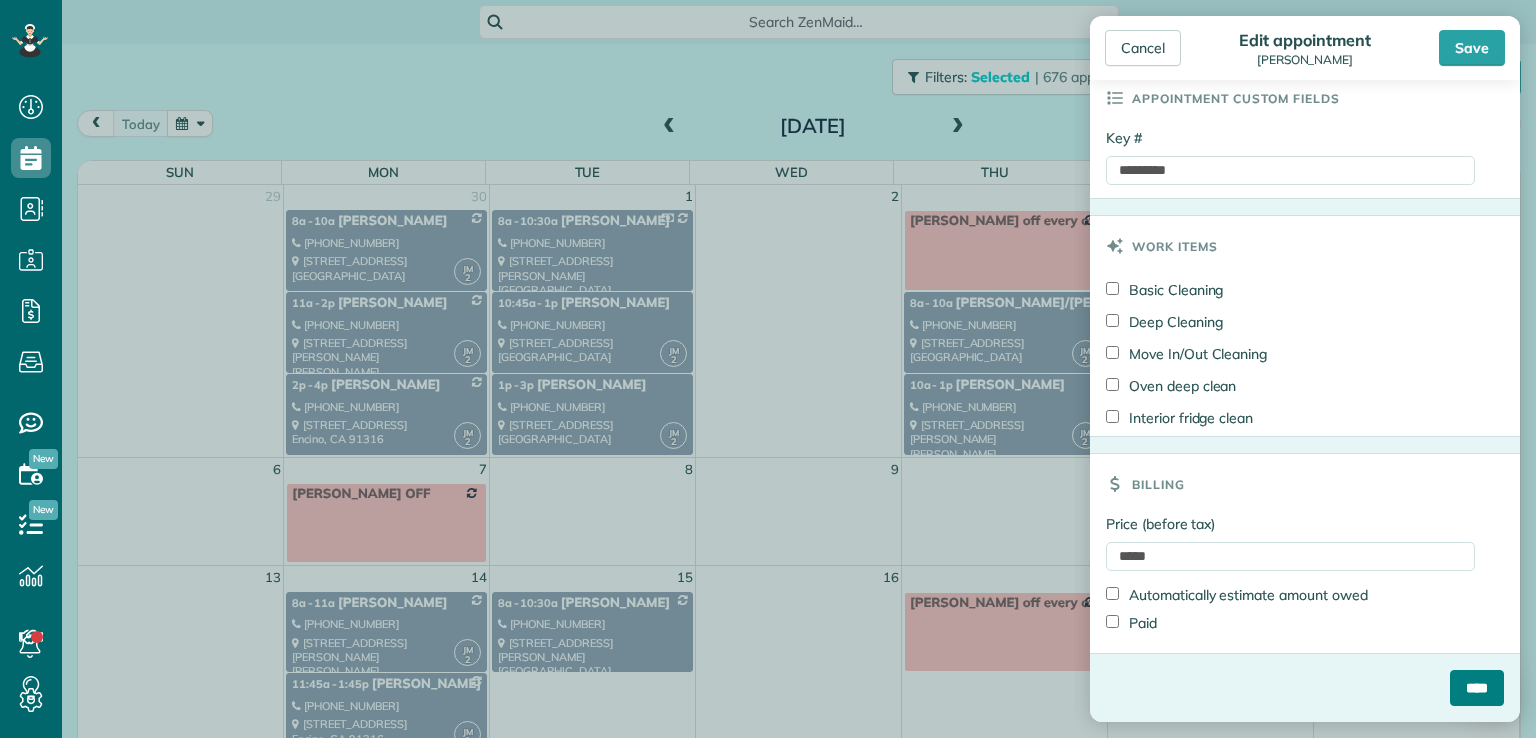 click on "****" at bounding box center (1477, 688) 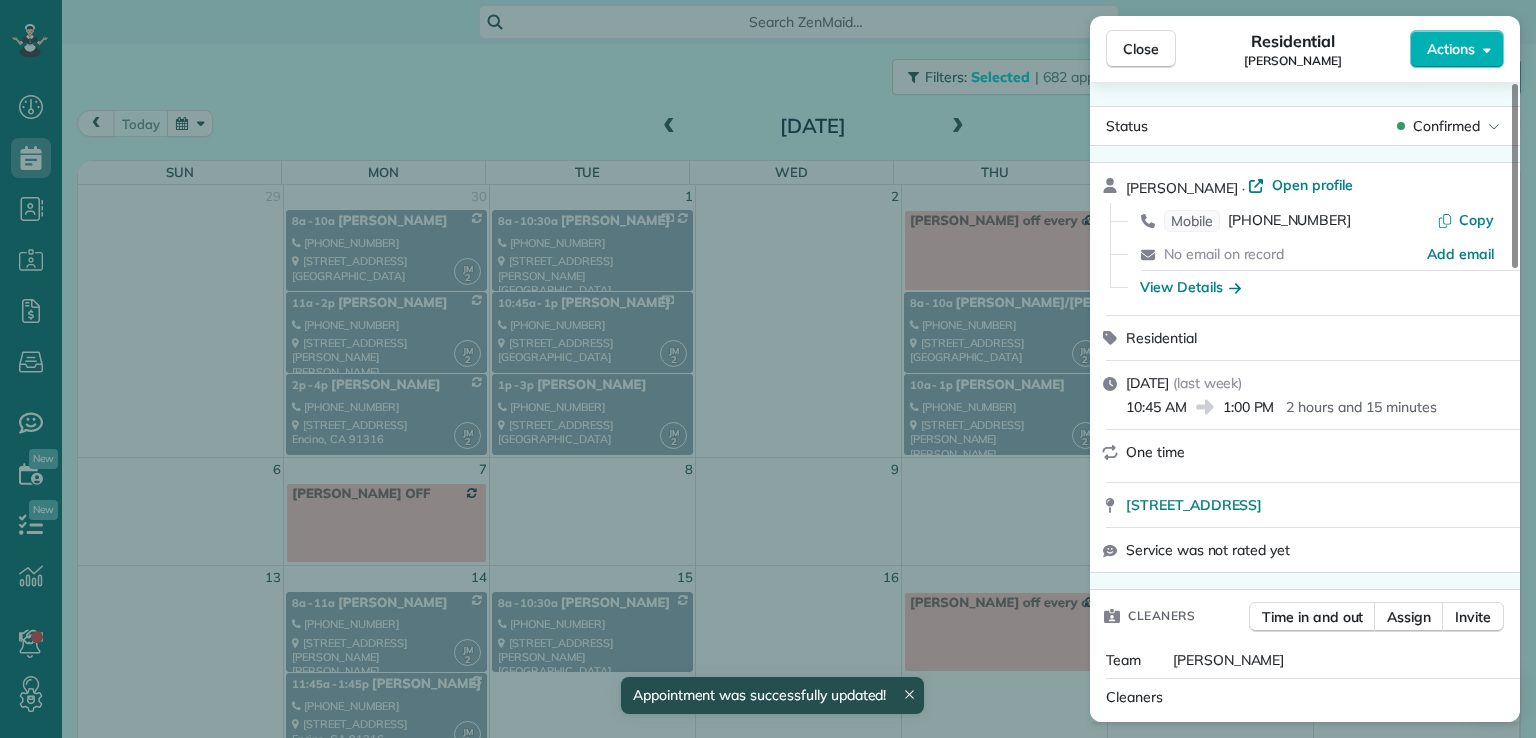 click on "Status Confirmed [PERSON_NAME] · Open profile Mobile [PHONE_NUMBER] Copy No email on record Add email View Details Residential [DATE] ( last week ) 10:45 AM 1:00 PM 2 hours and 15 minutes One time [STREET_ADDRESS] Service was not rated yet Cleaners Time in and out Assign Invite Team [PERSON_NAME]  Cleaners [PERSON_NAME] 10:45 AM 1:00 PM Checklist Try Now Keep this appointment up to your standards. Stay on top of every detail, keep your cleaners organised, and your client happy. Assign a checklist Watch a 5 min demo Billing Billing actions Price $0.00 Overcharge $0.00 Discount $0.00 Coupon discount - Primary tax - Secondary tax - Total appointment price $0.00 Tips collected New feature! $0.00 [PERSON_NAME] as paid Total including tip $0.00 Get paid online in no-time! Send an invoice and reward your cleaners with tips Charge customer credit card Appointment custom fields Key # - Work items No work items to display Notes Appointment 0 Customer 0 New note New note" at bounding box center [1305, 402] 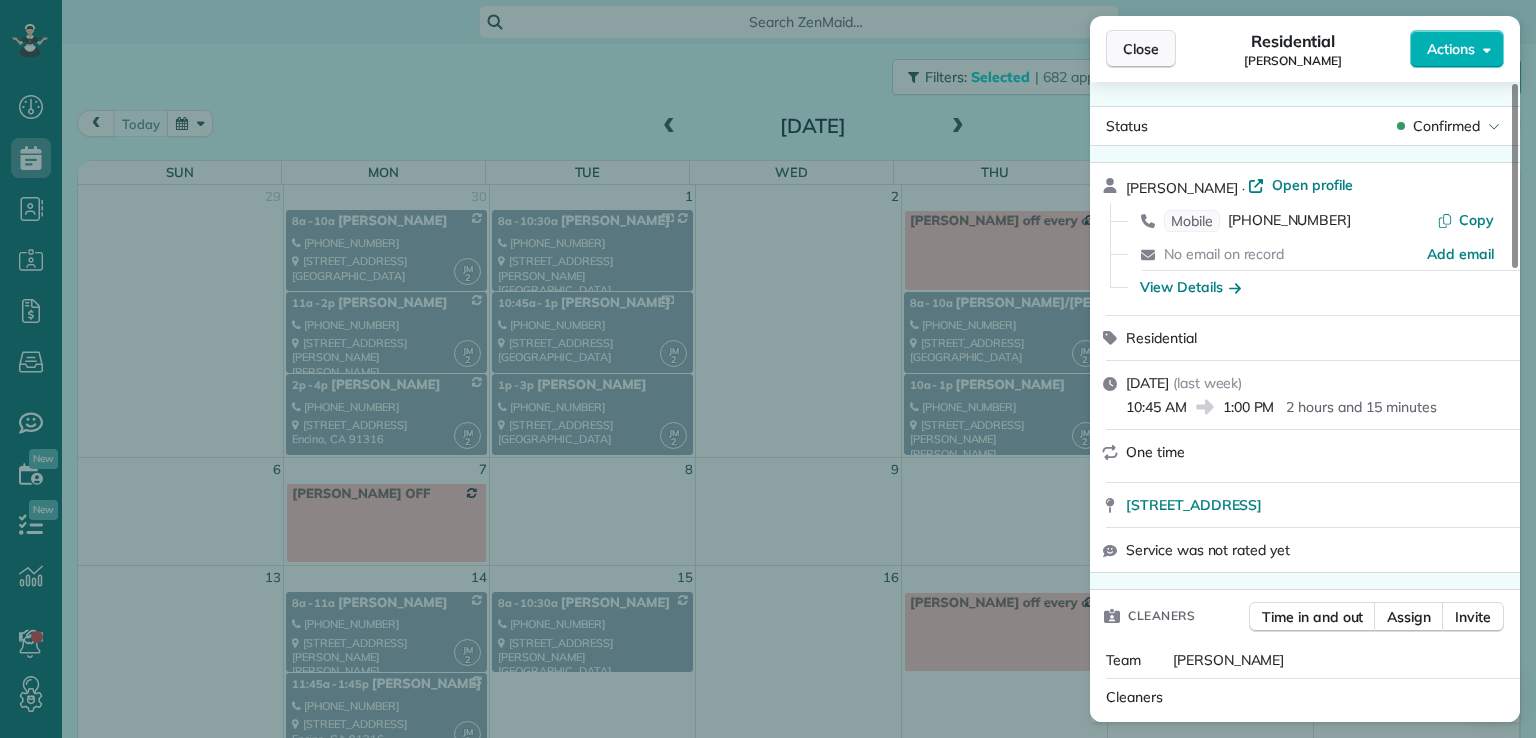 click on "Close" at bounding box center (1141, 49) 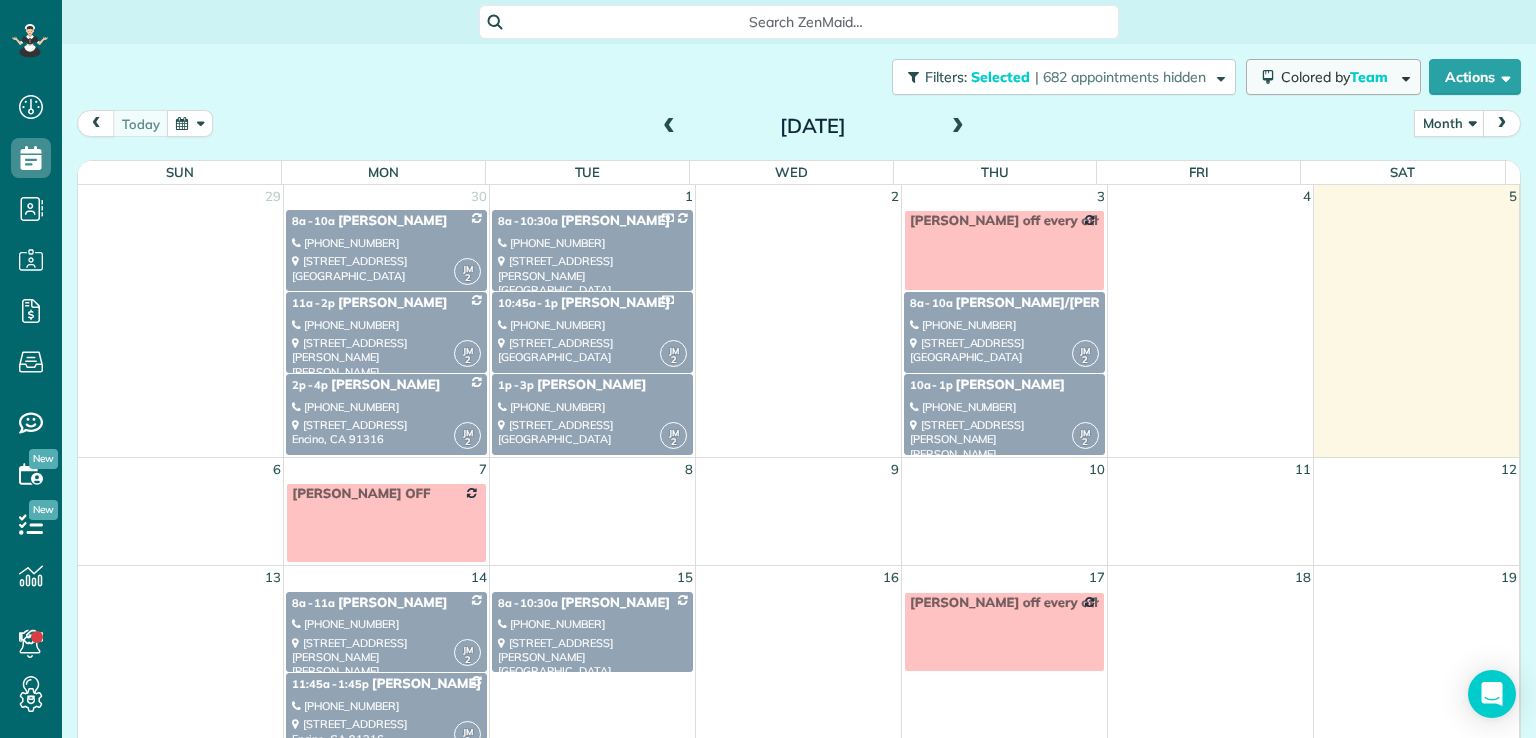 click on "Colored by  Team" at bounding box center [1338, 77] 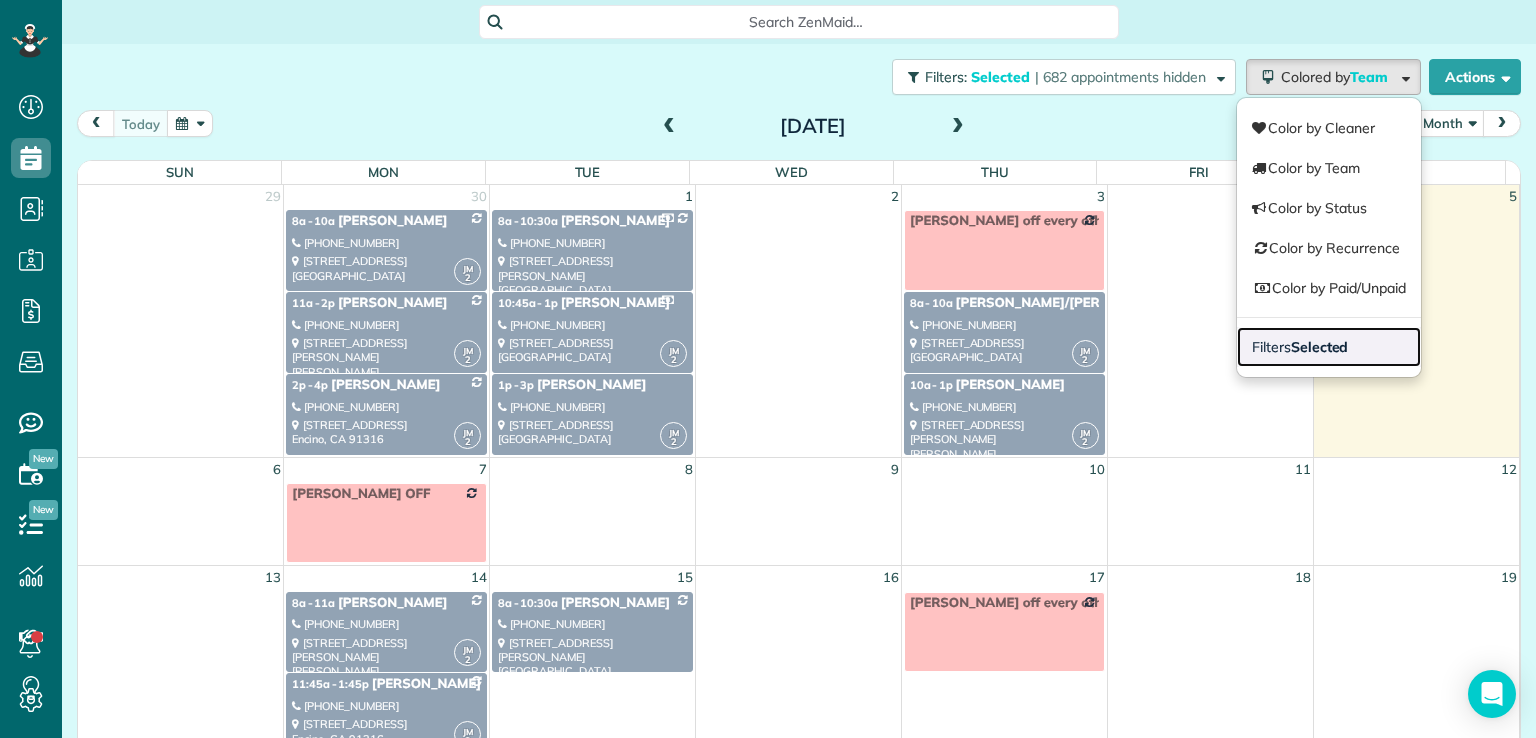 click on "Filters  Selected" at bounding box center [1329, 347] 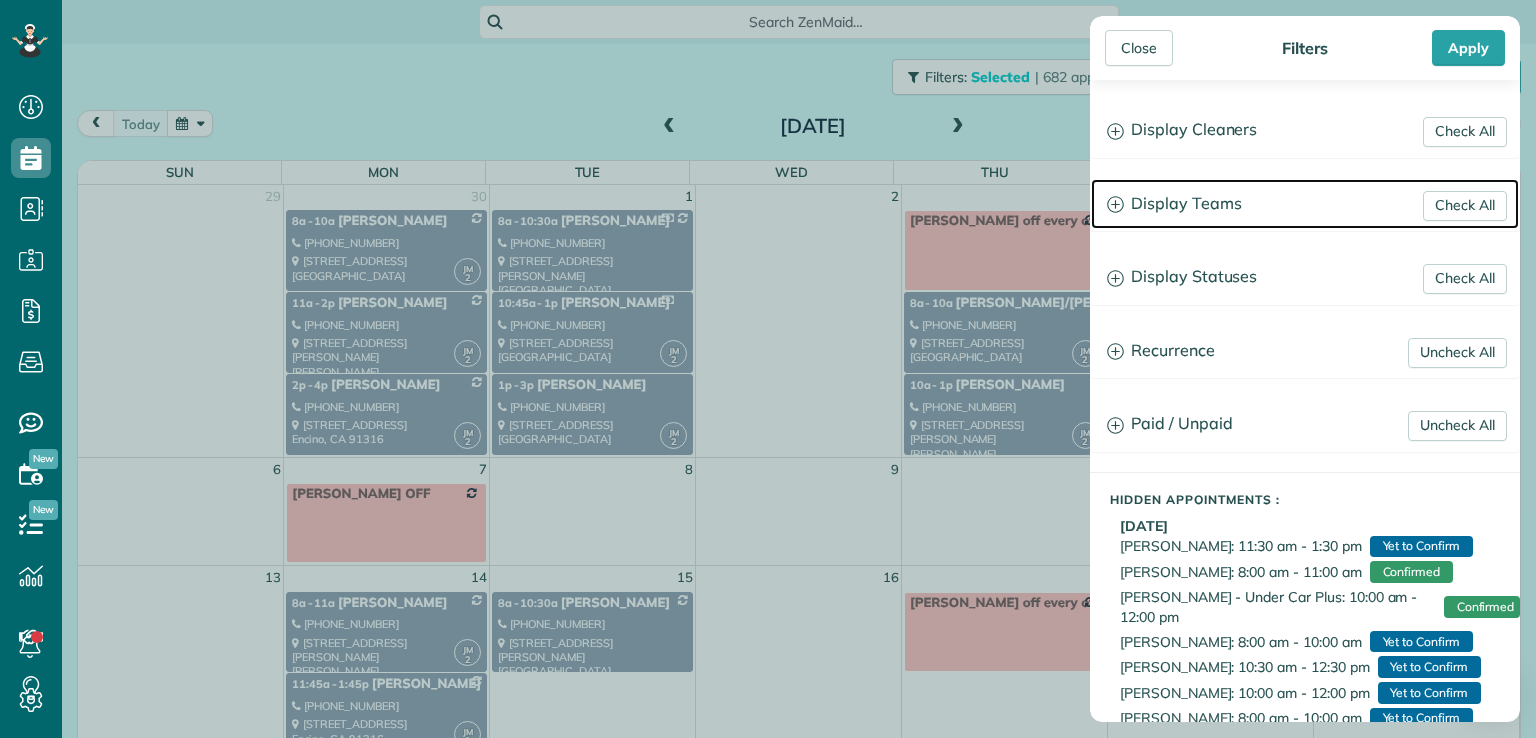 click on "Display Teams" at bounding box center (1305, 204) 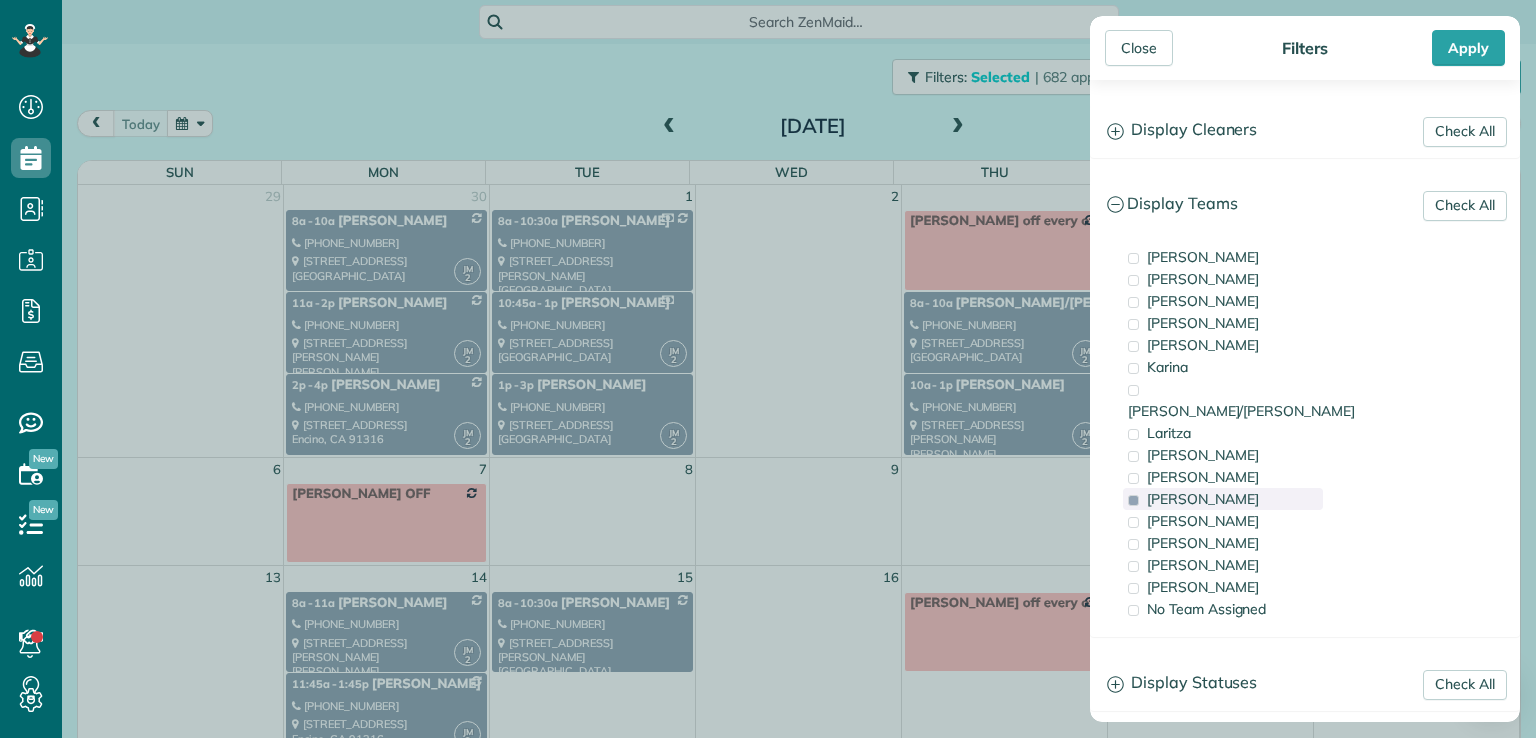 click on "[PERSON_NAME]" at bounding box center (1203, 499) 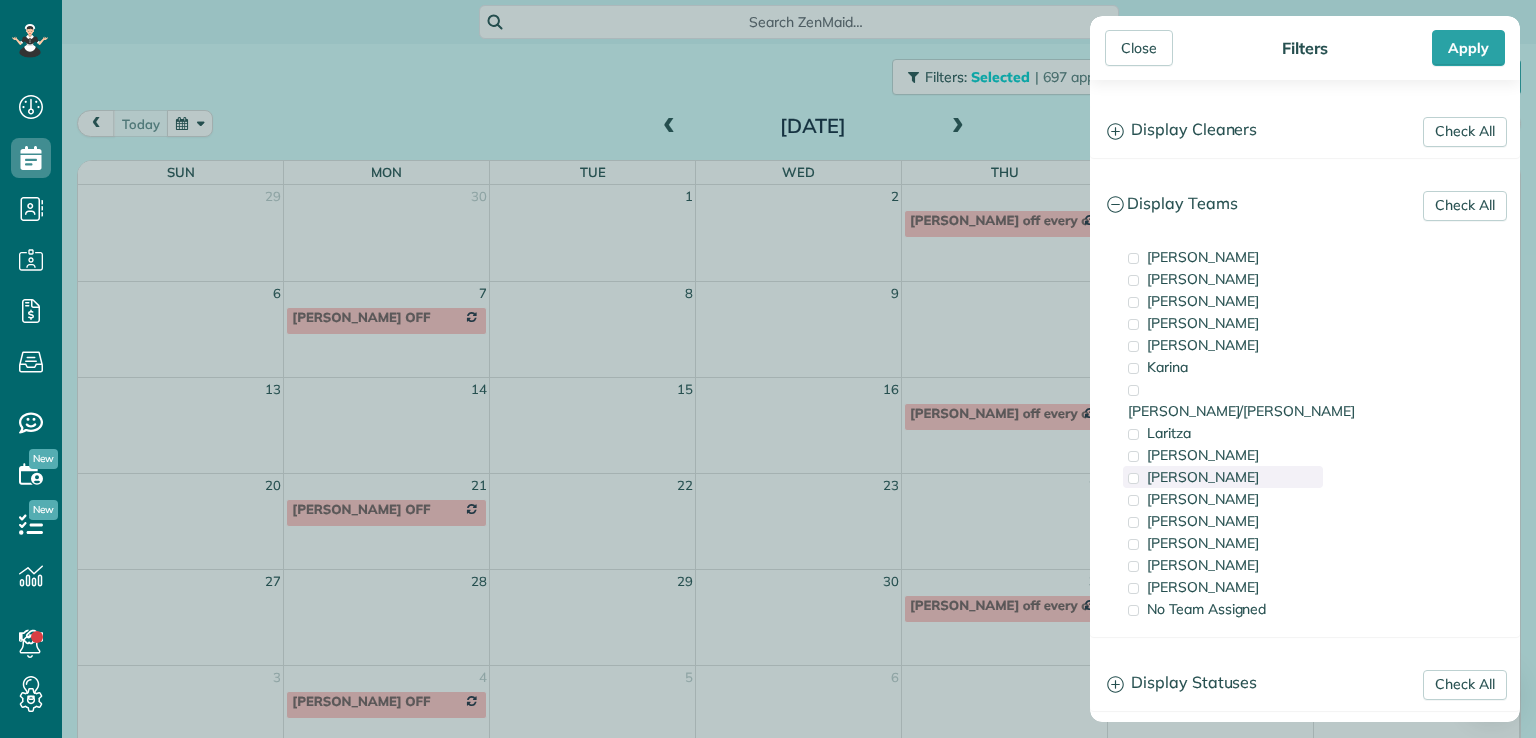 click on "[PERSON_NAME]" at bounding box center (1203, 477) 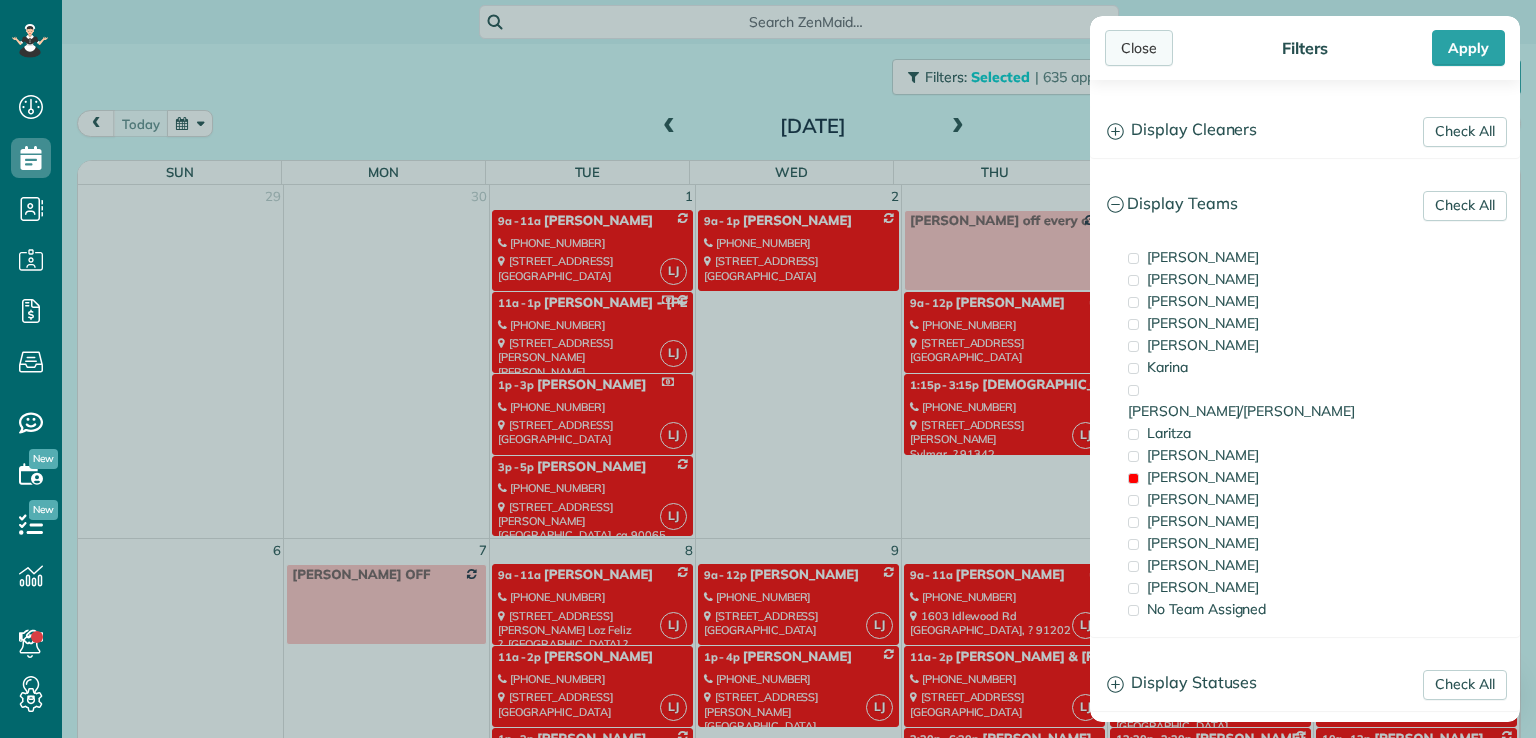 click on "Close" at bounding box center [1139, 48] 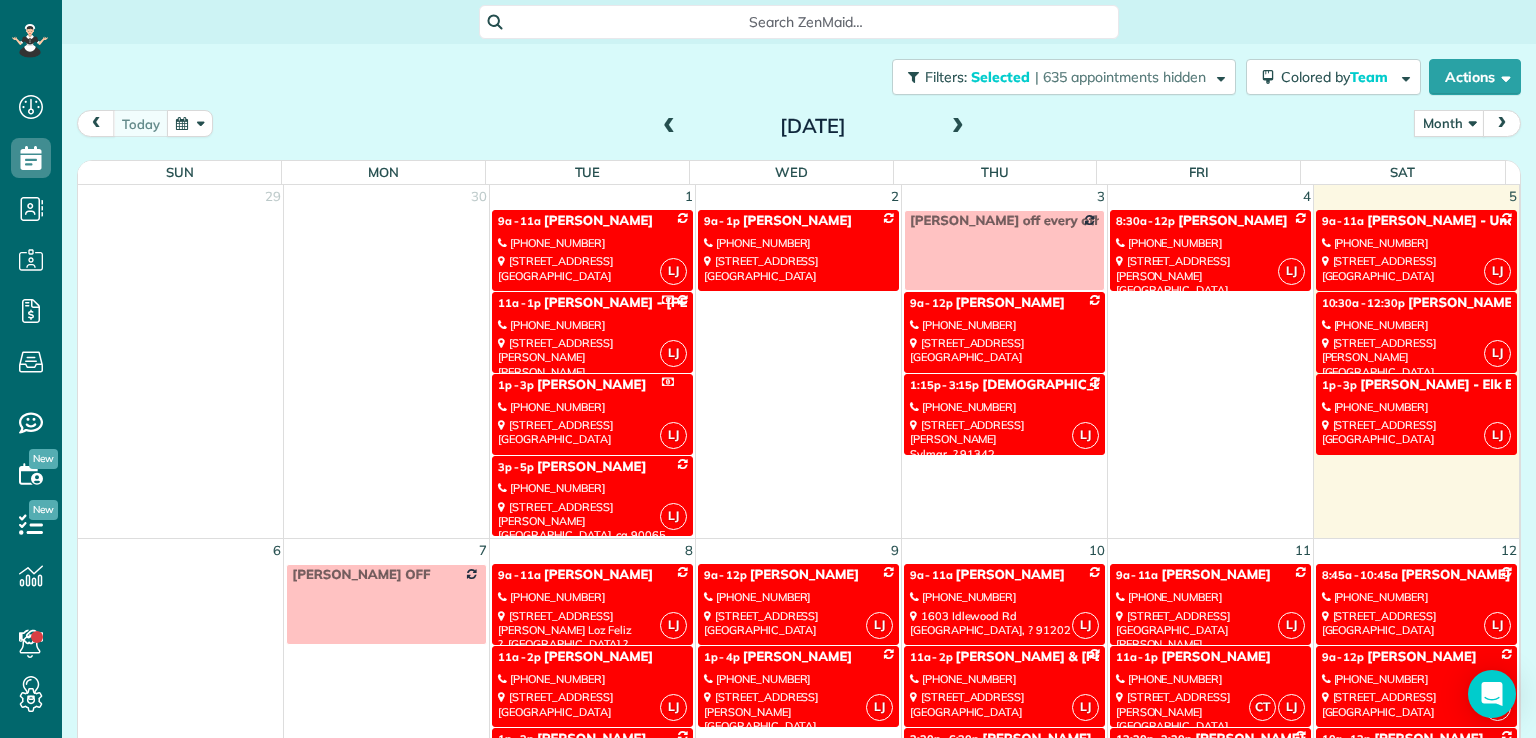 click on "[PHONE_NUMBER]" at bounding box center [592, 243] 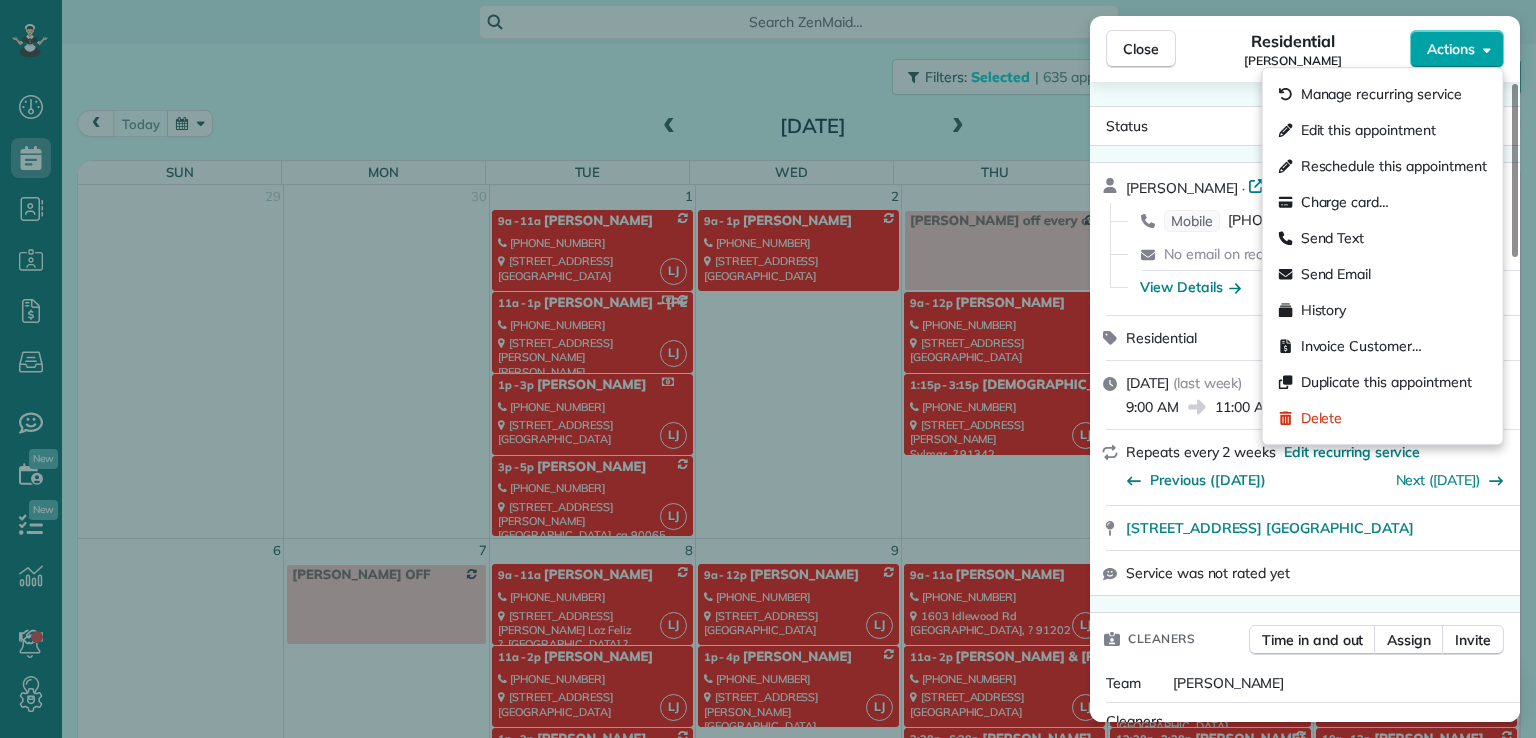 click on "Actions" at bounding box center [1451, 49] 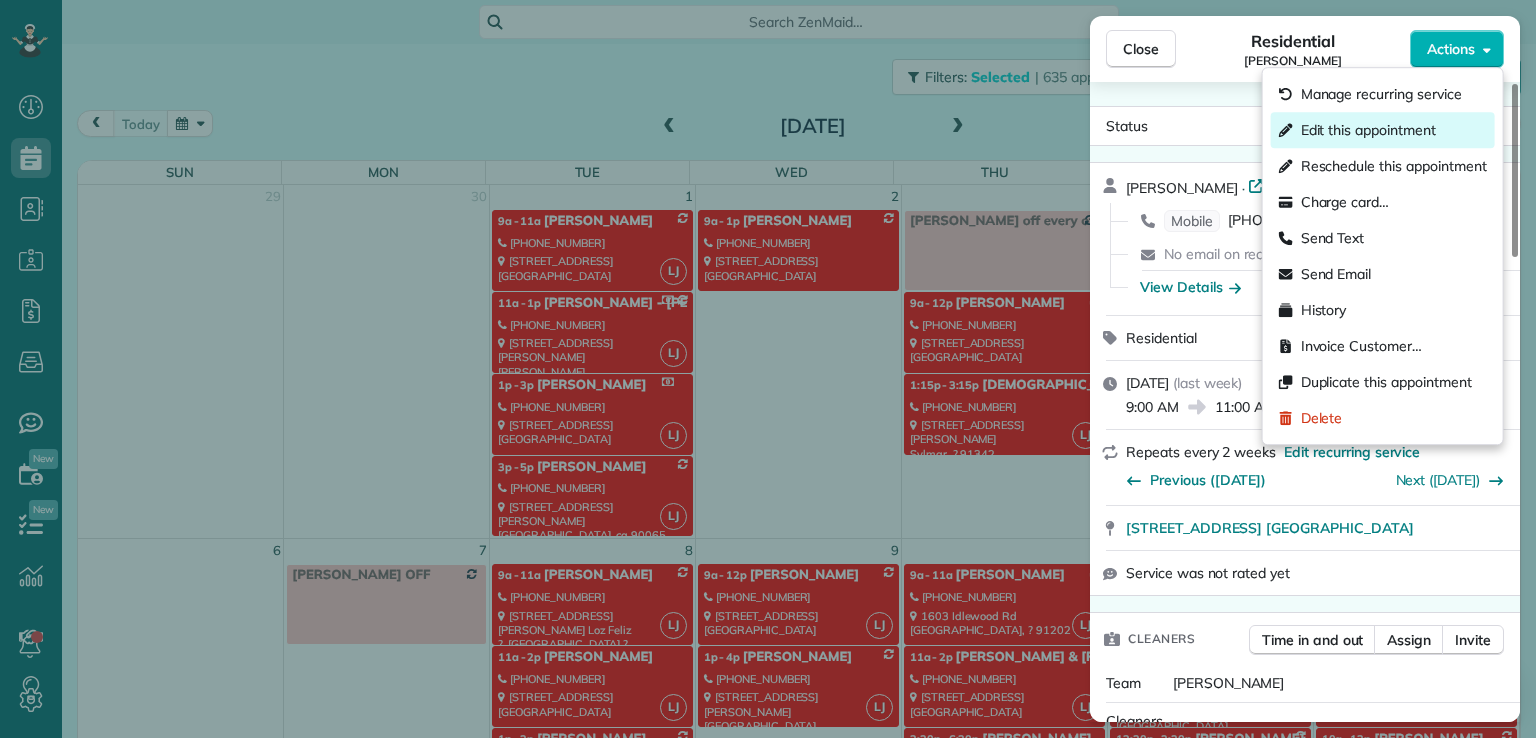 click on "Edit this appointment" at bounding box center [1368, 130] 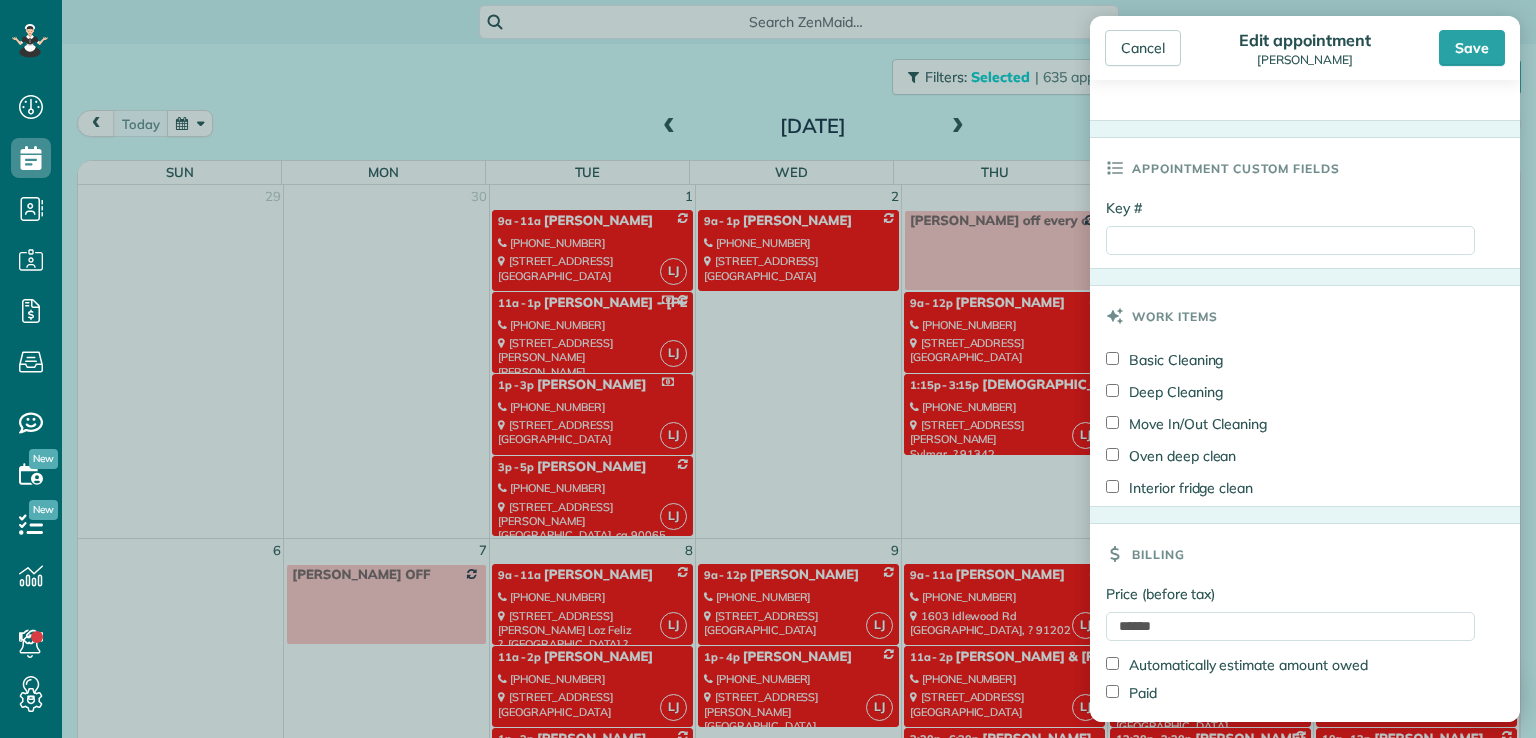 scroll, scrollTop: 866, scrollLeft: 0, axis: vertical 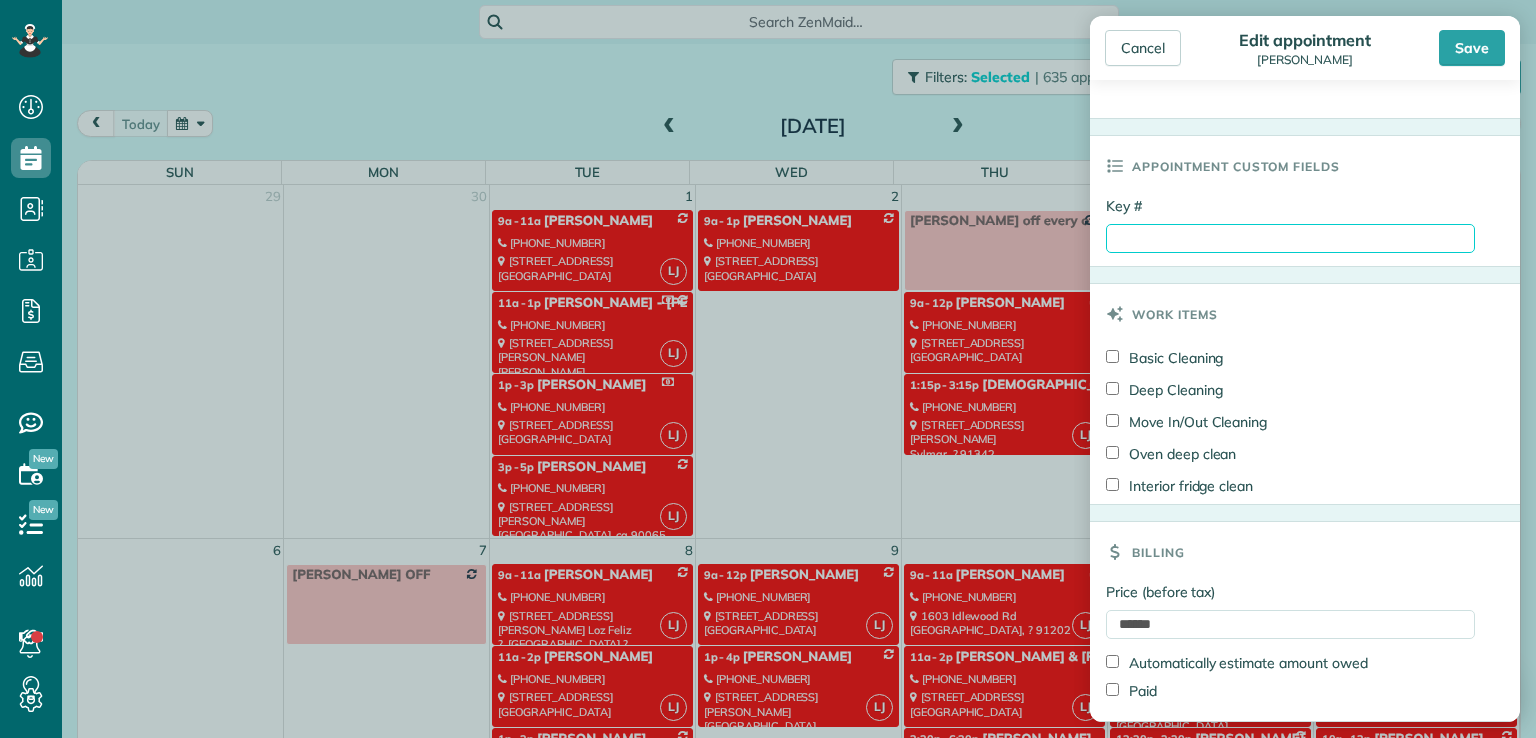 click on "Key #" at bounding box center (1290, 238) 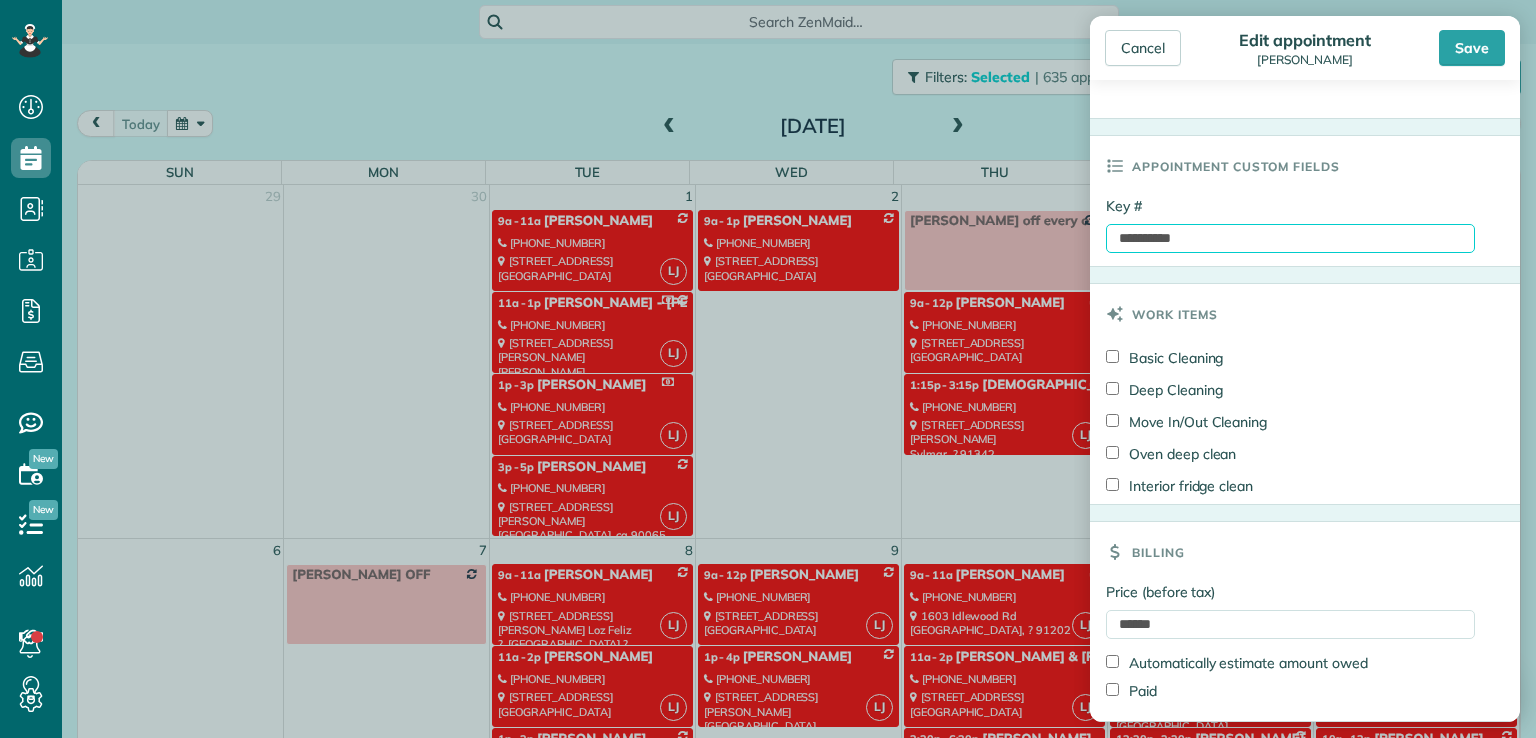 type on "**********" 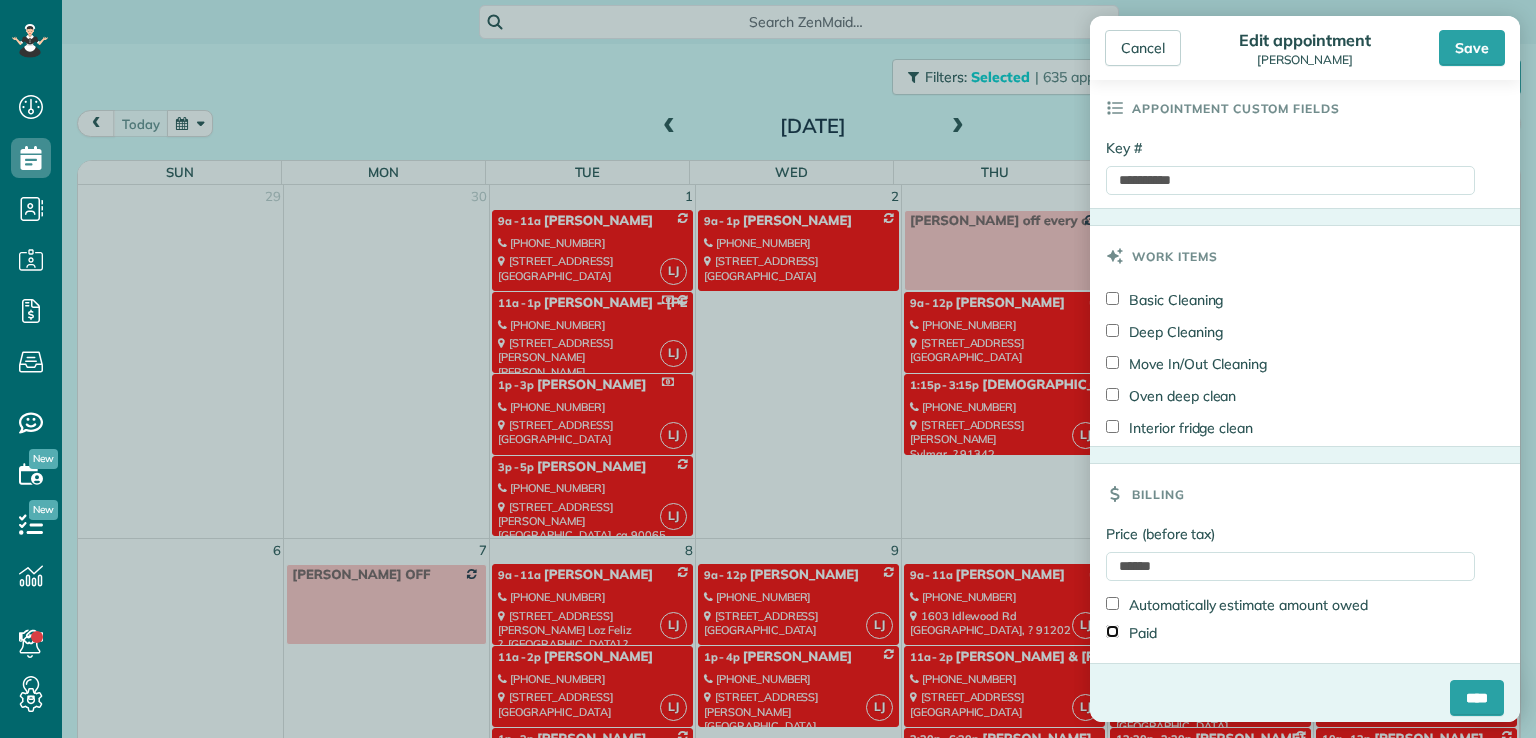 scroll, scrollTop: 934, scrollLeft: 0, axis: vertical 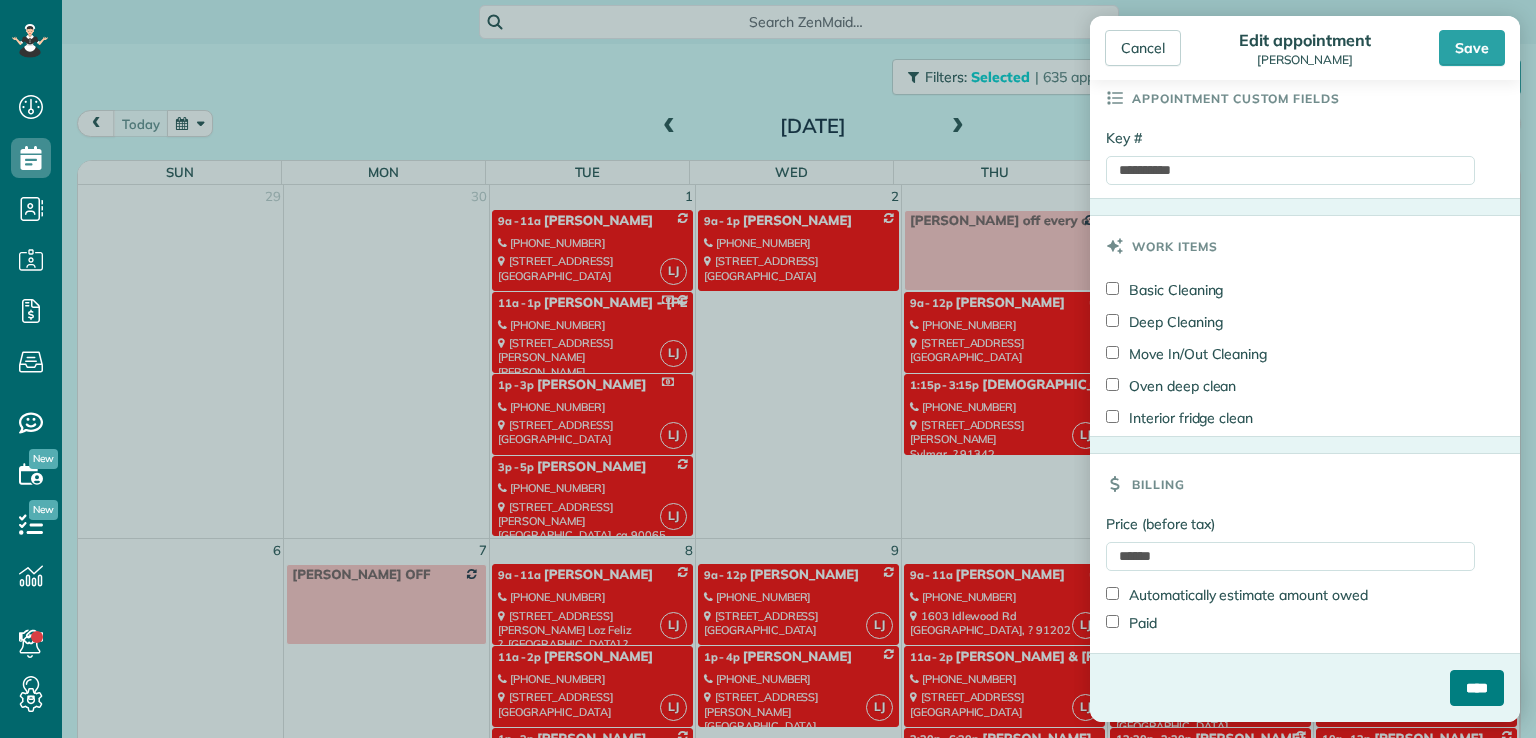 click on "****" at bounding box center [1477, 688] 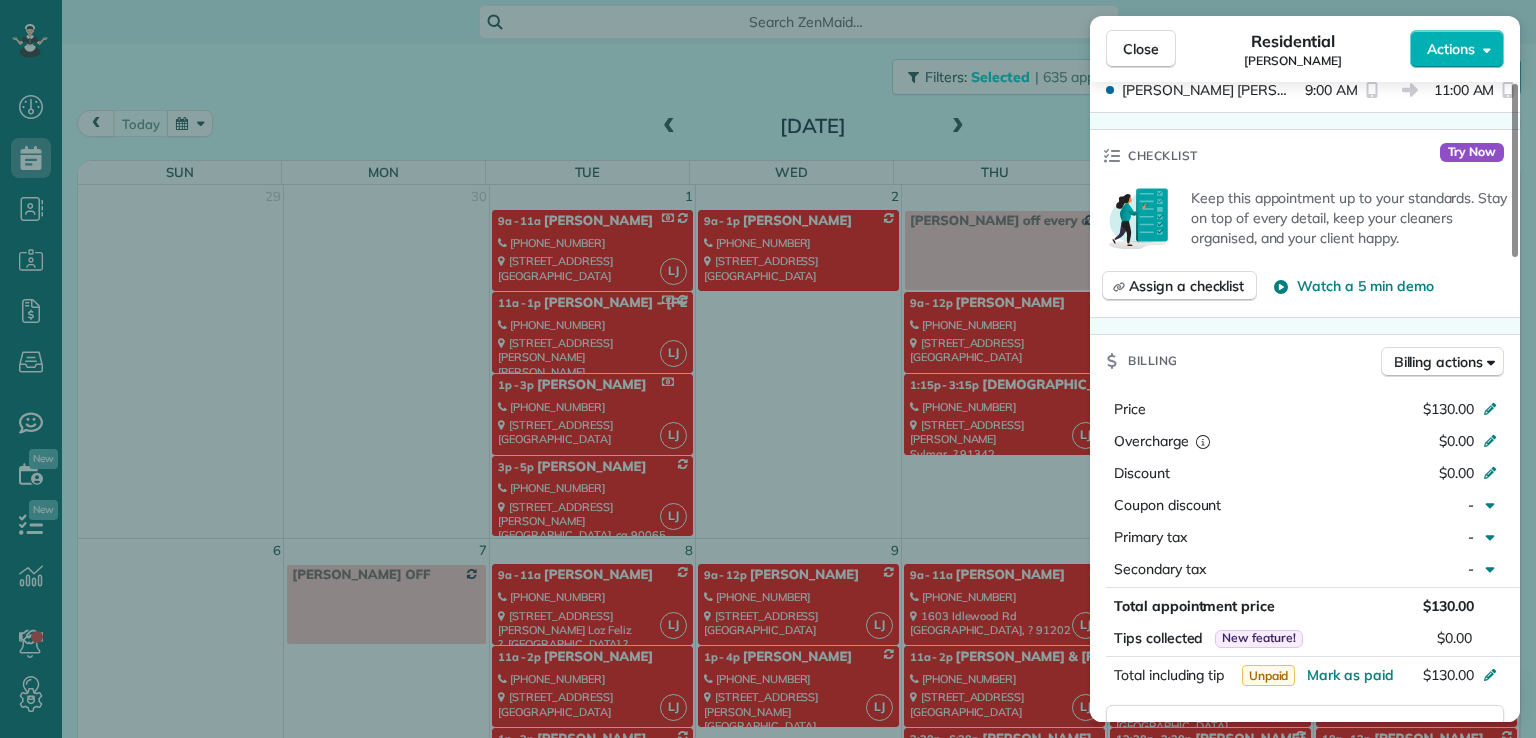scroll, scrollTop: 665, scrollLeft: 0, axis: vertical 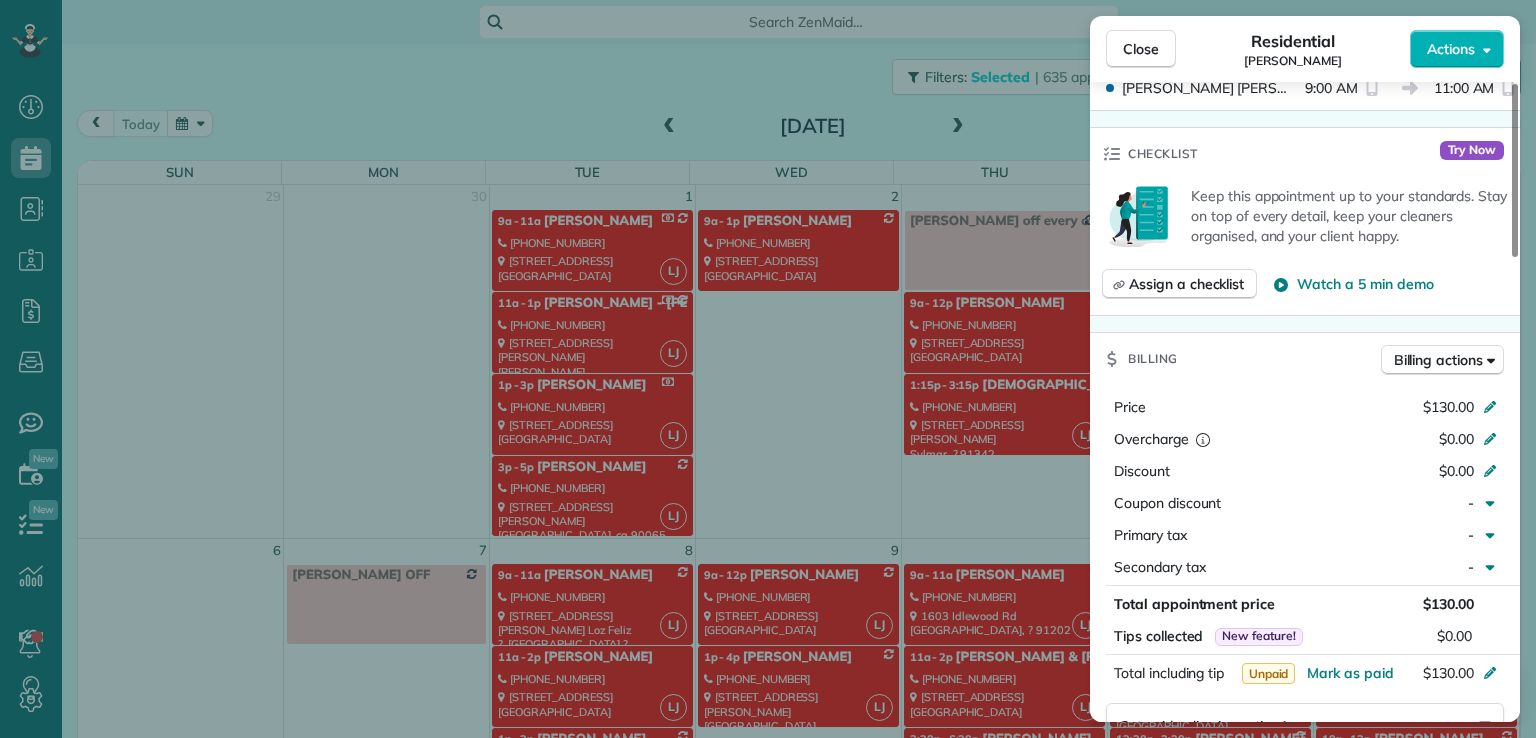 click on "$130.00" at bounding box center (1442, 604) 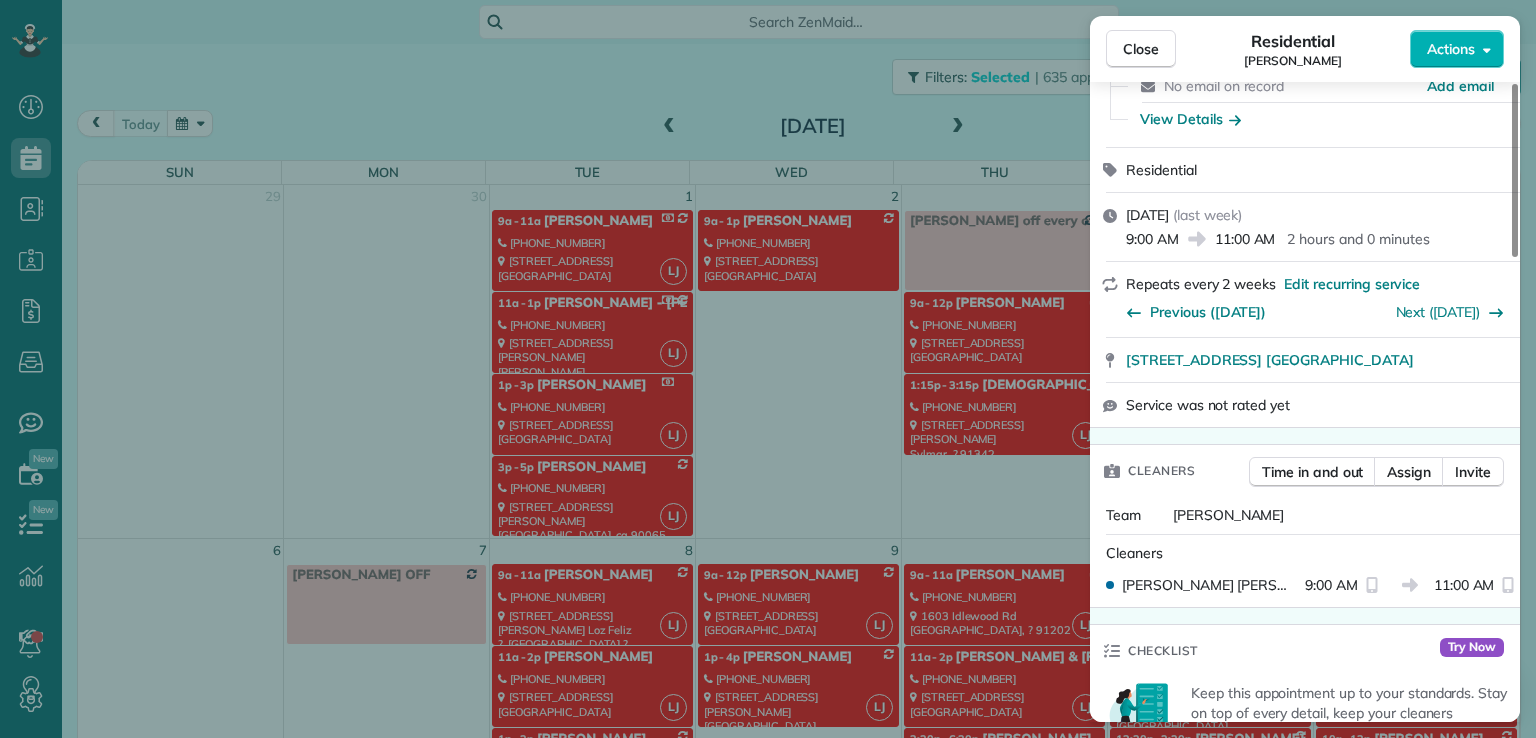 scroll, scrollTop: 148, scrollLeft: 0, axis: vertical 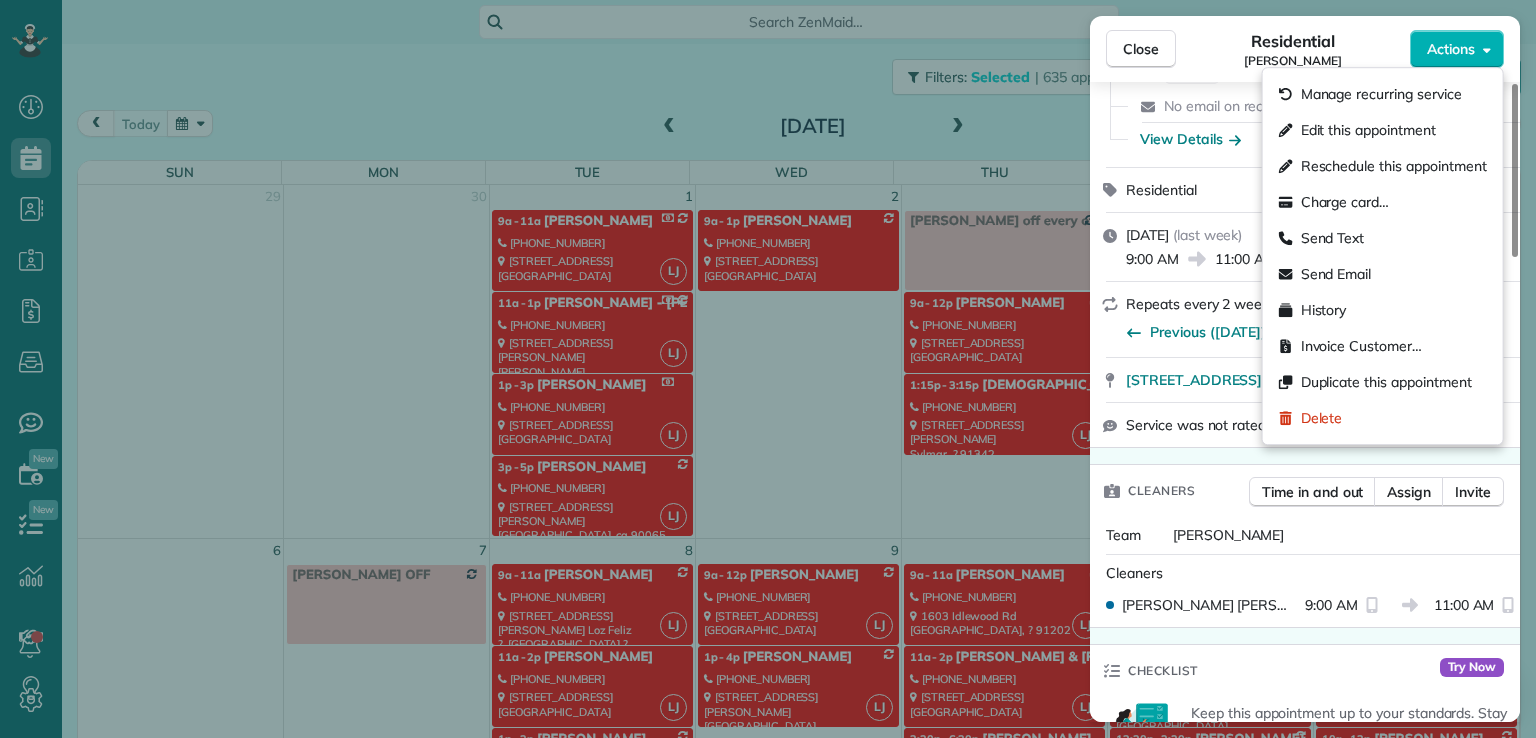 click on "Actions" at bounding box center (1451, 49) 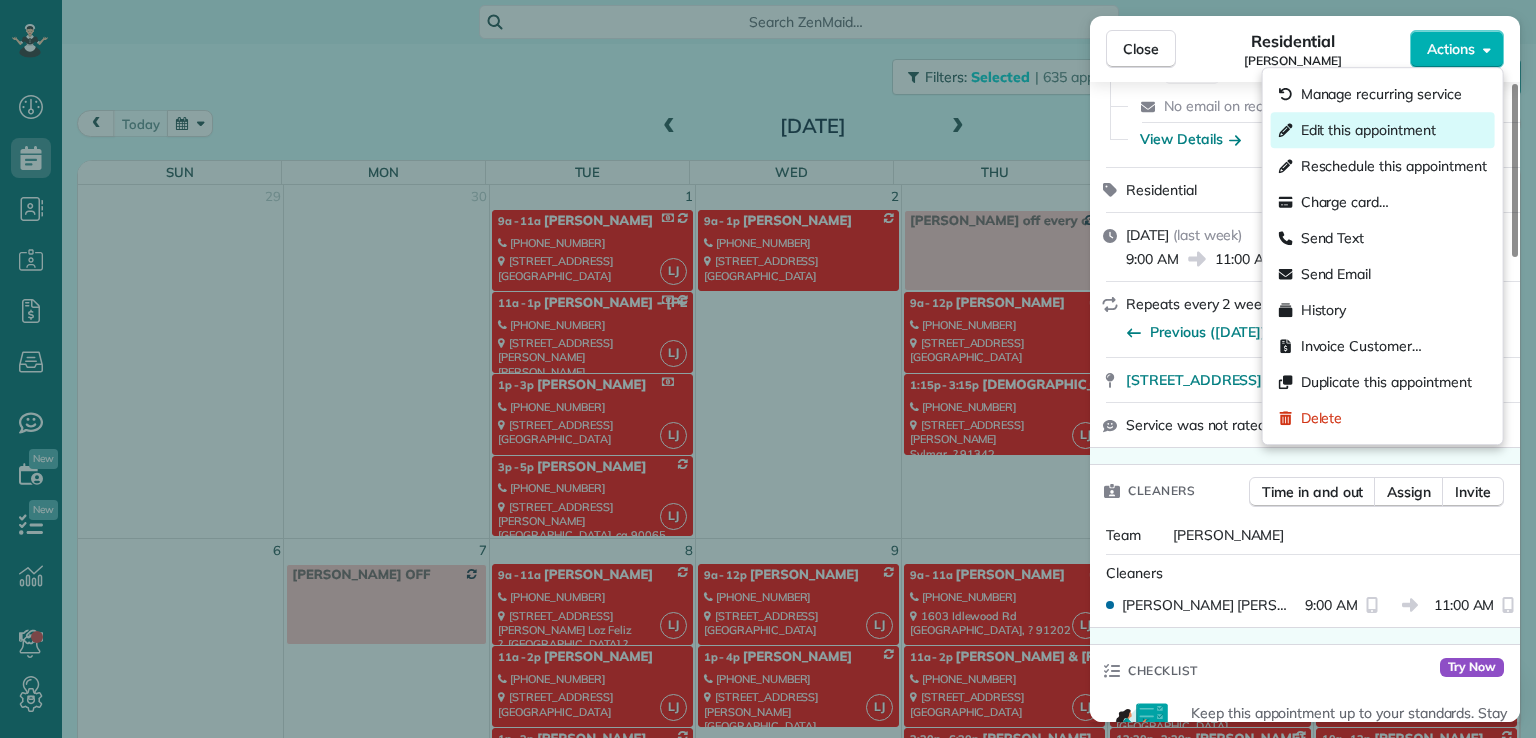 click on "Edit this appointment" at bounding box center (1368, 130) 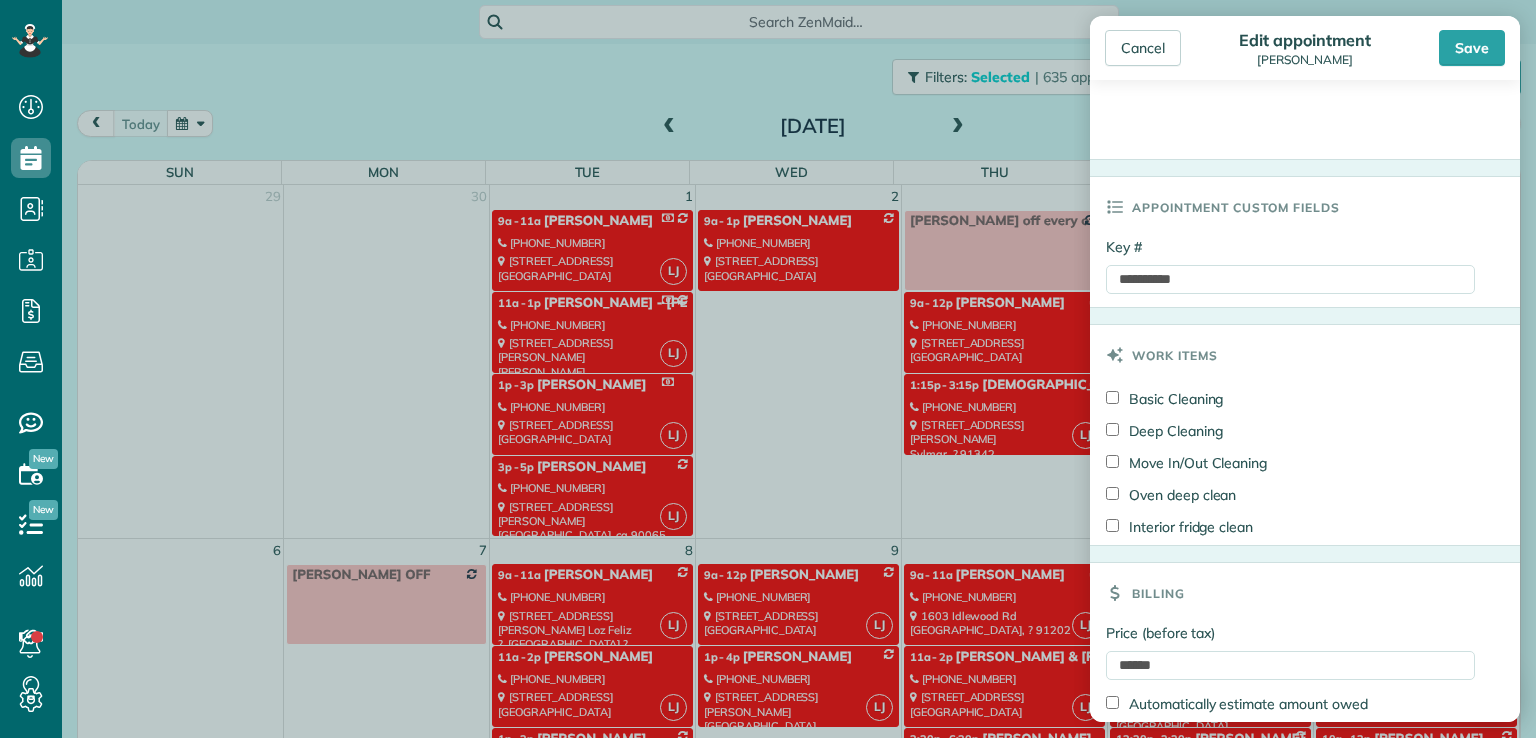 scroll, scrollTop: 934, scrollLeft: 0, axis: vertical 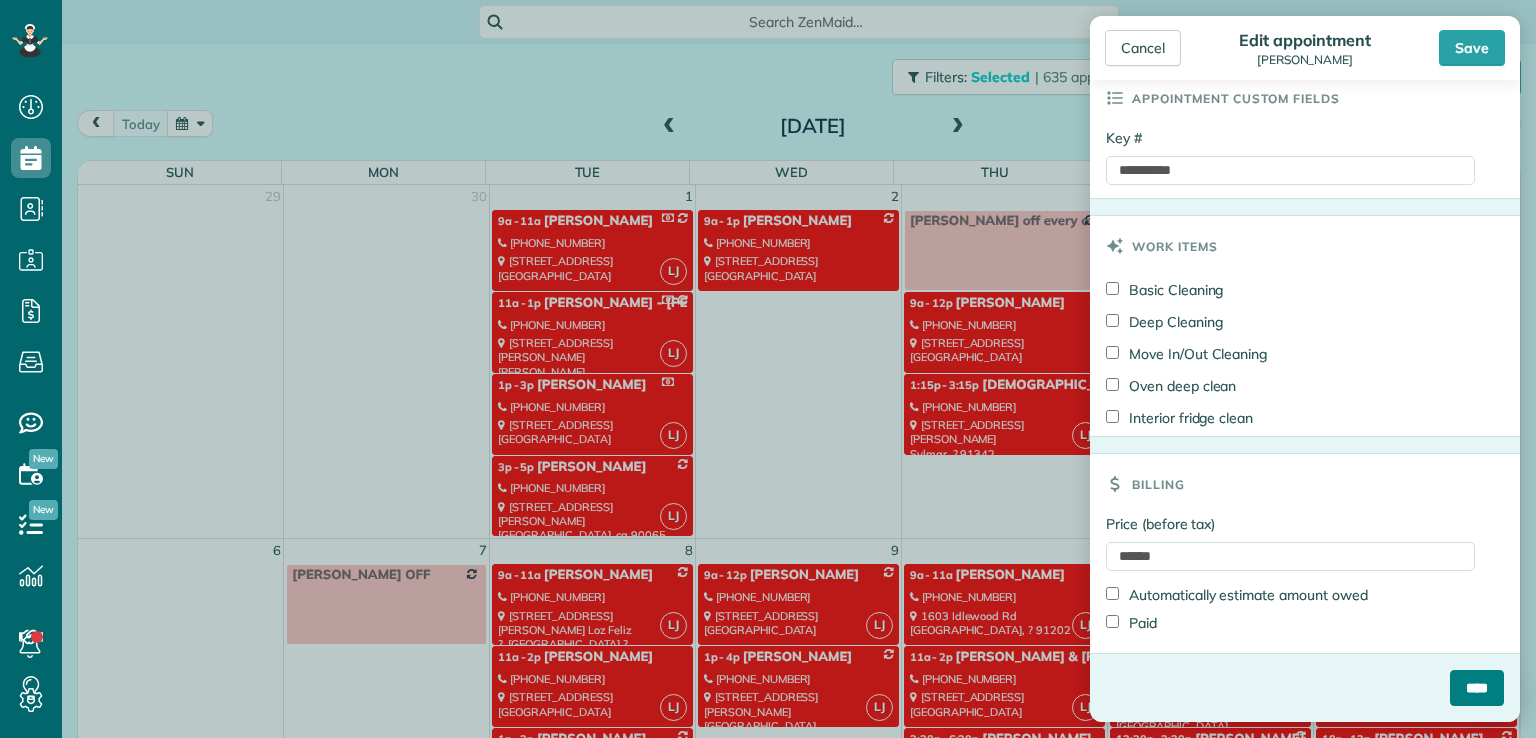 click on "****" at bounding box center [1477, 688] 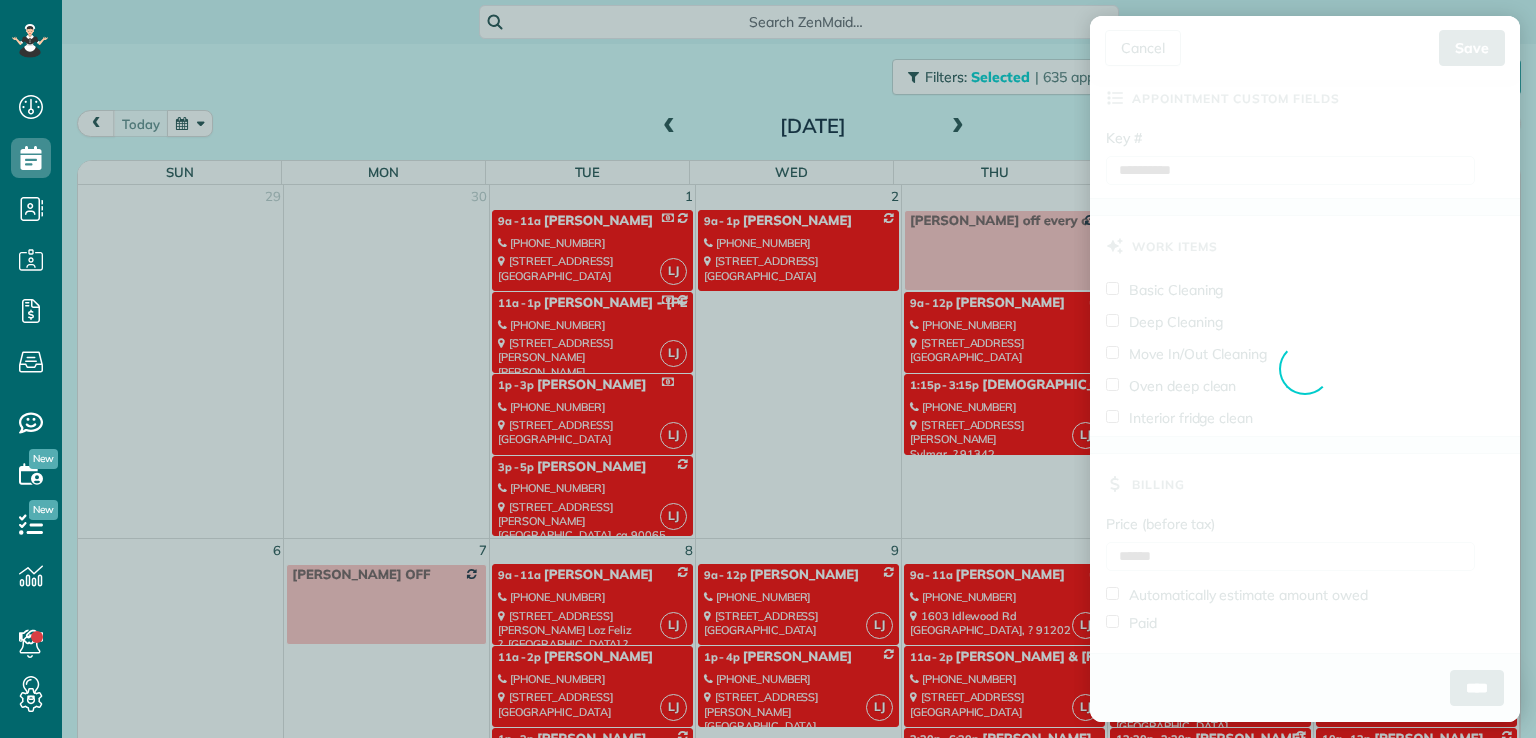 click on "Dashboard
Scheduling
Calendar View
List View
Dispatch View - Weekly scheduling (Beta)" at bounding box center [768, 369] 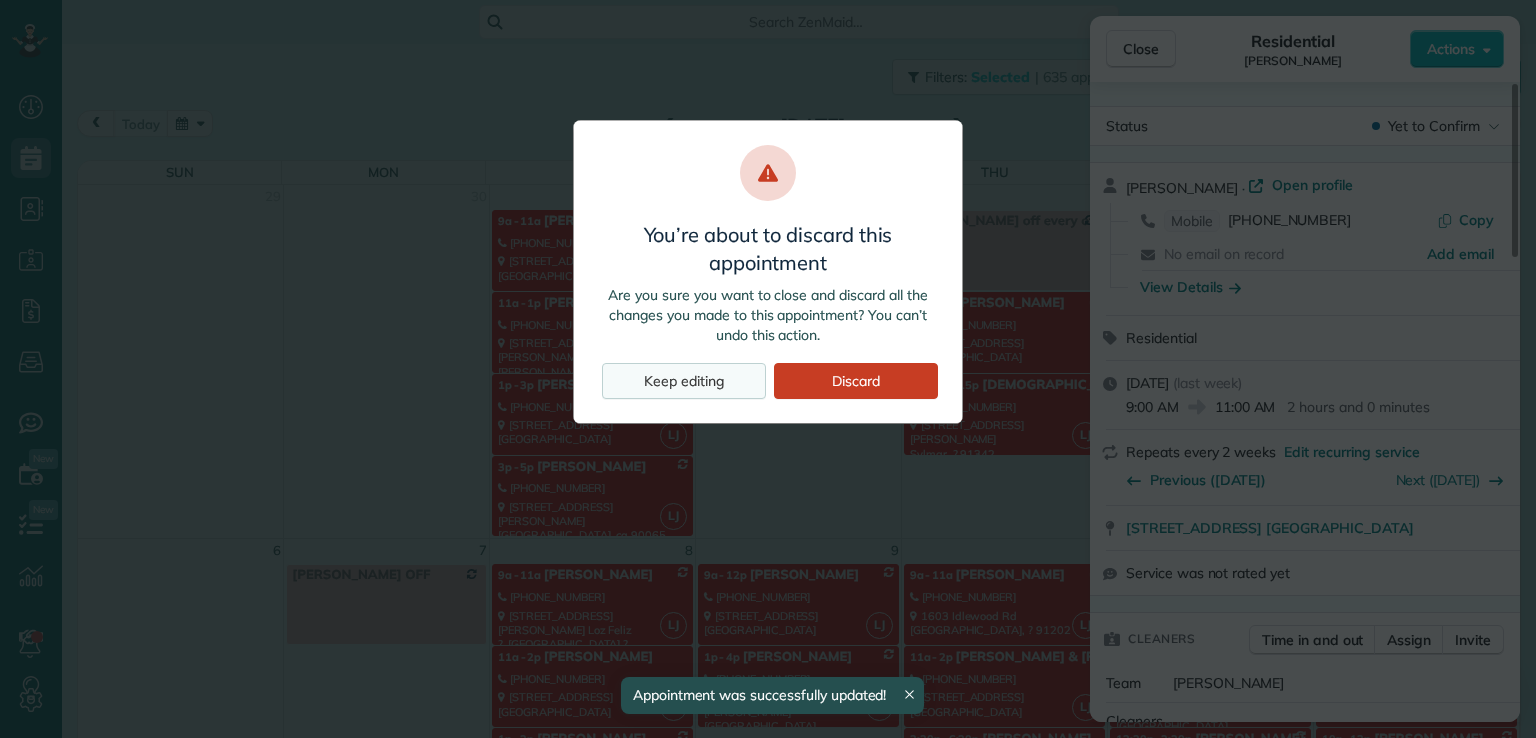 click on "Keep editing" at bounding box center (684, 381) 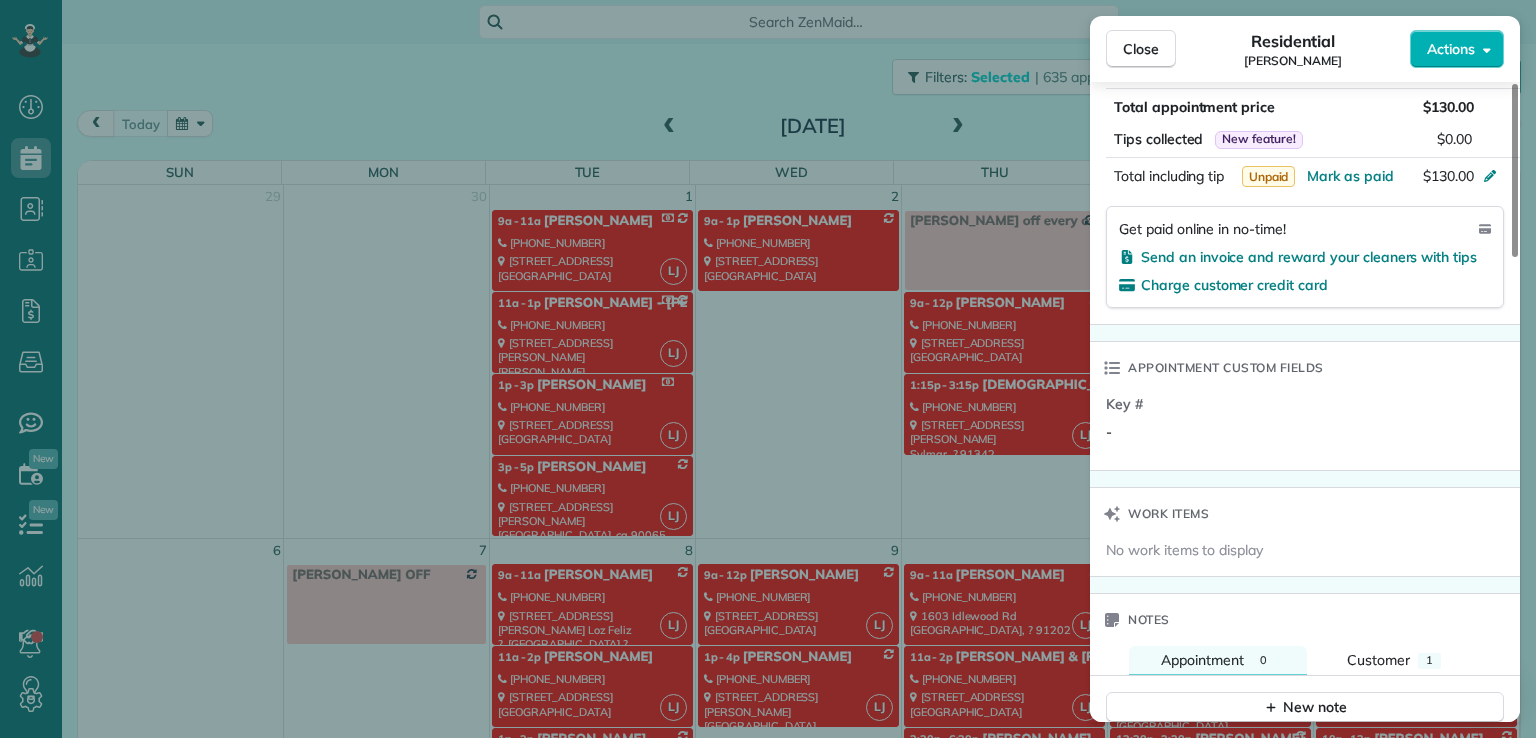 scroll, scrollTop: 1160, scrollLeft: 0, axis: vertical 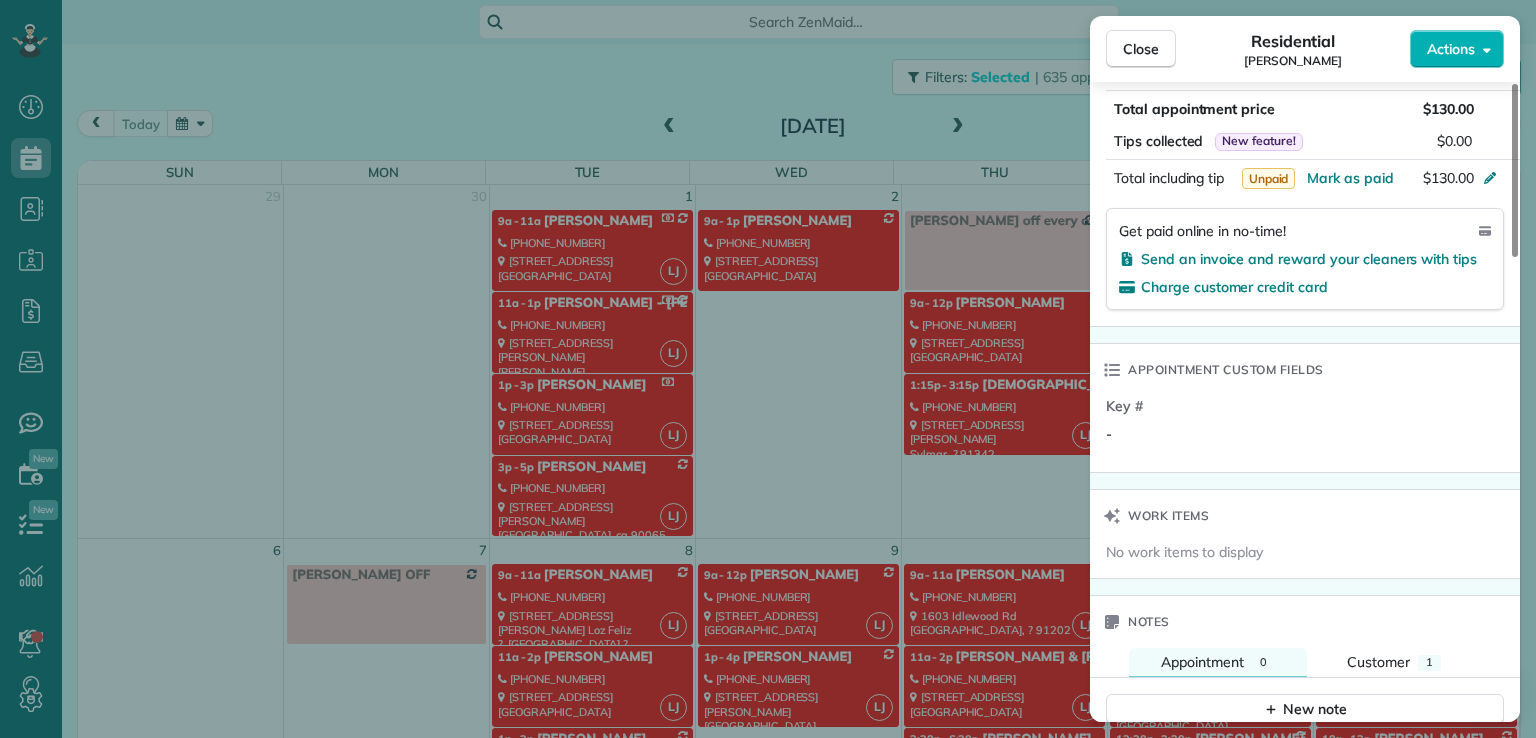 click on "Actions" at bounding box center [1457, 49] 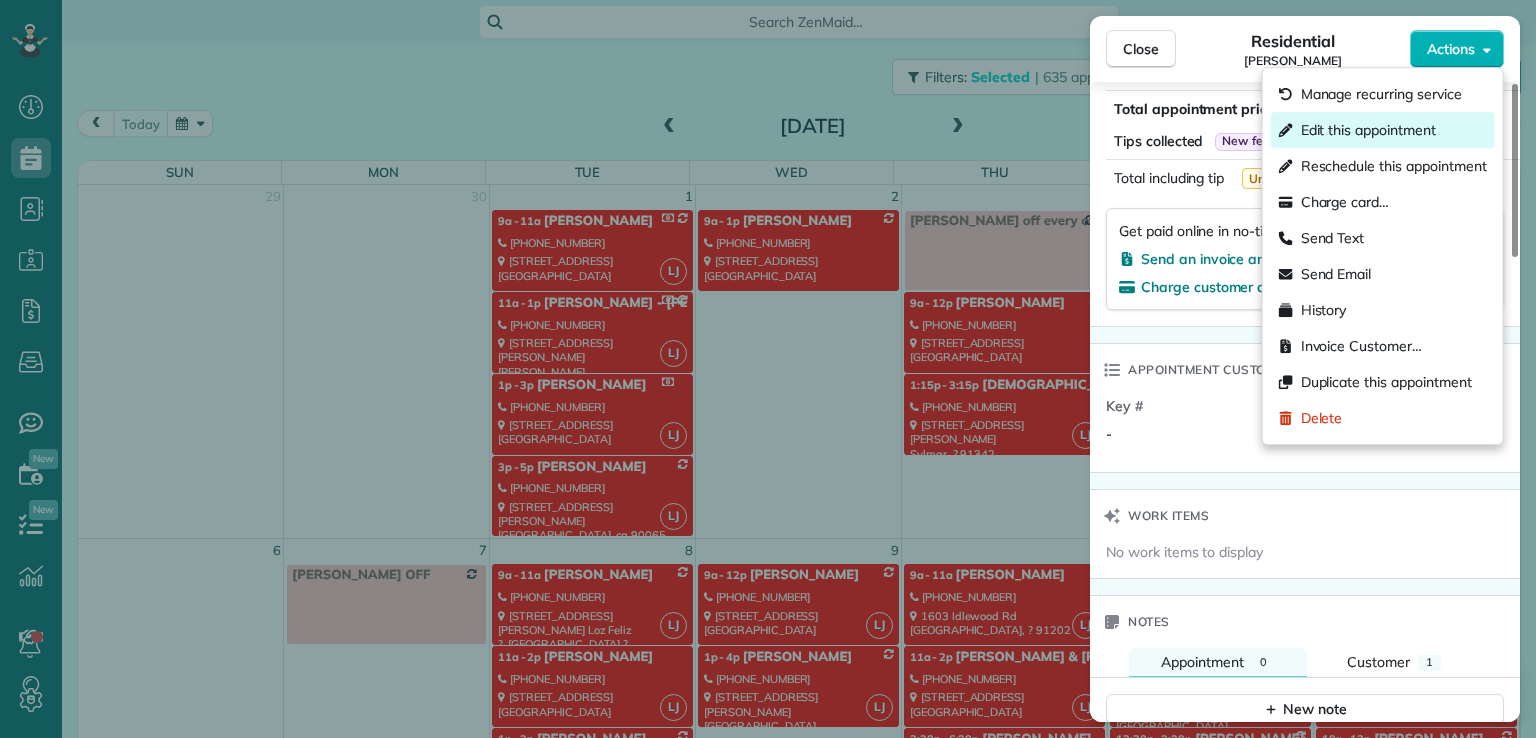 click on "Edit this appointment" at bounding box center [1368, 130] 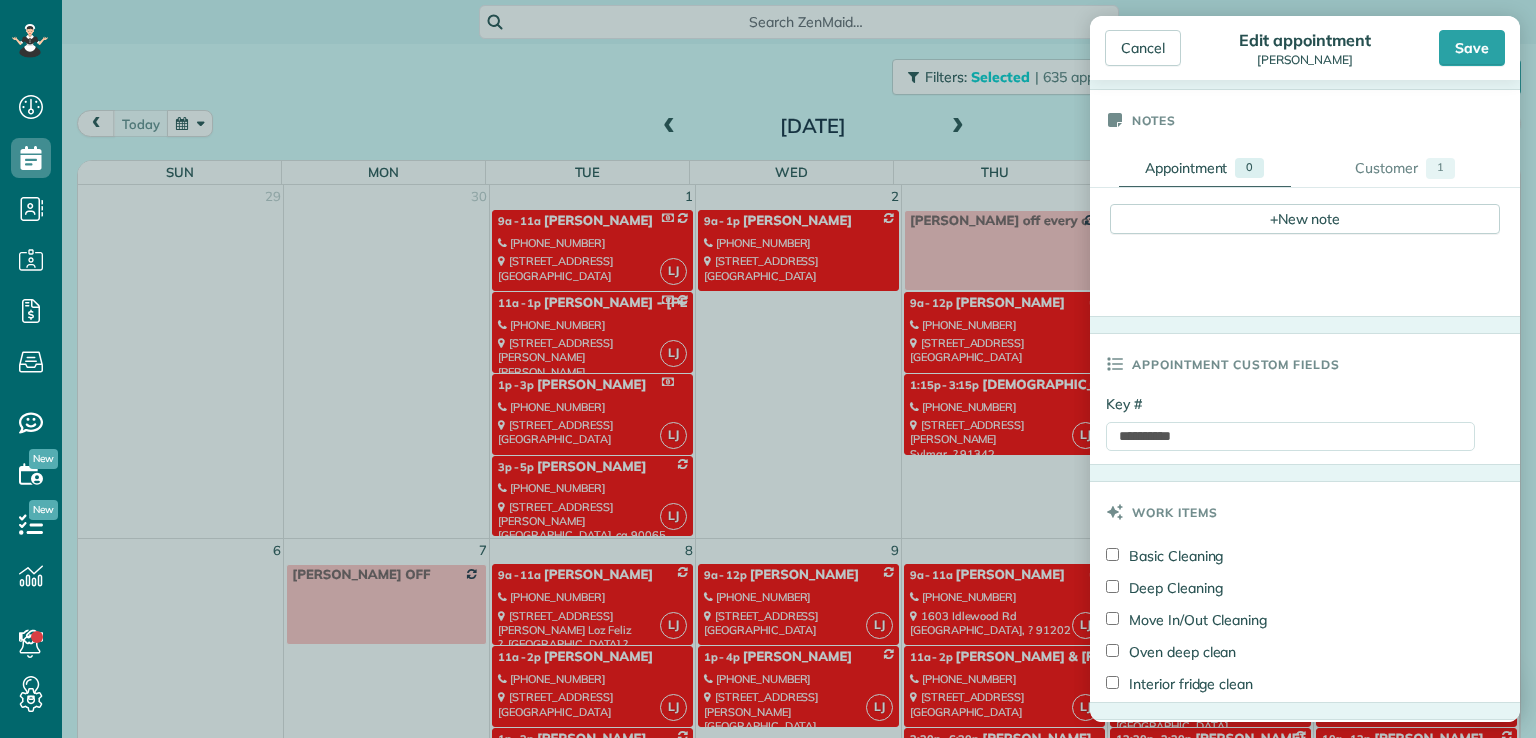scroll, scrollTop: 934, scrollLeft: 0, axis: vertical 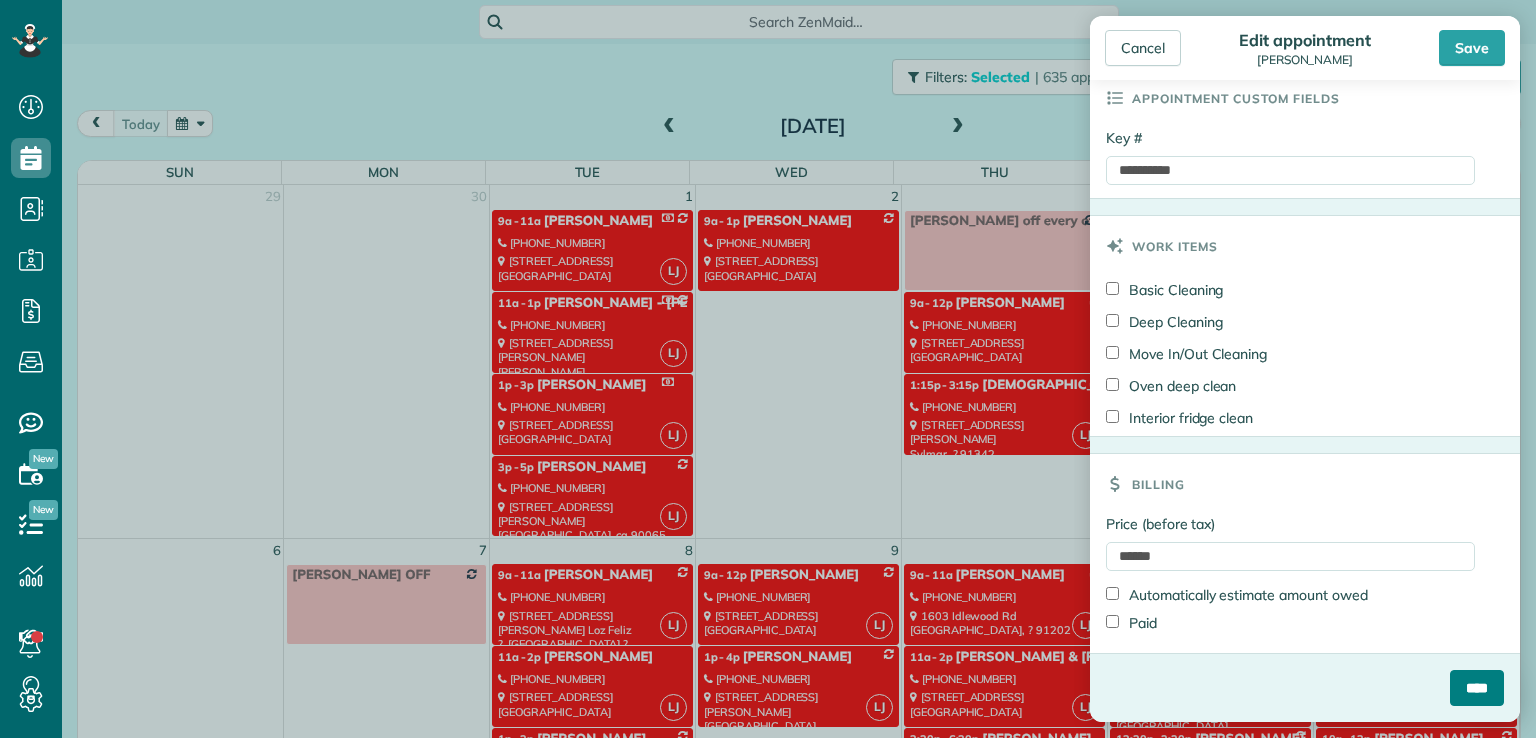 click on "****" at bounding box center (1477, 688) 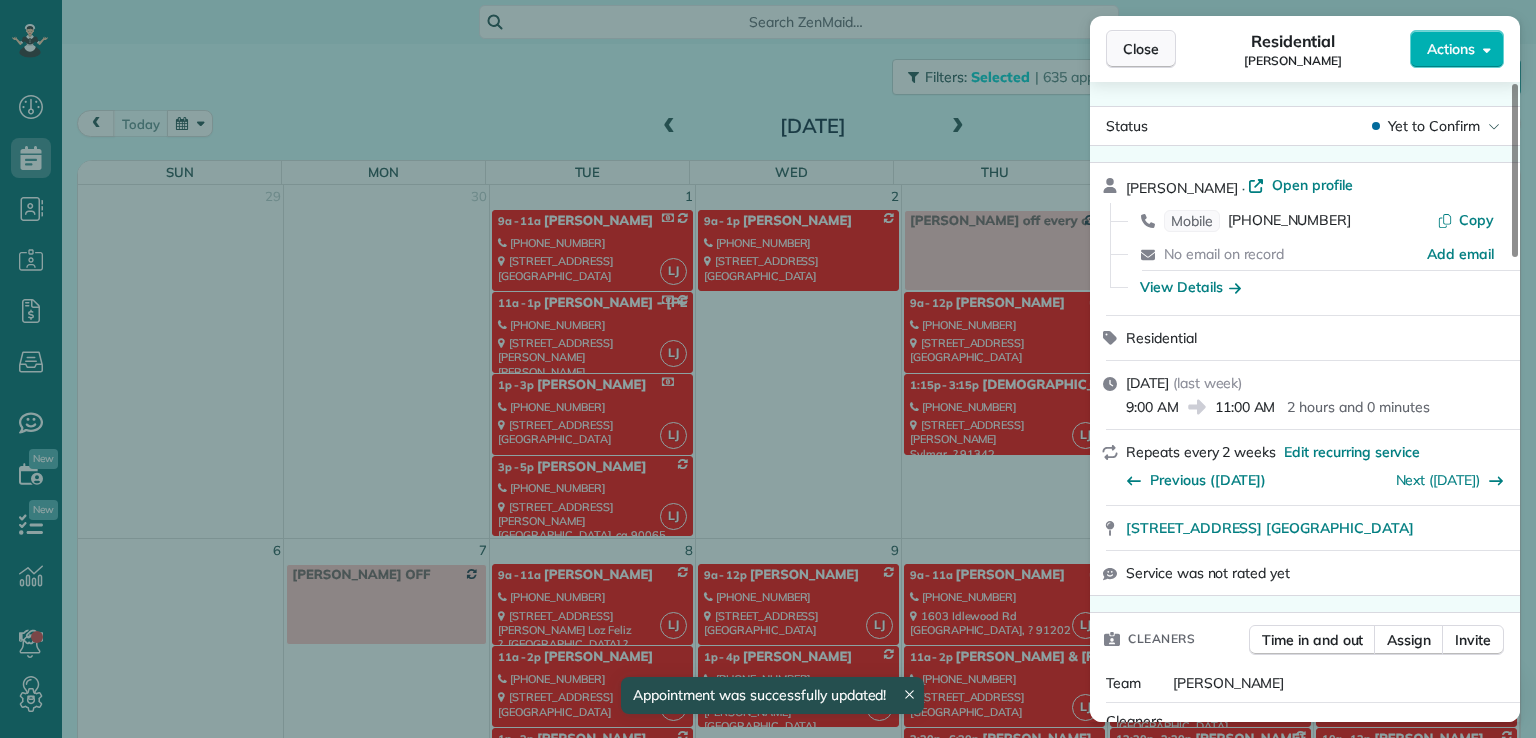click on "Close" at bounding box center [1141, 49] 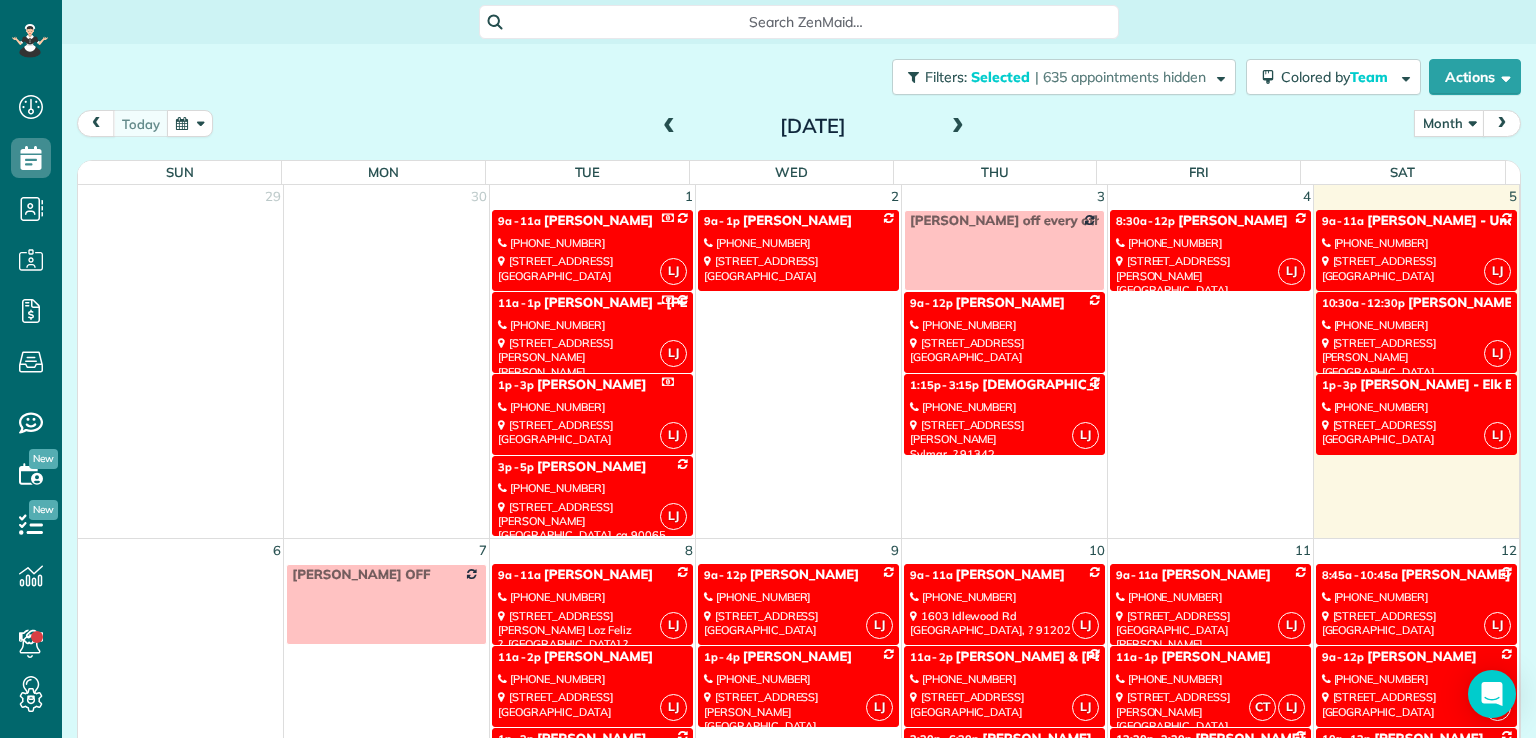 click at bounding box center [669, 127] 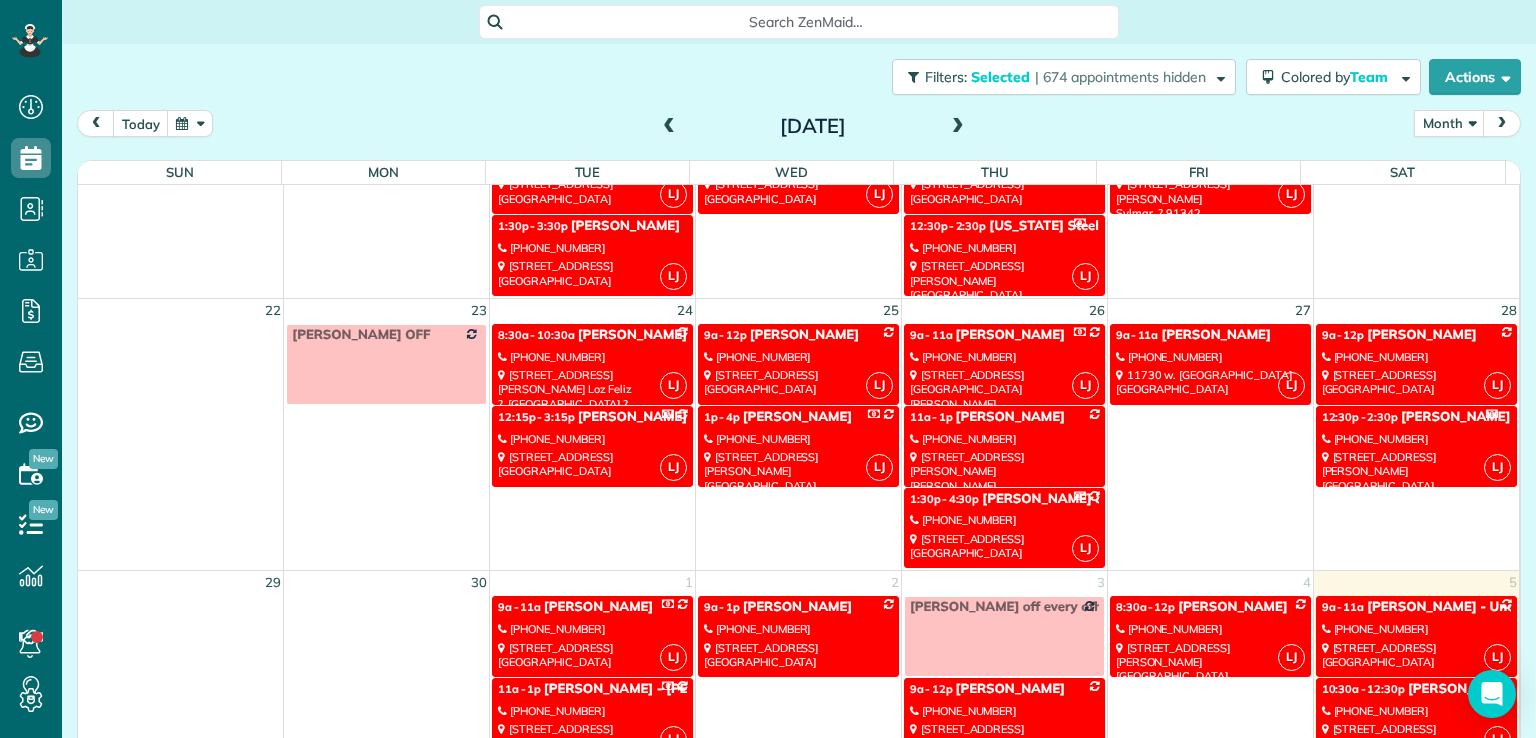 scroll, scrollTop: 536, scrollLeft: 0, axis: vertical 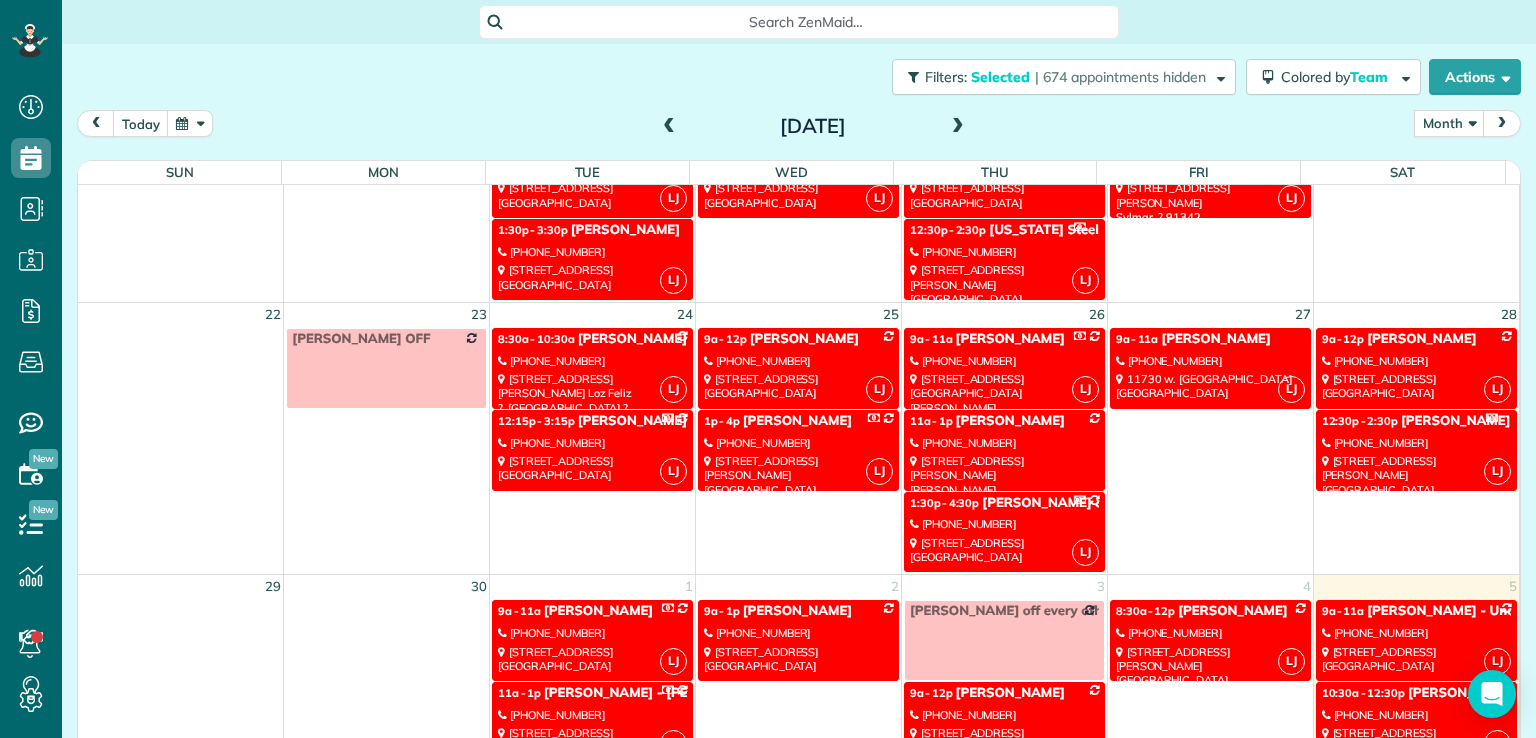 click on "[PHONE_NUMBER]" at bounding box center (1004, 443) 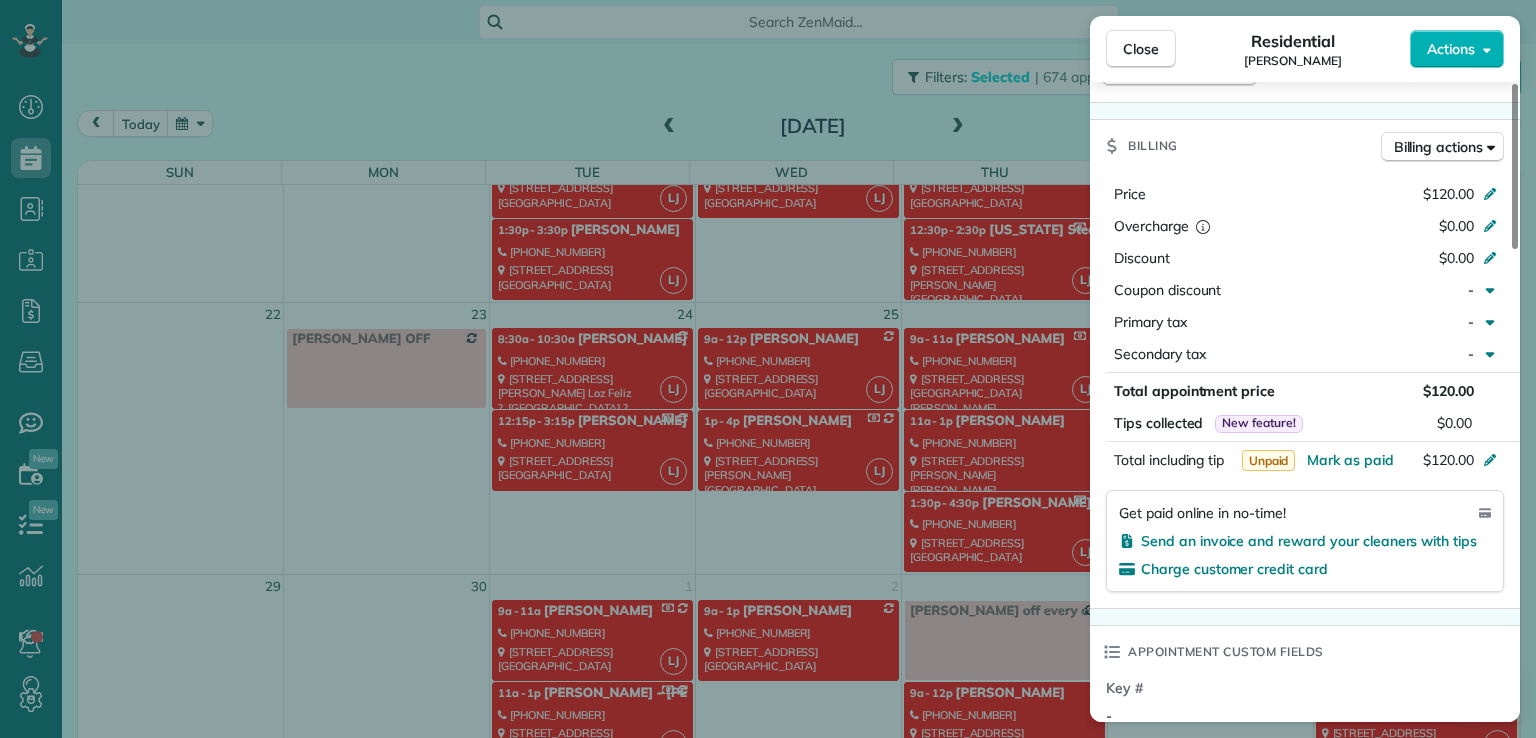 scroll, scrollTop: 884, scrollLeft: 0, axis: vertical 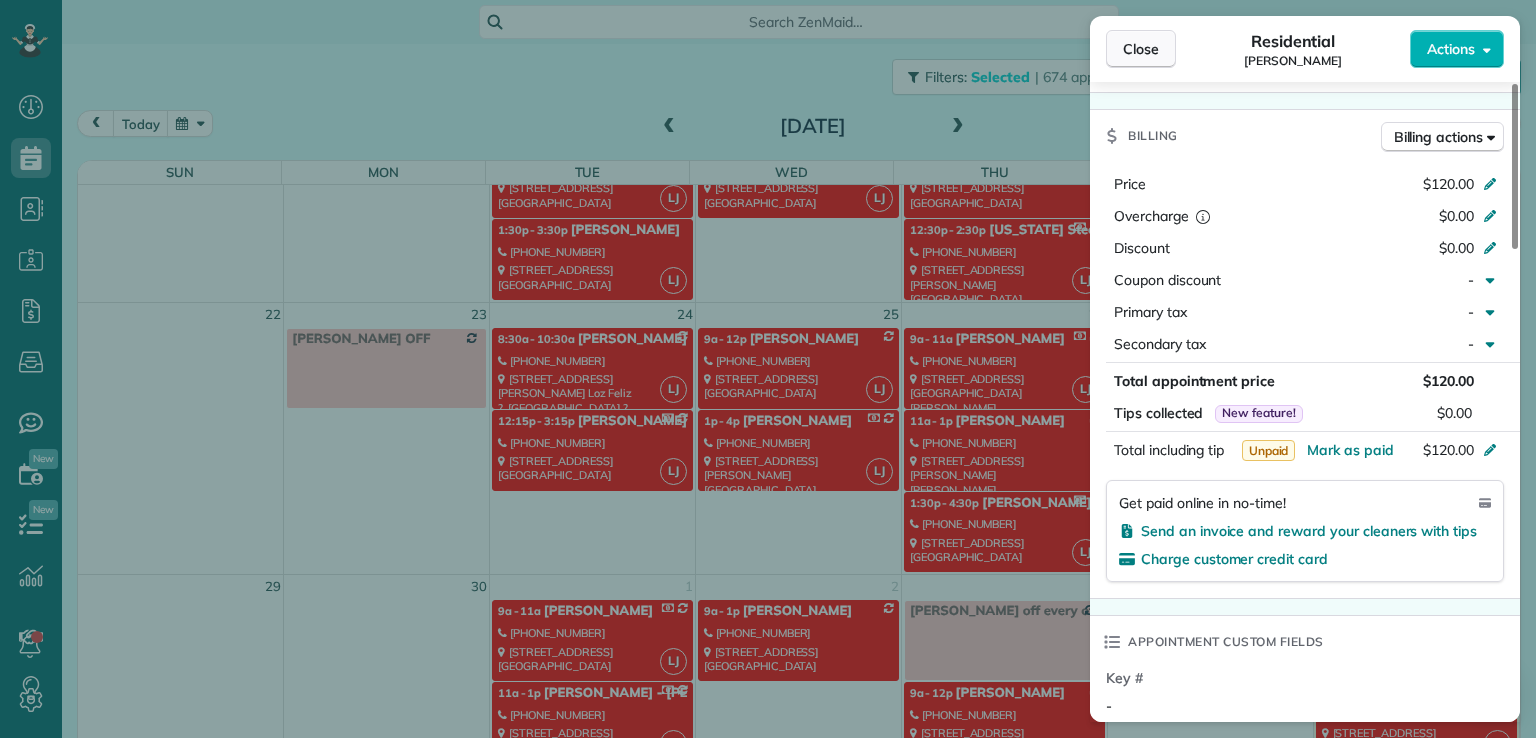 click on "Close" at bounding box center [1141, 49] 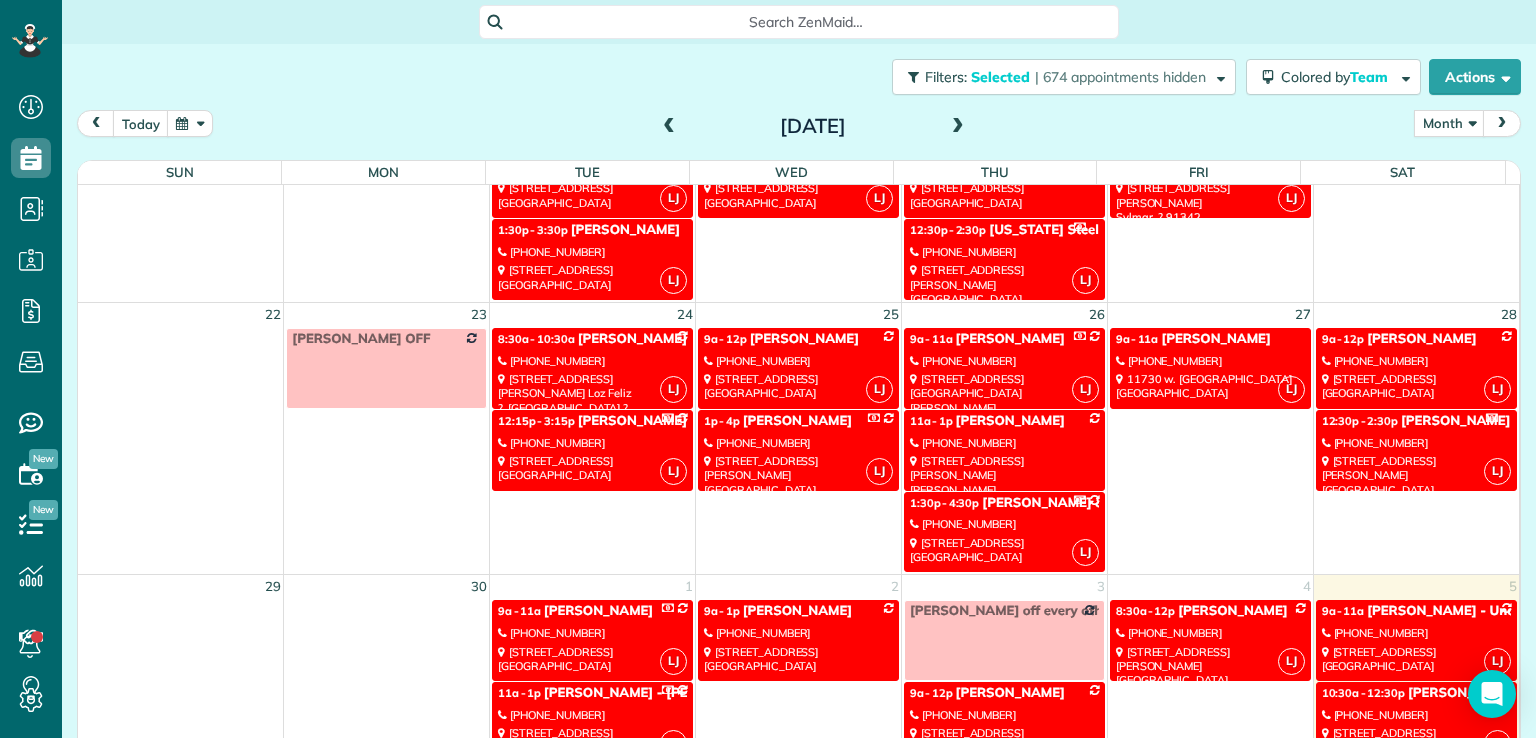 click on "[STREET_ADDRESS][PERSON_NAME]" at bounding box center [1004, 393] 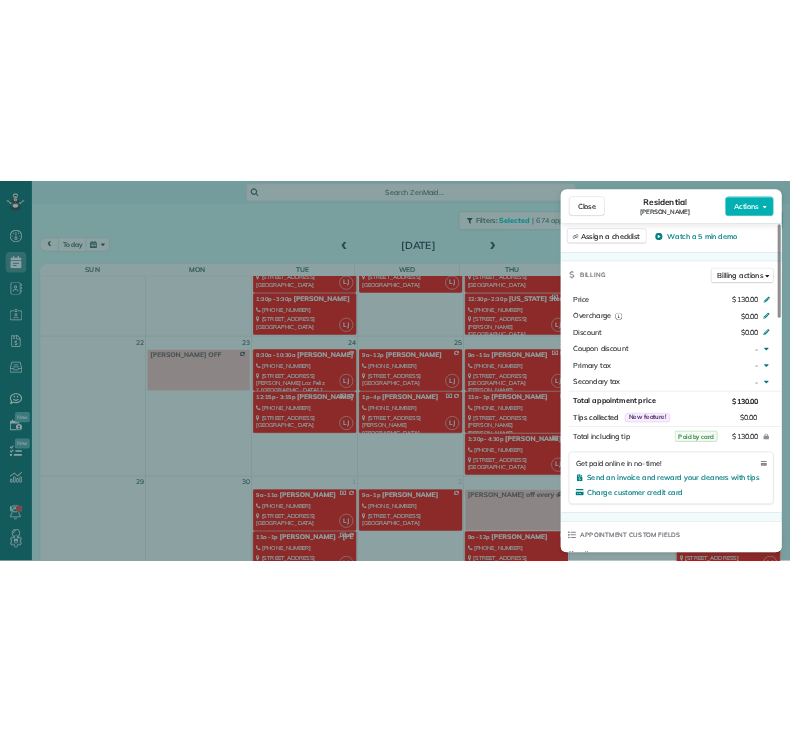 scroll, scrollTop: 841, scrollLeft: 0, axis: vertical 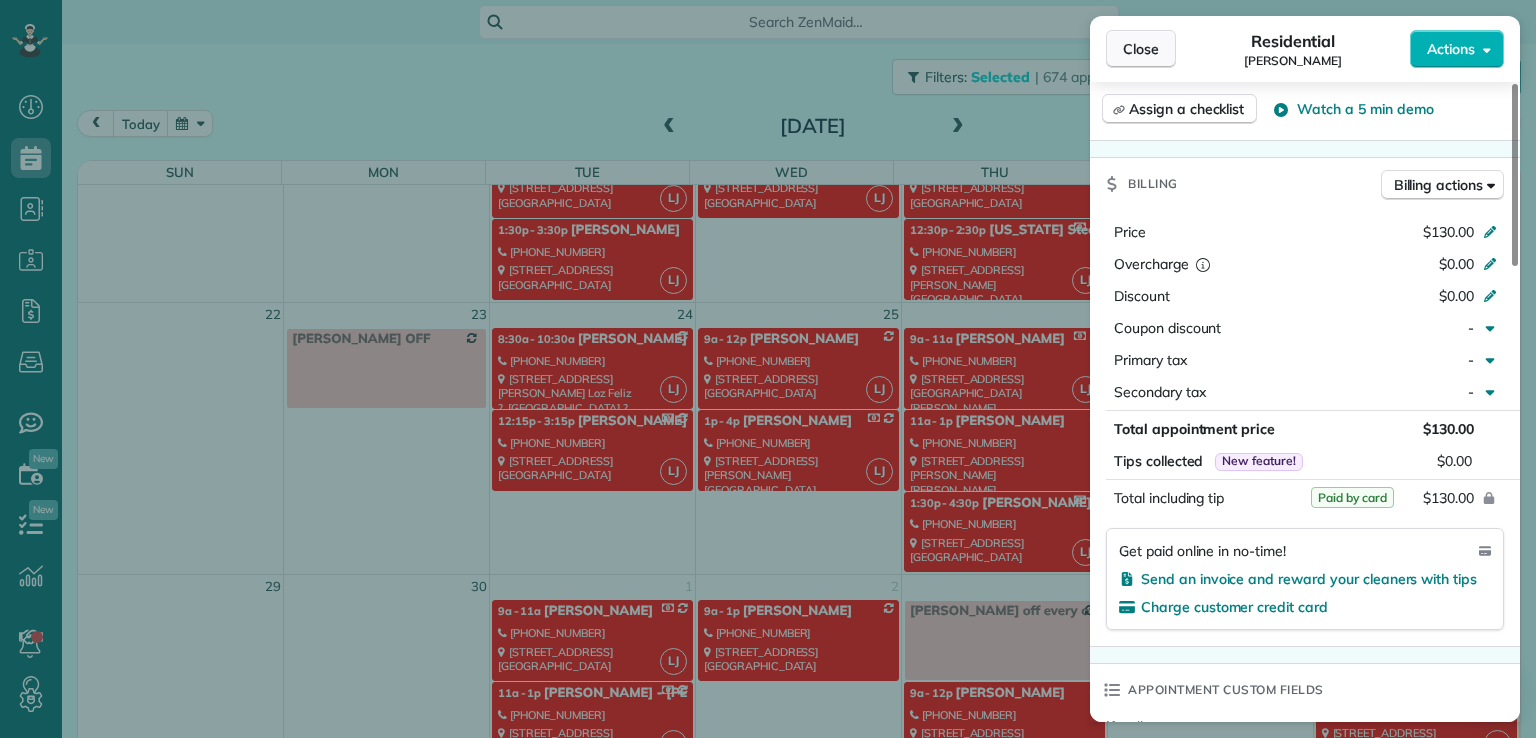 click on "Close" at bounding box center (1141, 49) 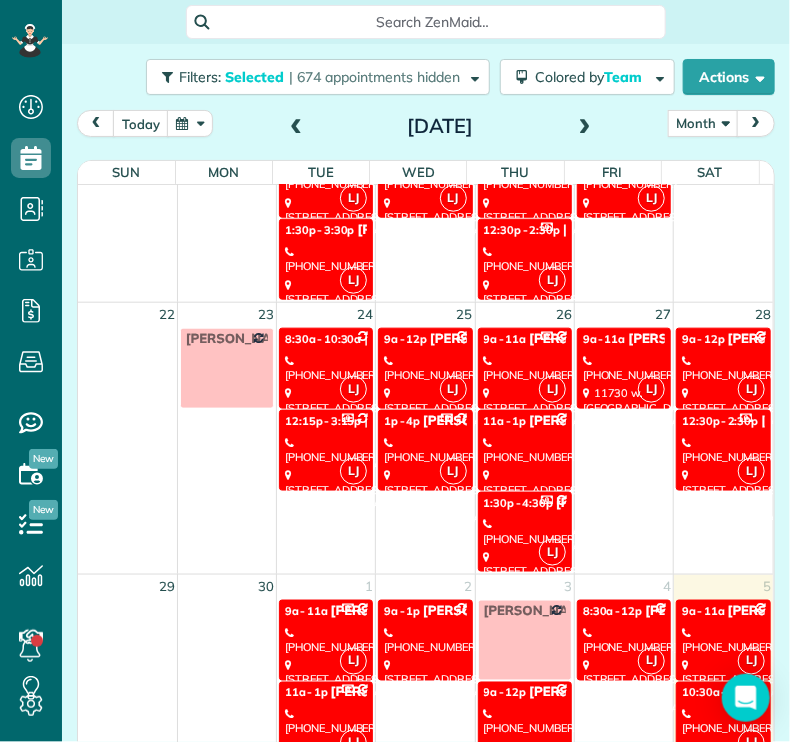 scroll, scrollTop: 741, scrollLeft: 61, axis: both 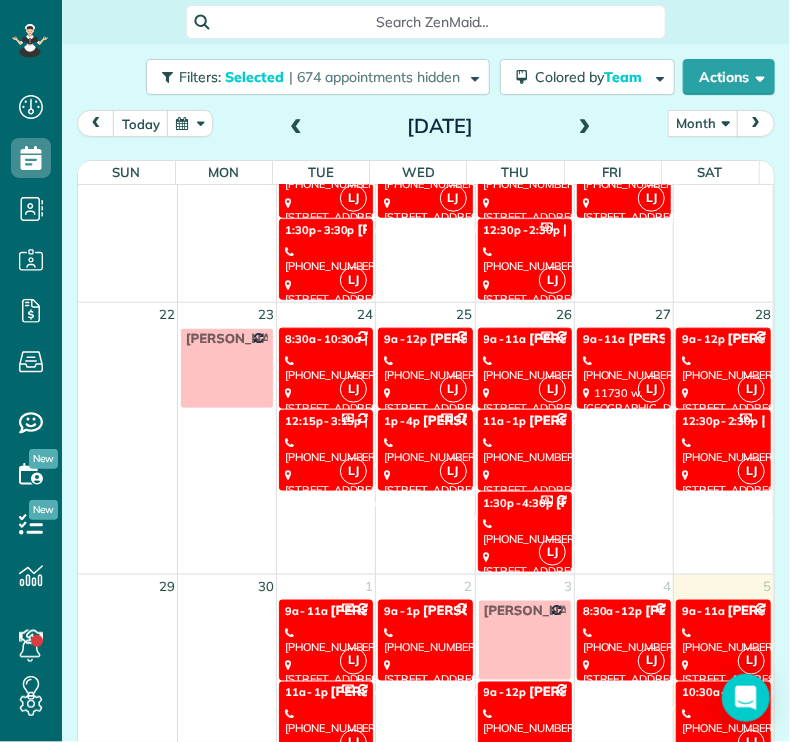 click on "[PHONE_NUMBER]" at bounding box center (525, 368) 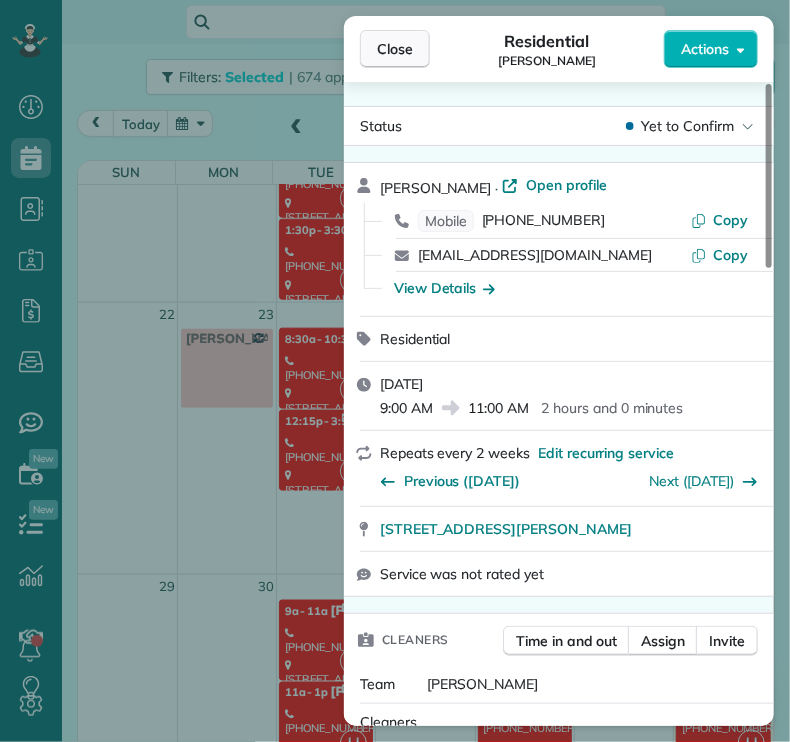 click on "Close" at bounding box center [395, 49] 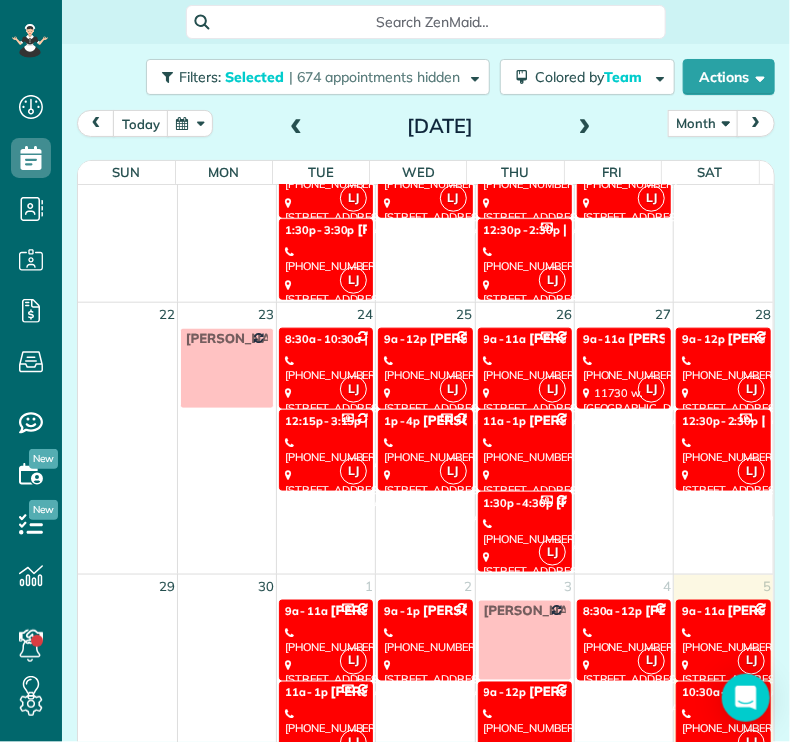 click on "[PHONE_NUMBER]" at bounding box center (525, 450) 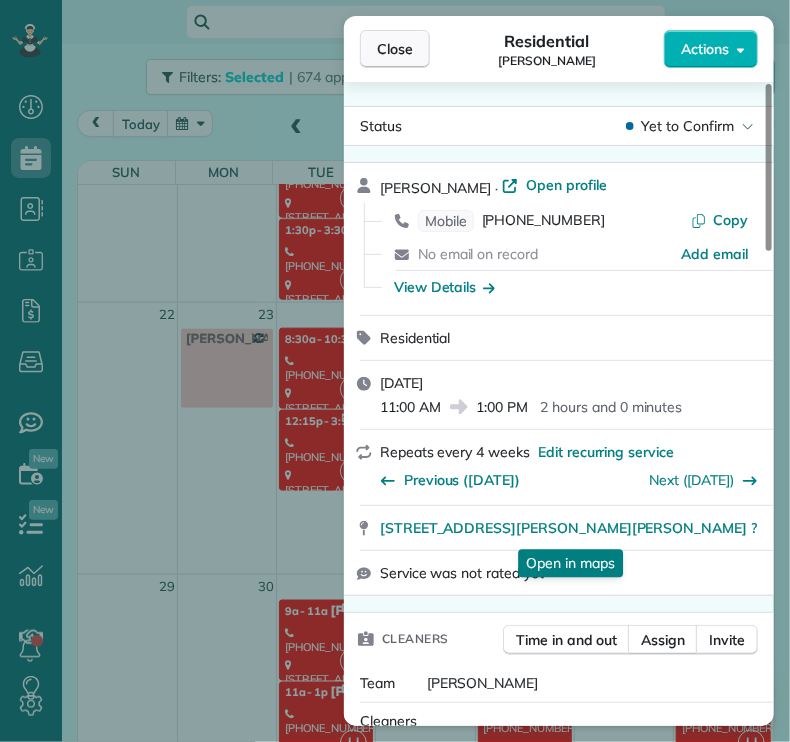 click on "Close" at bounding box center [395, 49] 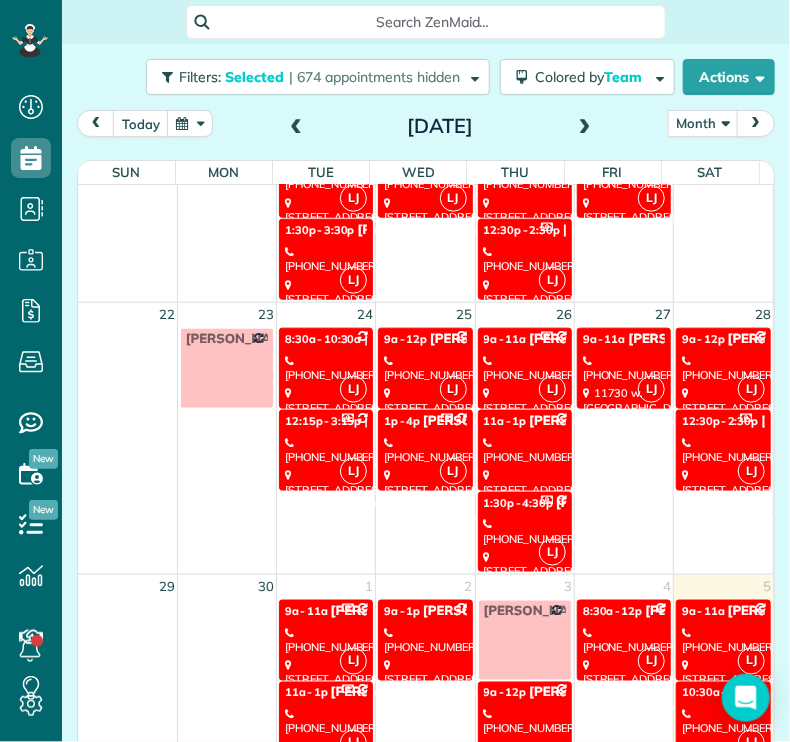click on "LJ 1:30p - 4:30p   [PERSON_NAME] & [PERSON_NAME] [PHONE_NUMBER] [STREET_ADDRESS]" at bounding box center (525, 532) 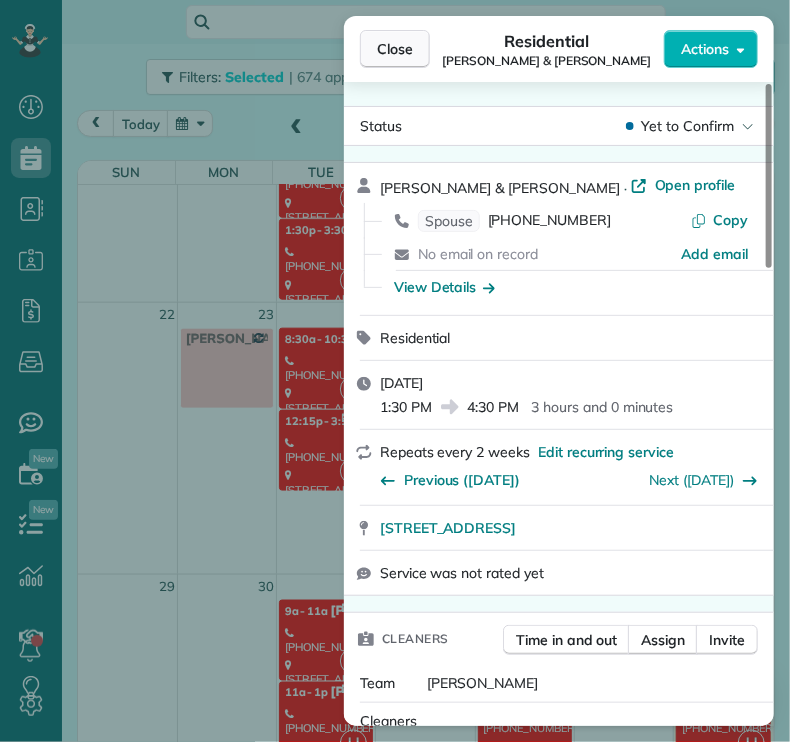 click on "Close" at bounding box center [395, 49] 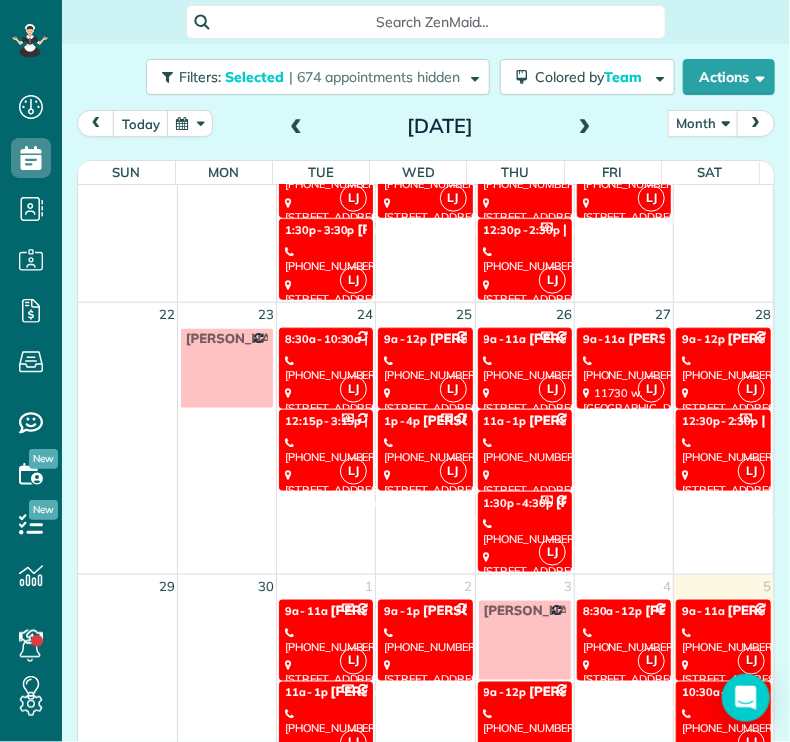 click on "[PHONE_NUMBER]" at bounding box center [525, 531] 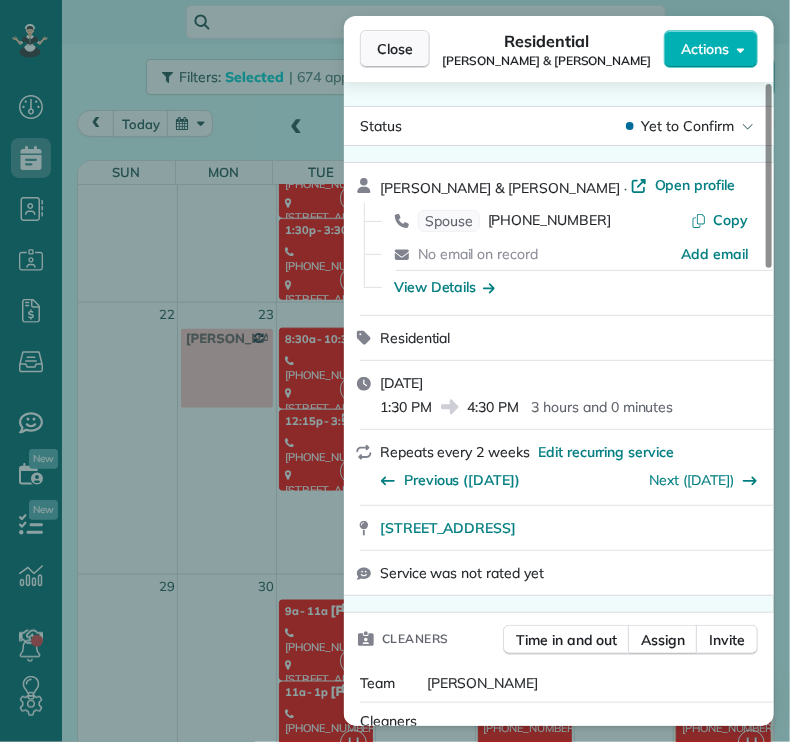 click on "Close" at bounding box center (395, 49) 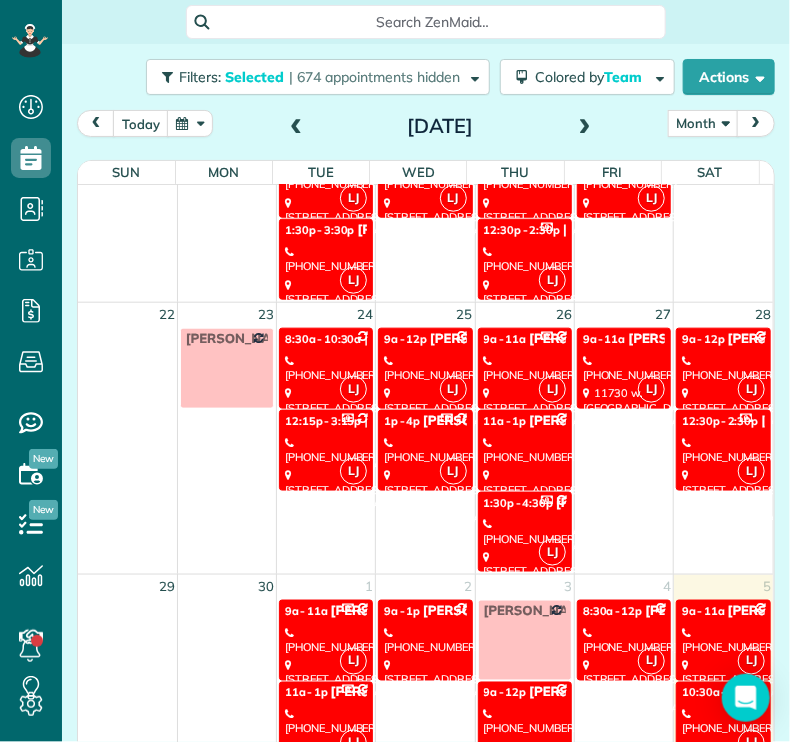 click on "[PHONE_NUMBER]" at bounding box center [624, 368] 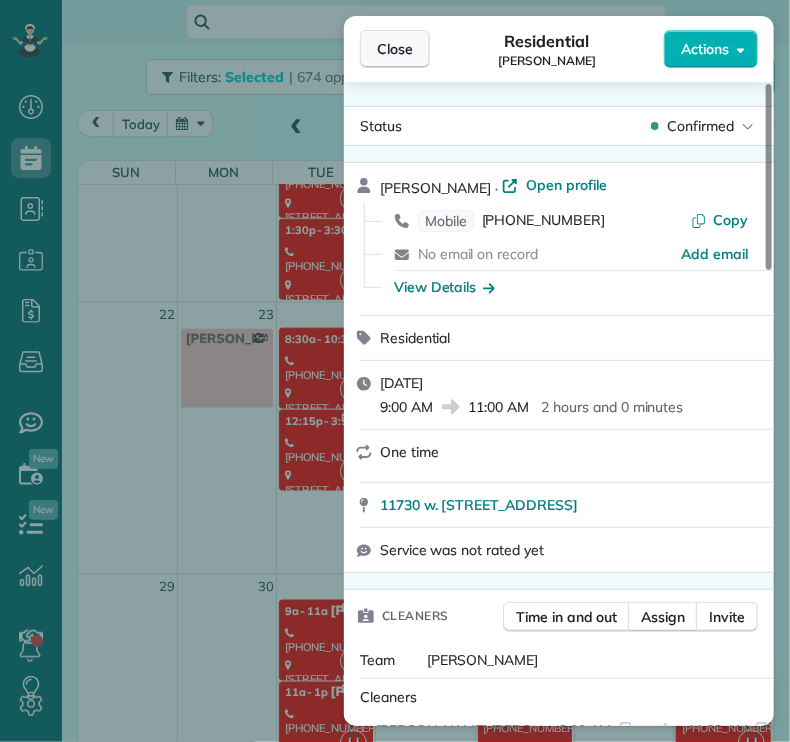 click on "Close" at bounding box center [395, 49] 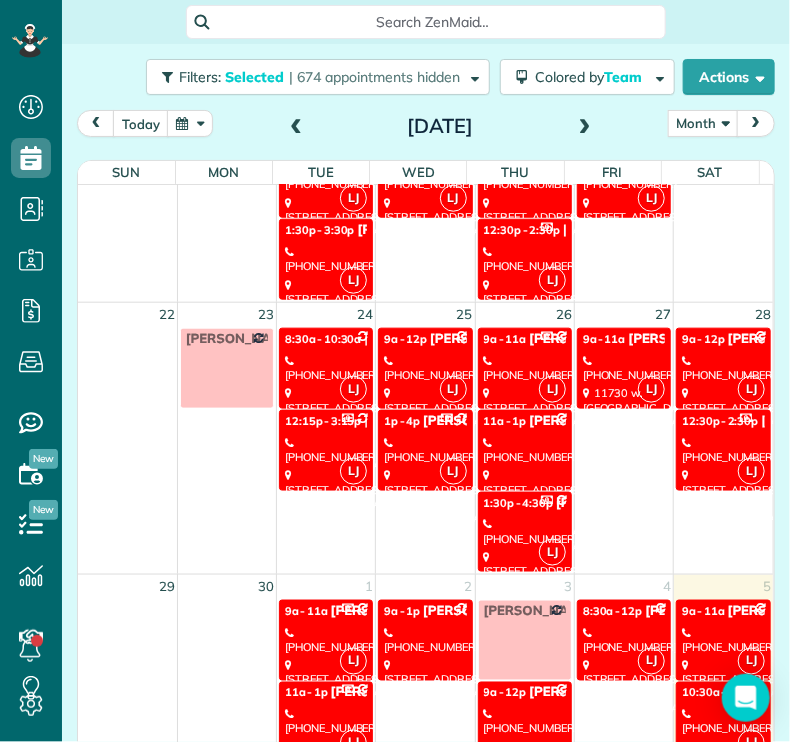 click on "[PERSON_NAME]" at bounding box center (583, 421) 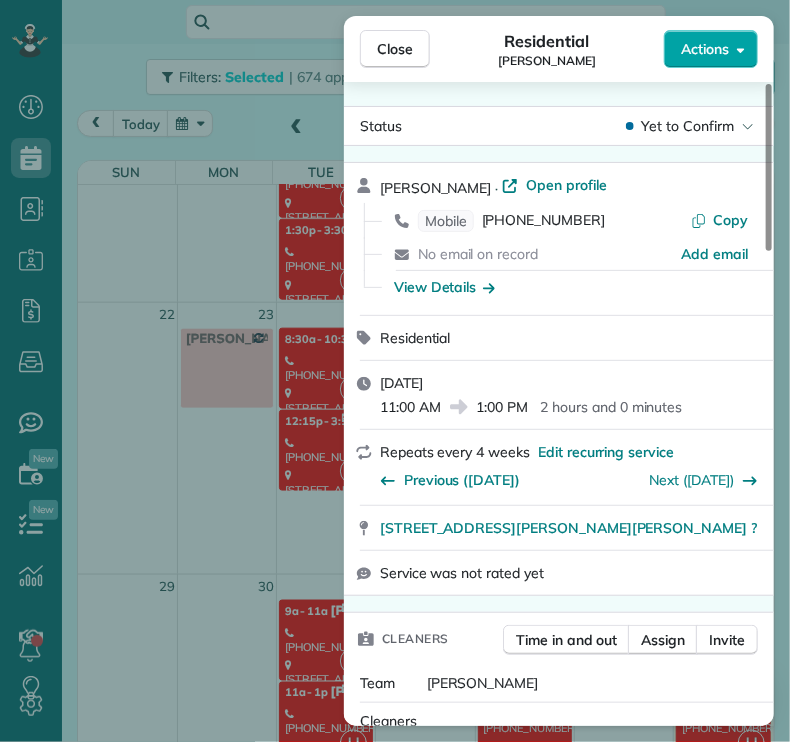 click on "Actions" at bounding box center [711, 49] 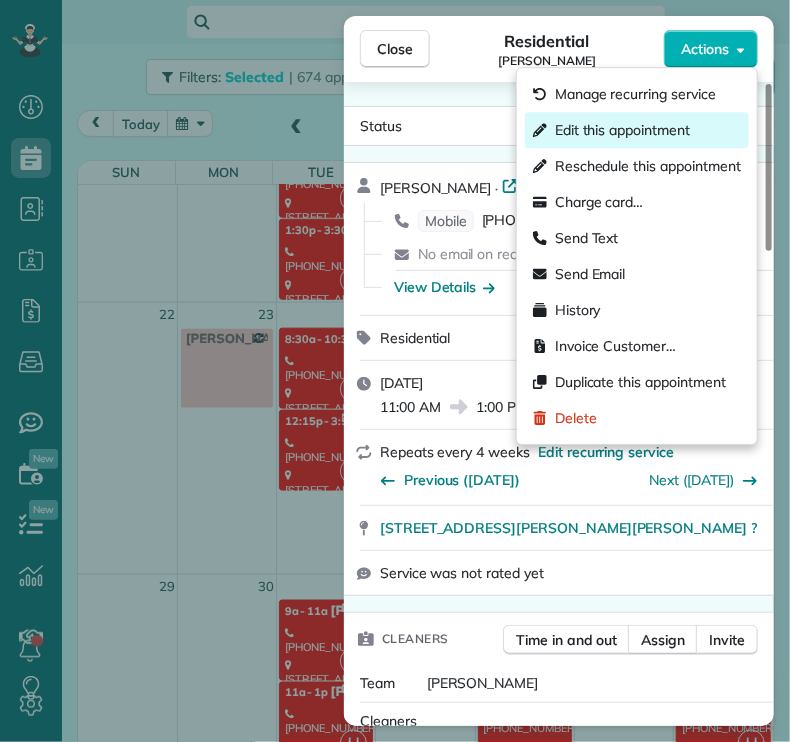 click on "Edit this appointment" at bounding box center (622, 130) 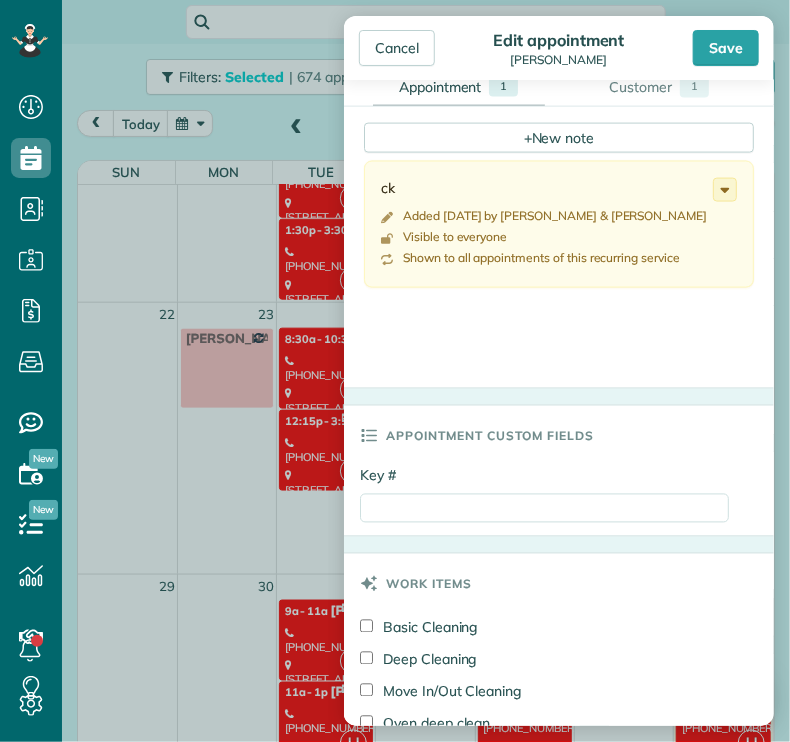 scroll, scrollTop: 755, scrollLeft: 0, axis: vertical 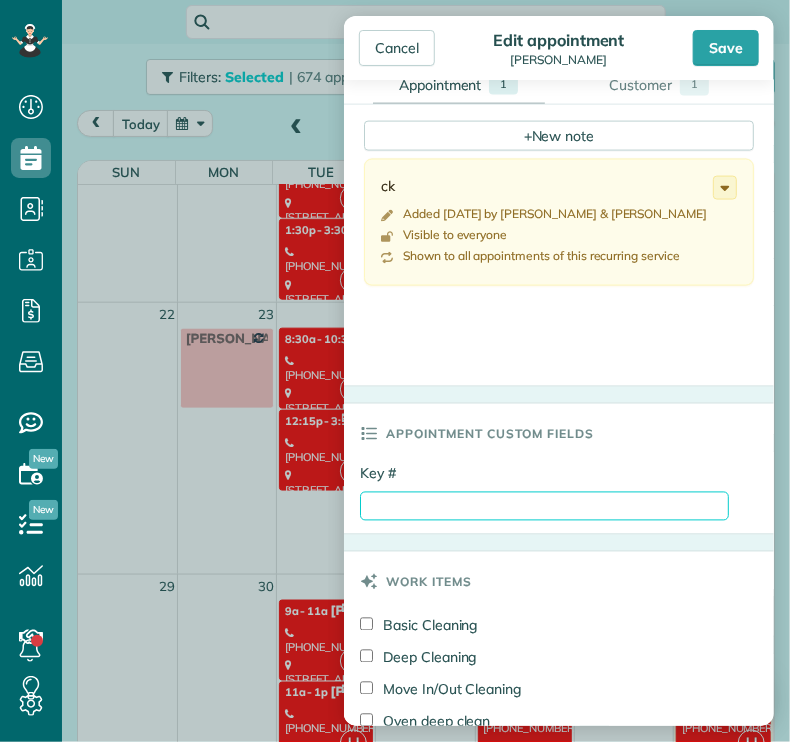 click on "Key #" at bounding box center [544, 506] 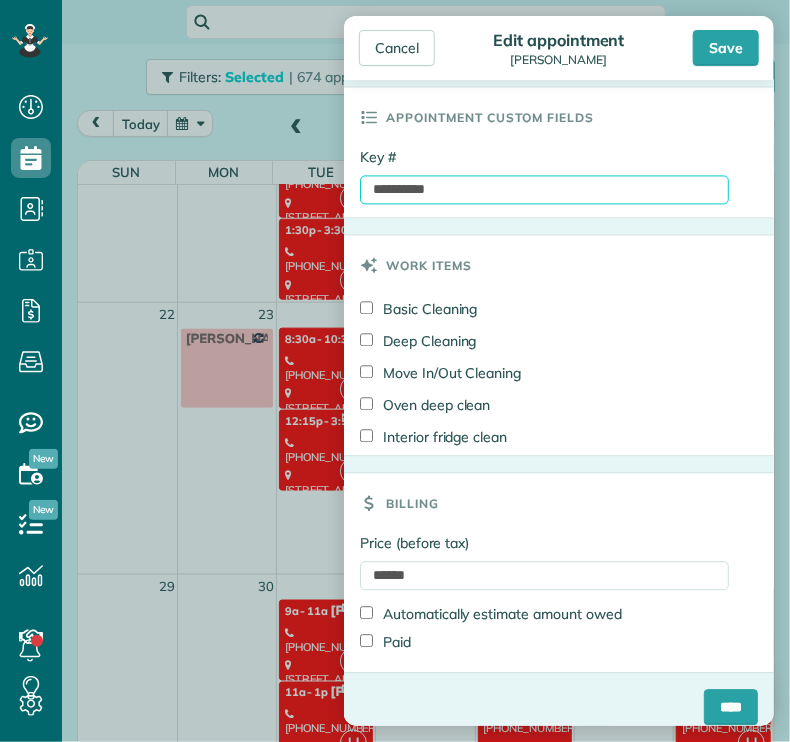 scroll, scrollTop: 1087, scrollLeft: 0, axis: vertical 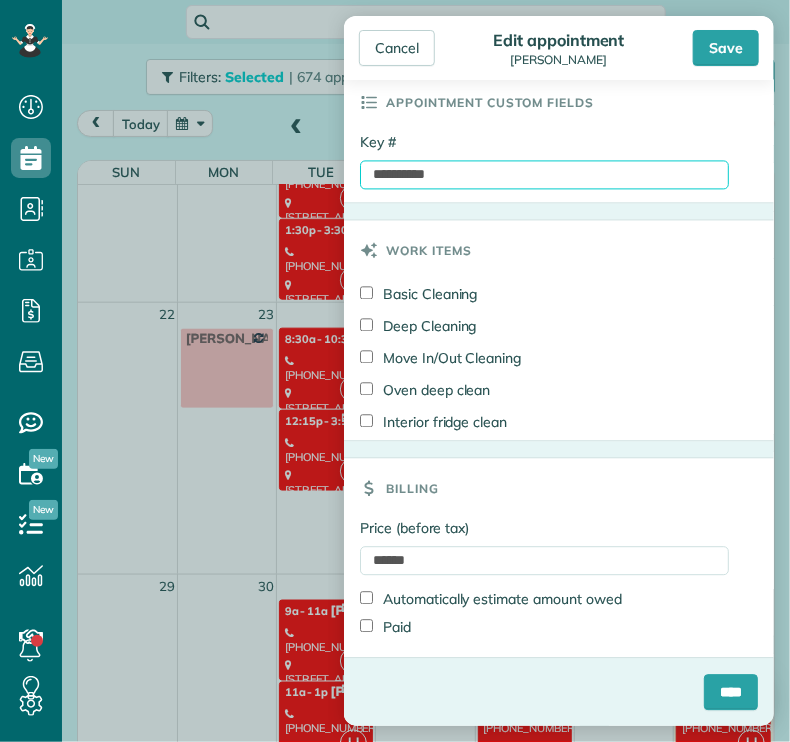 type on "**********" 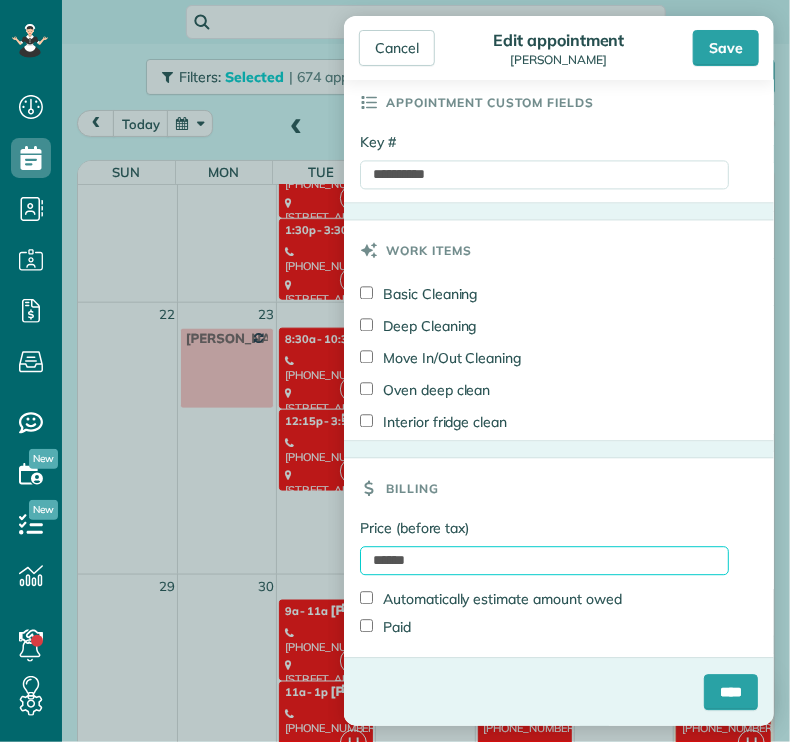 click on "******" at bounding box center [544, 560] 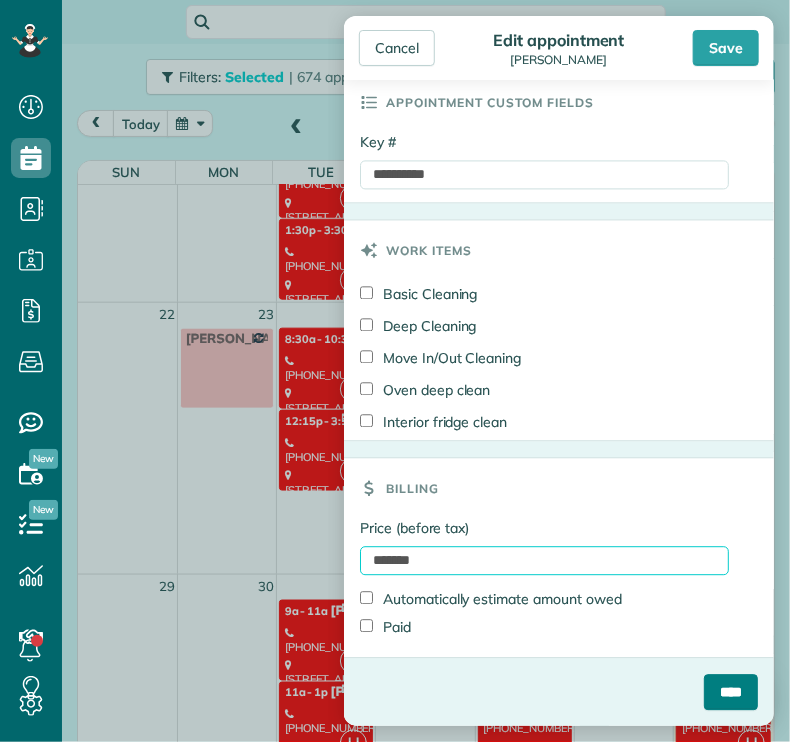 type on "*******" 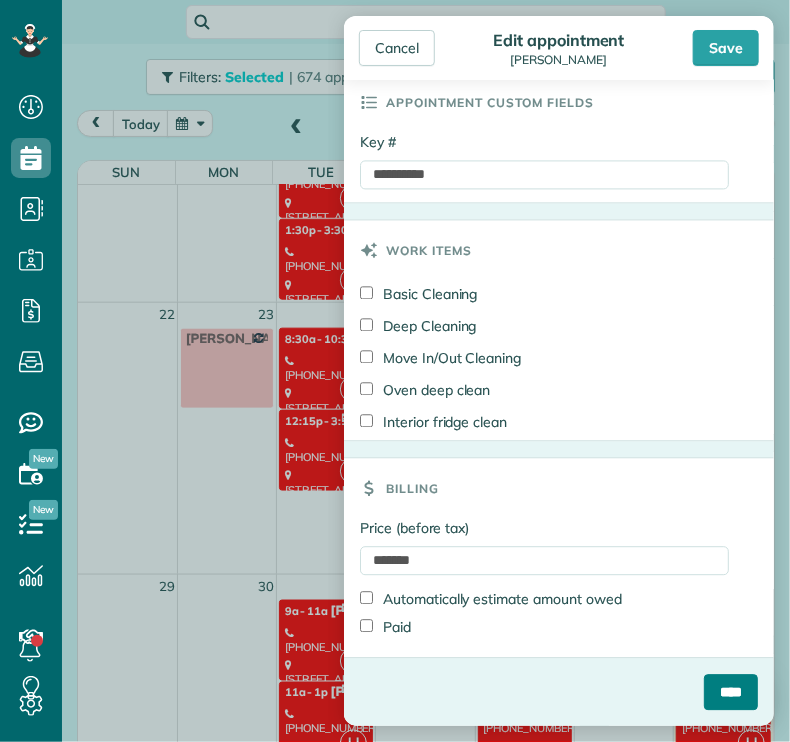 click on "****" at bounding box center (731, 692) 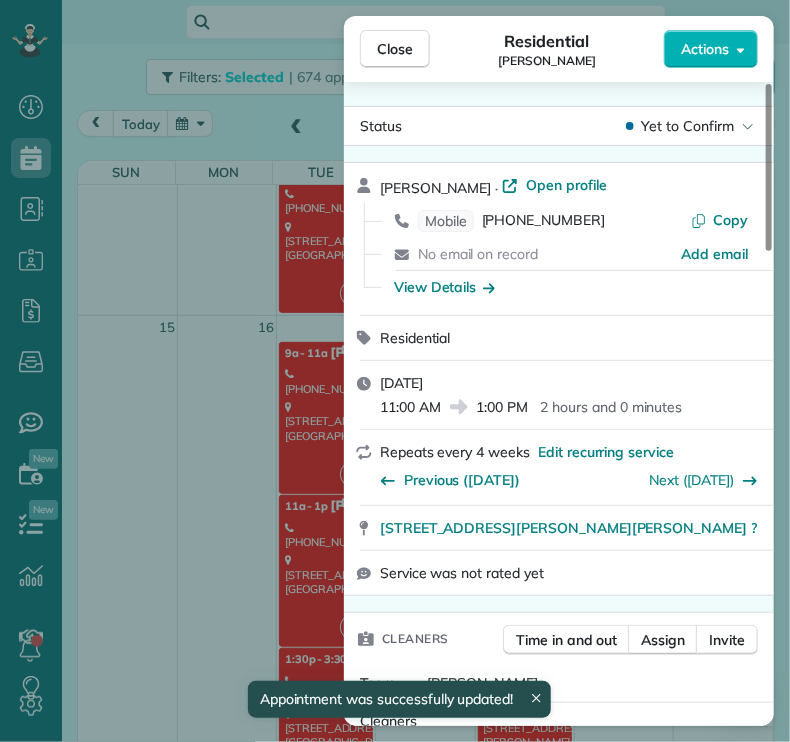scroll, scrollTop: 536, scrollLeft: 0, axis: vertical 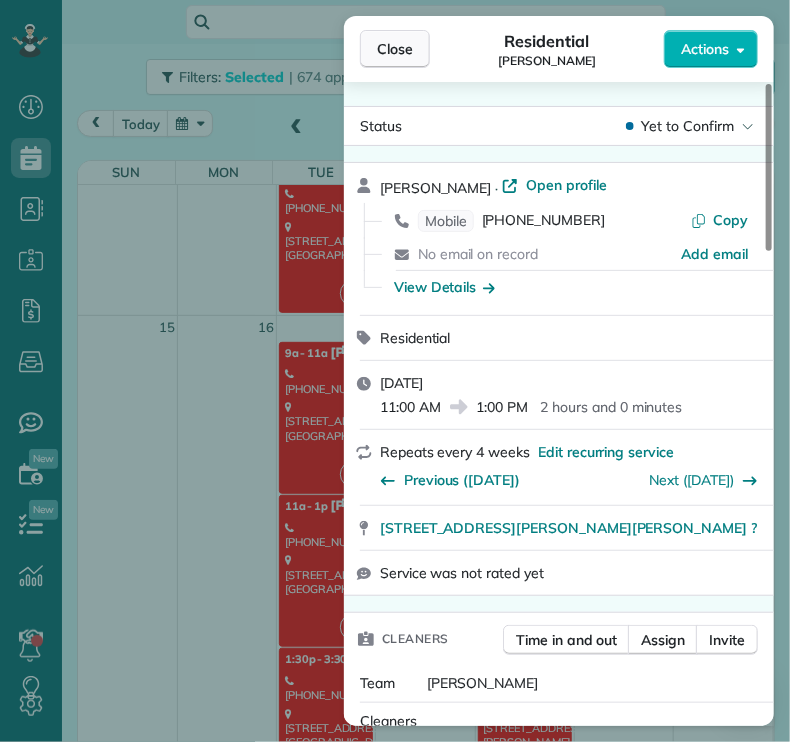 click on "Close" at bounding box center [395, 49] 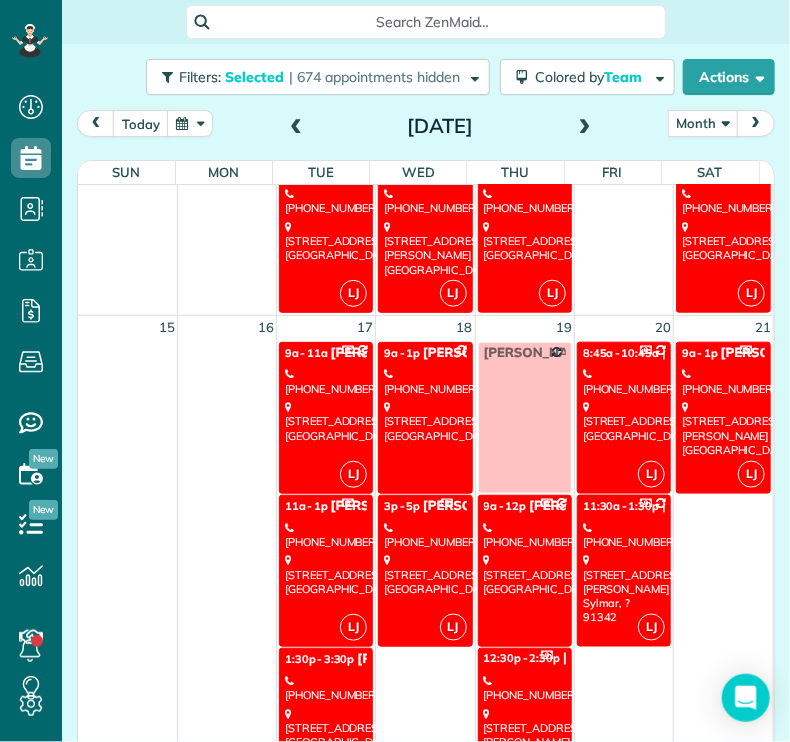 click at bounding box center [585, 127] 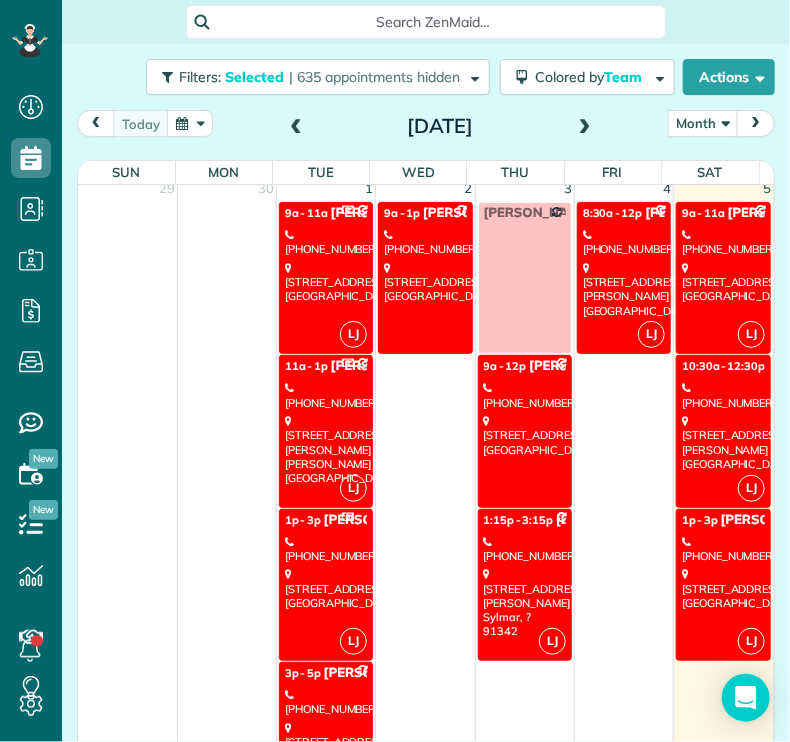 scroll, scrollTop: 0, scrollLeft: 0, axis: both 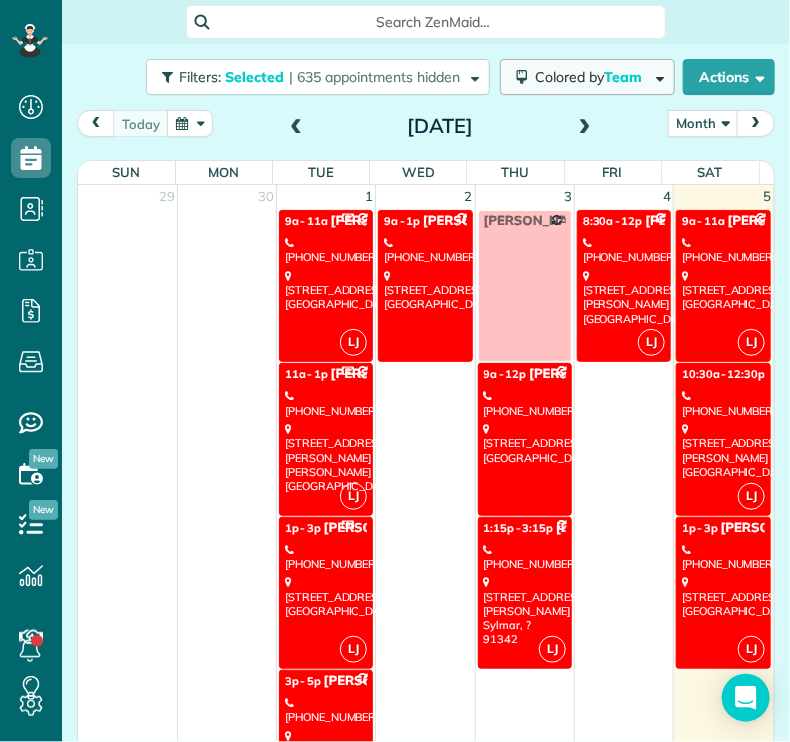 click on "Colored by  Team" at bounding box center [592, 77] 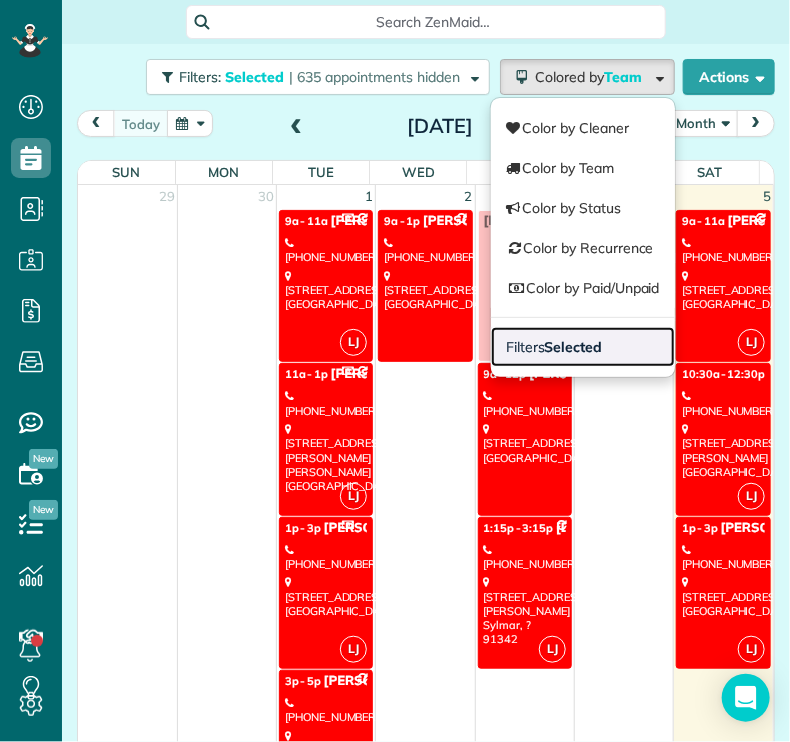 click on "Filters  Selected" at bounding box center [583, 347] 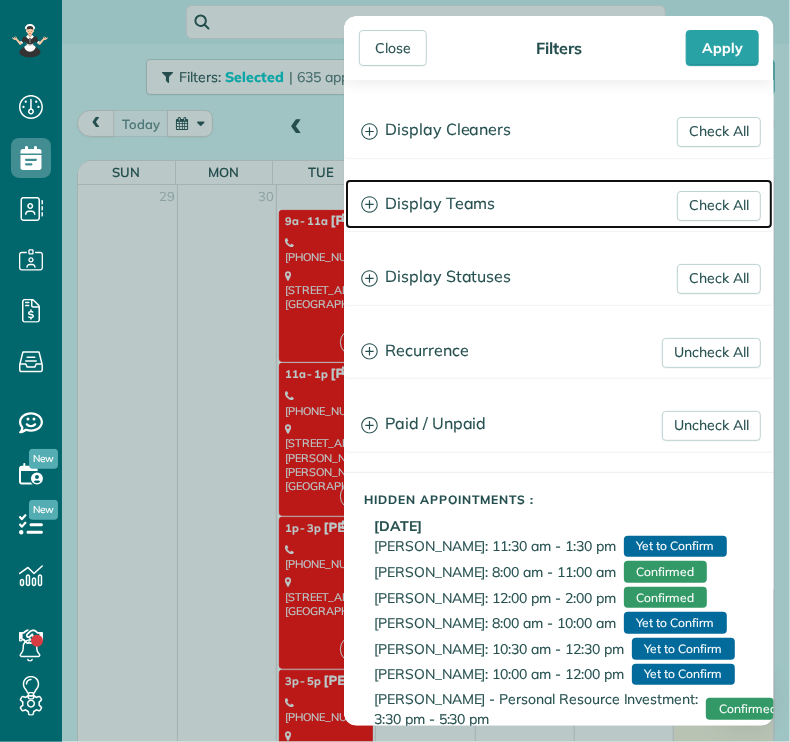 click on "Display Teams" at bounding box center (559, 204) 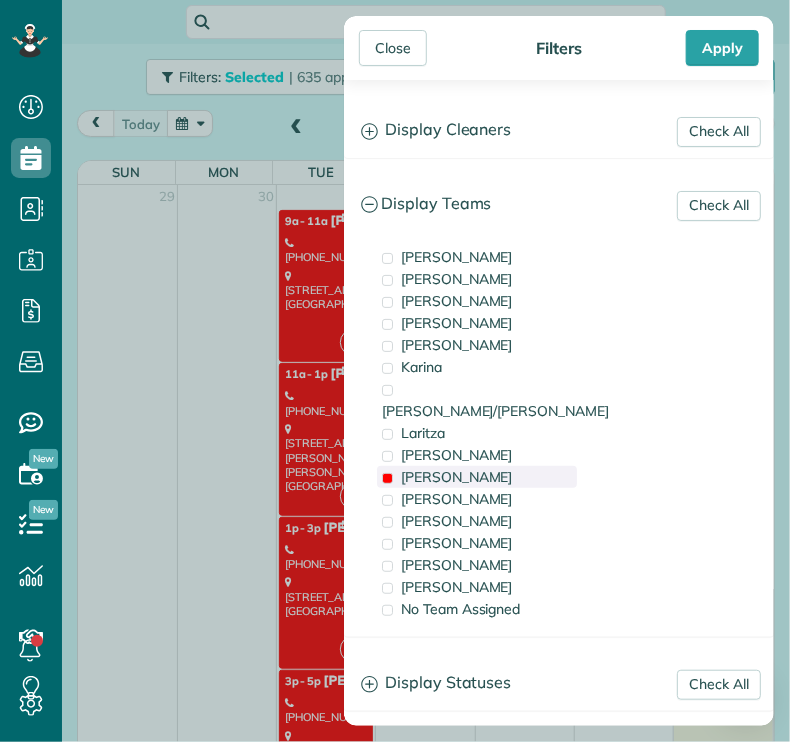 click on "[PERSON_NAME]" at bounding box center [477, 477] 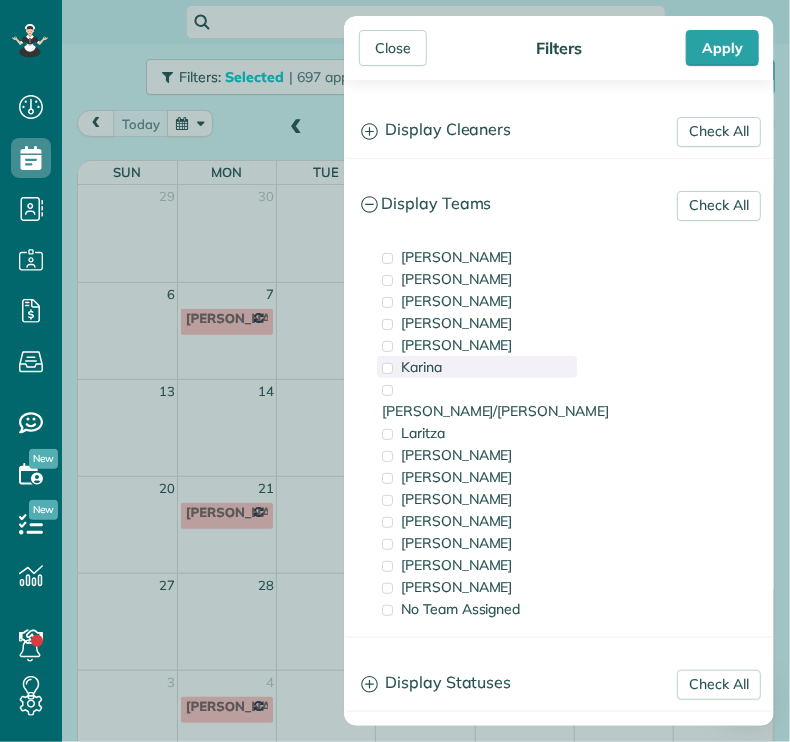 click on "Karina" at bounding box center [421, 367] 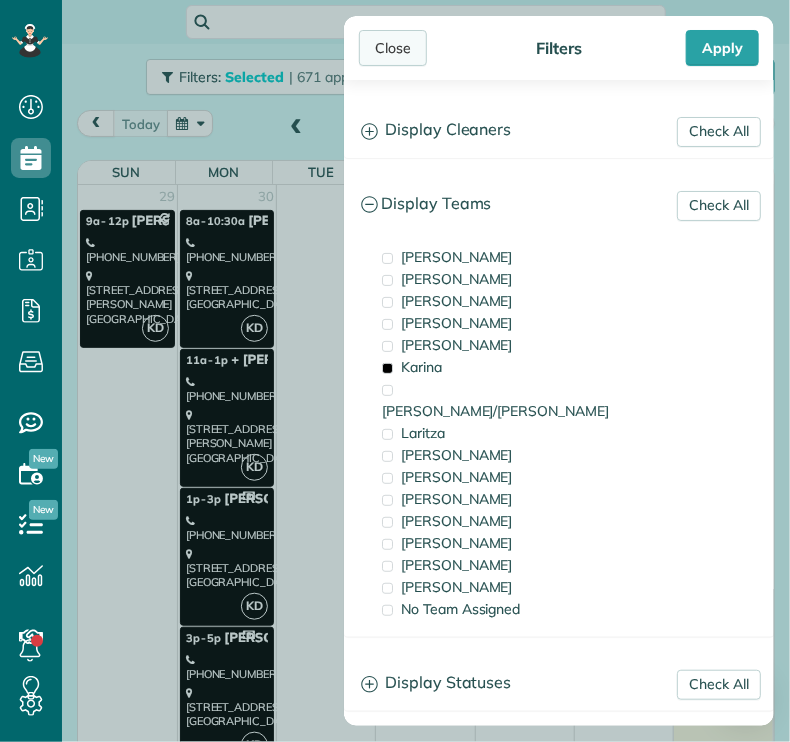 click on "Close" at bounding box center (393, 48) 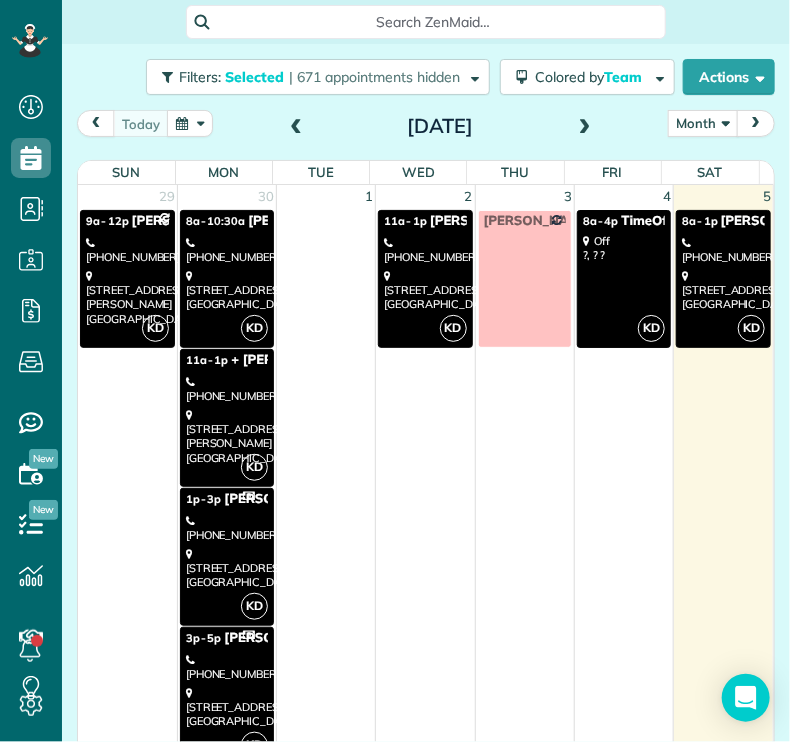 click on "[STREET_ADDRESS][PERSON_NAME]" at bounding box center [227, 436] 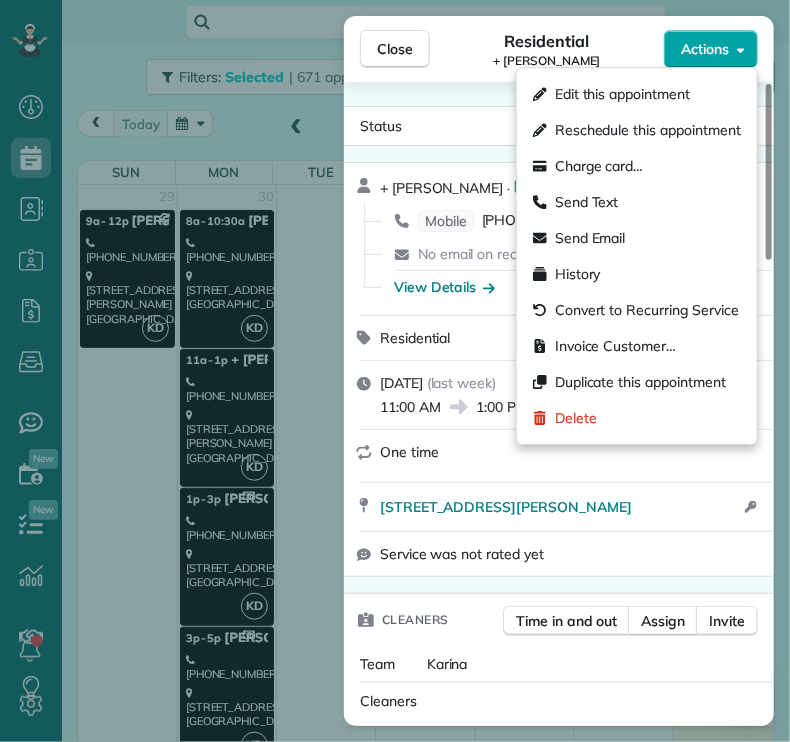 click on "Actions" at bounding box center [705, 49] 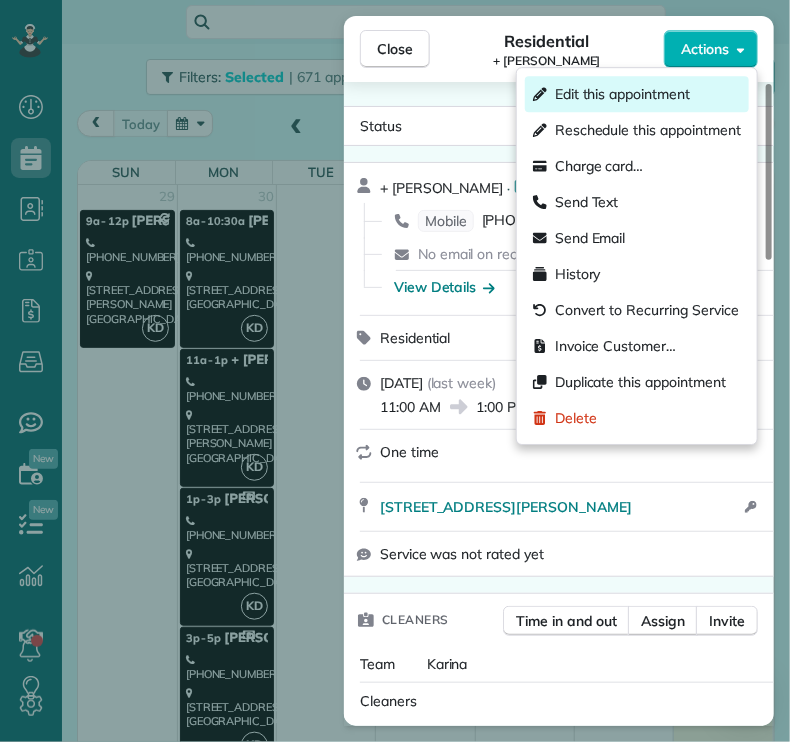 click on "Edit this appointment" at bounding box center (622, 94) 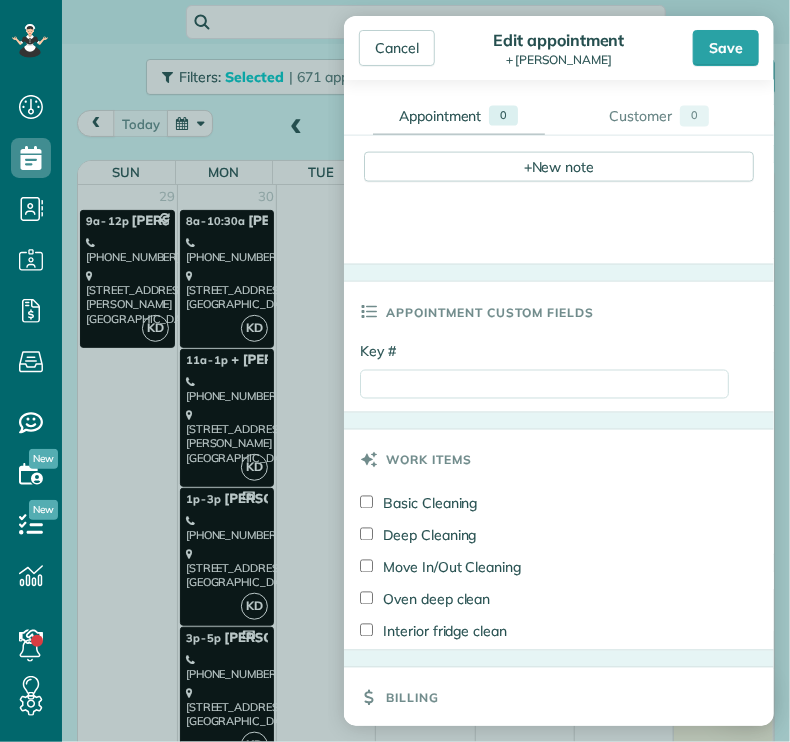 scroll, scrollTop: 724, scrollLeft: 0, axis: vertical 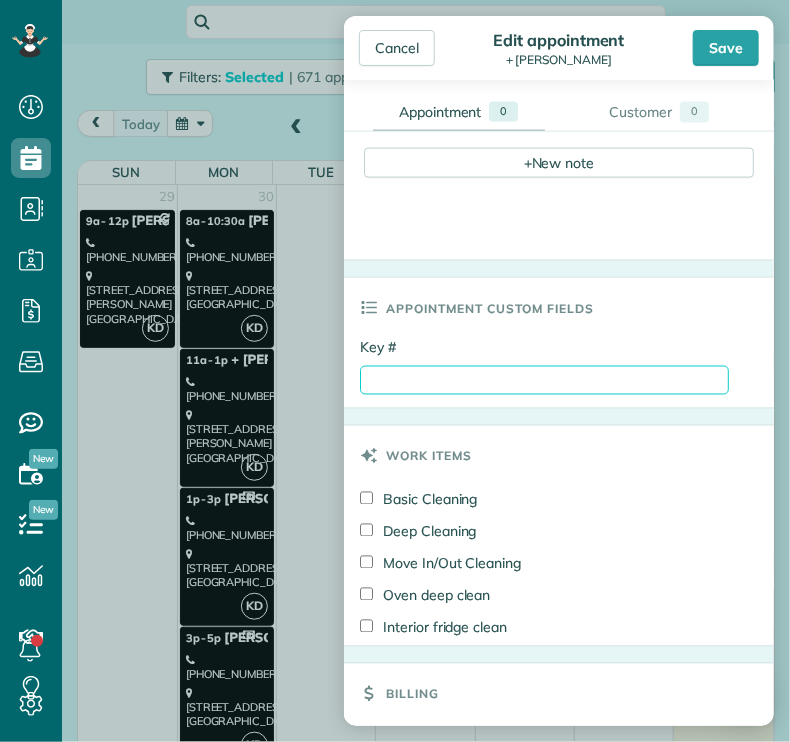 click on "Key #" at bounding box center (544, 380) 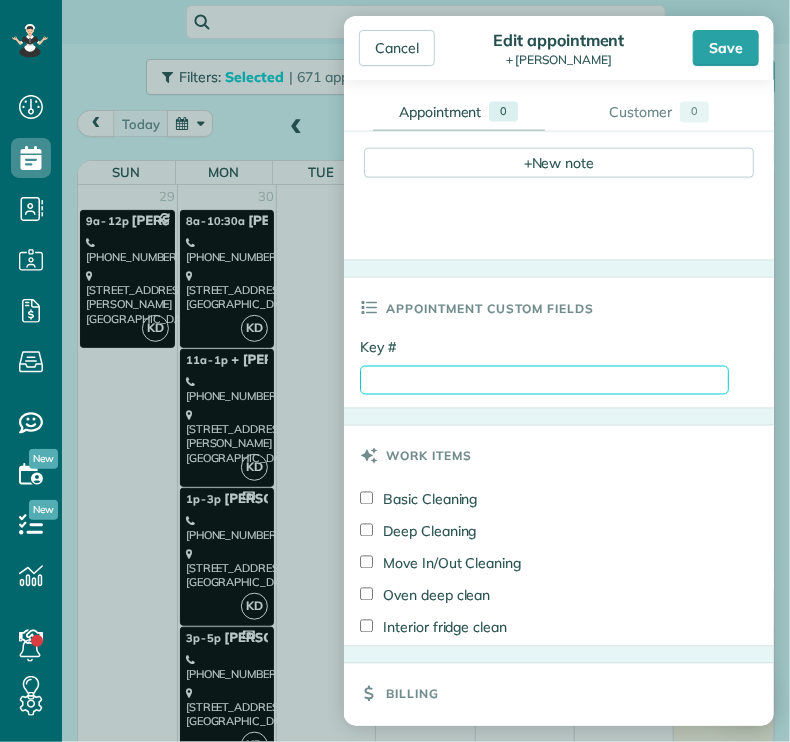 type on "****" 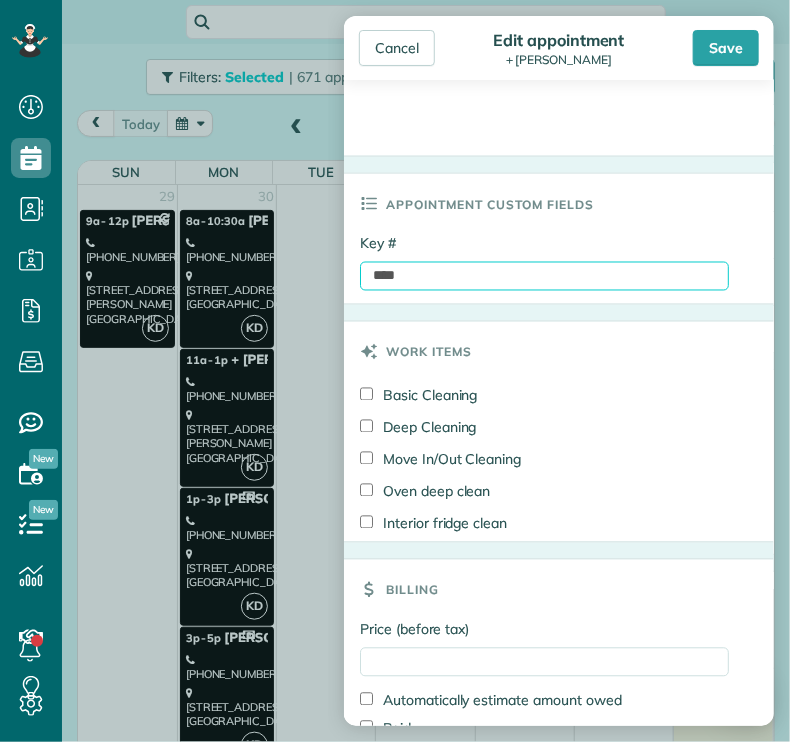 scroll, scrollTop: 930, scrollLeft: 0, axis: vertical 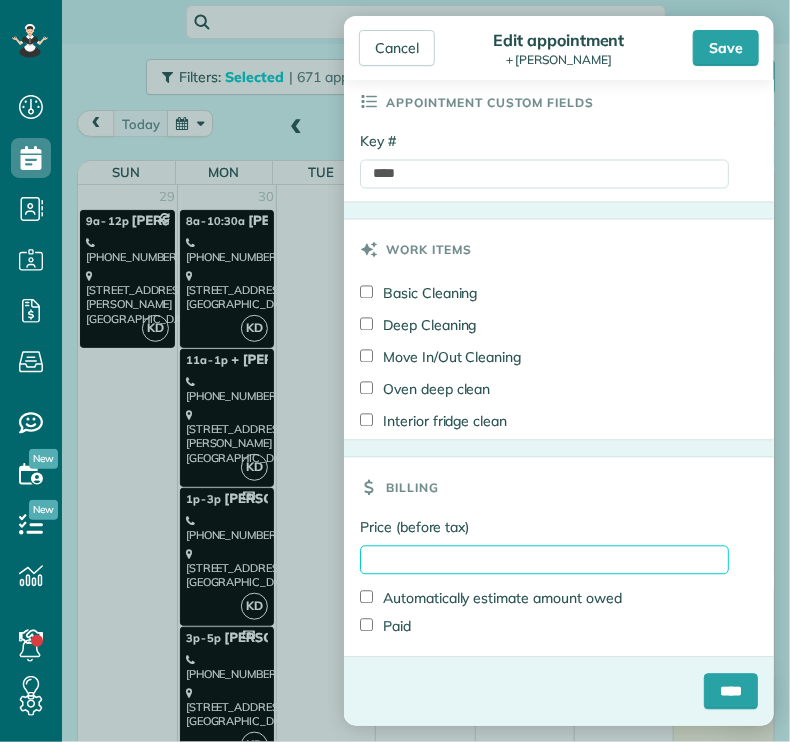 click on "Price (before tax)" at bounding box center (544, 560) 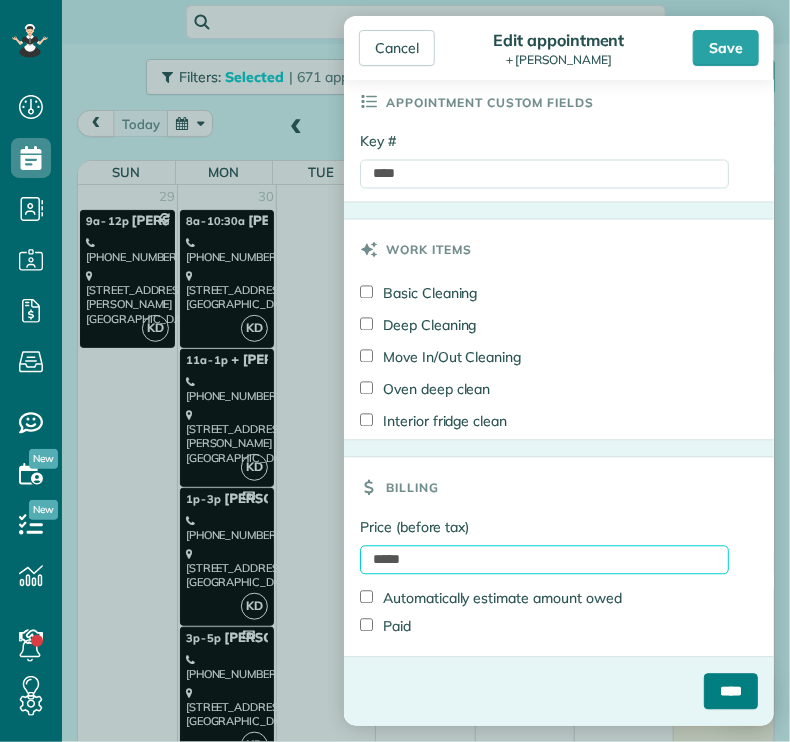 type on "*****" 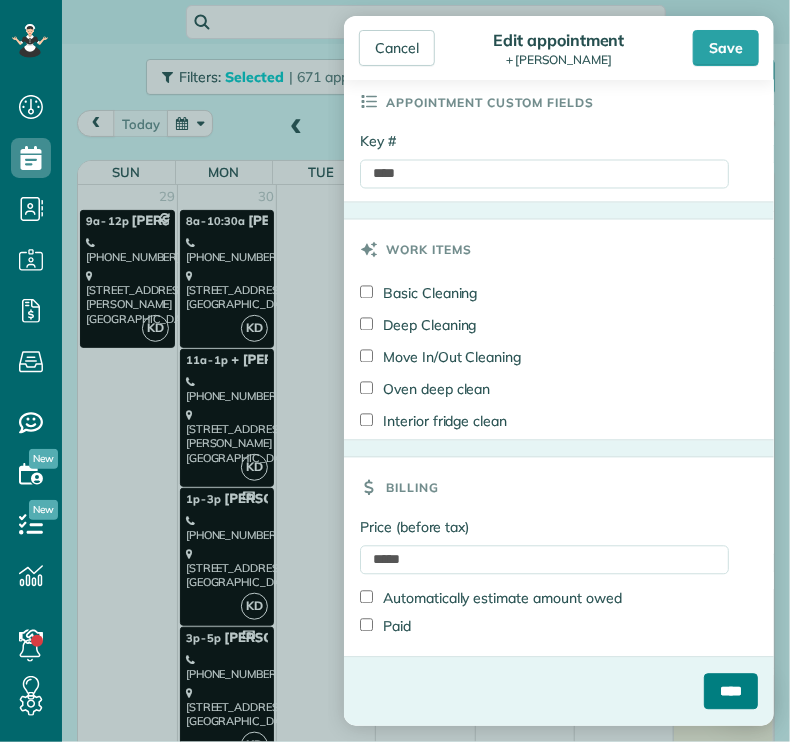 click on "****" at bounding box center [731, 692] 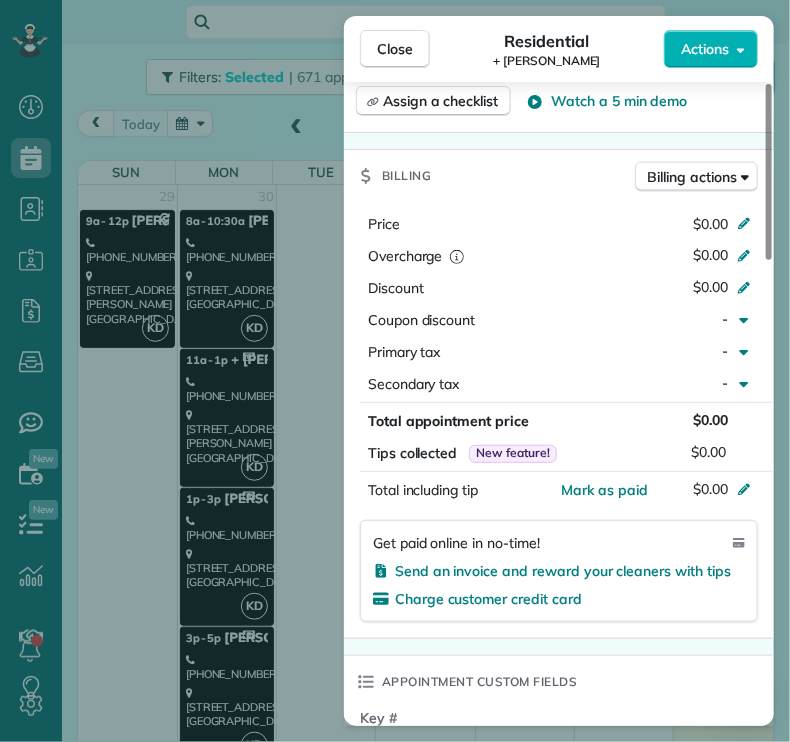 scroll, scrollTop: 855, scrollLeft: 0, axis: vertical 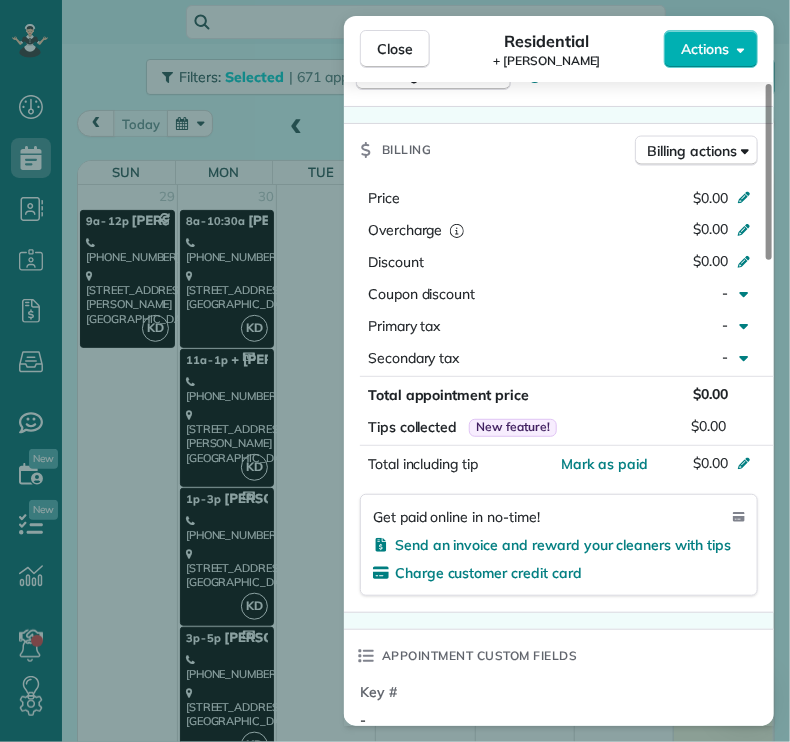 click on "Appointment custom fields" at bounding box center (559, 656) 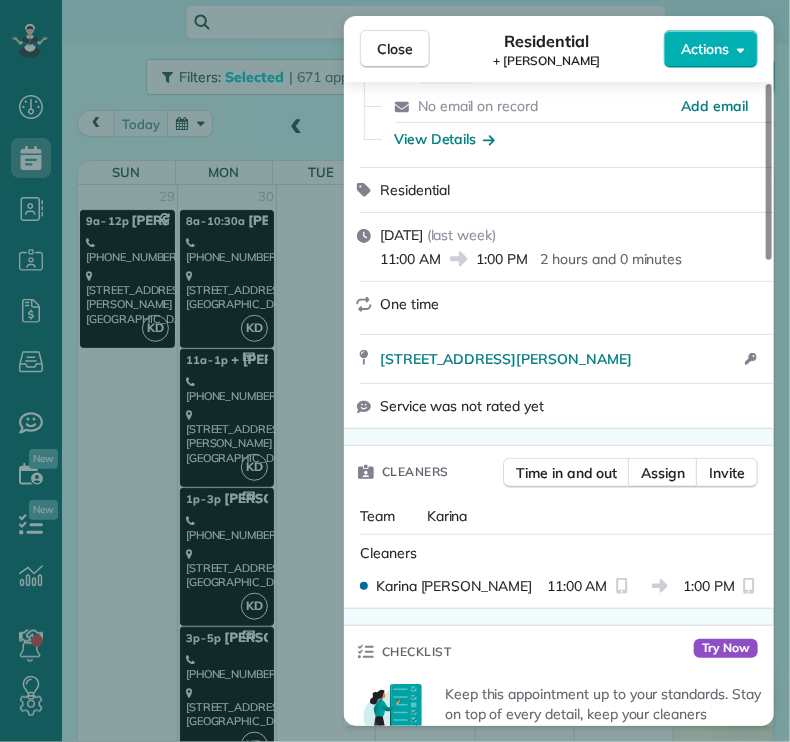scroll, scrollTop: 0, scrollLeft: 0, axis: both 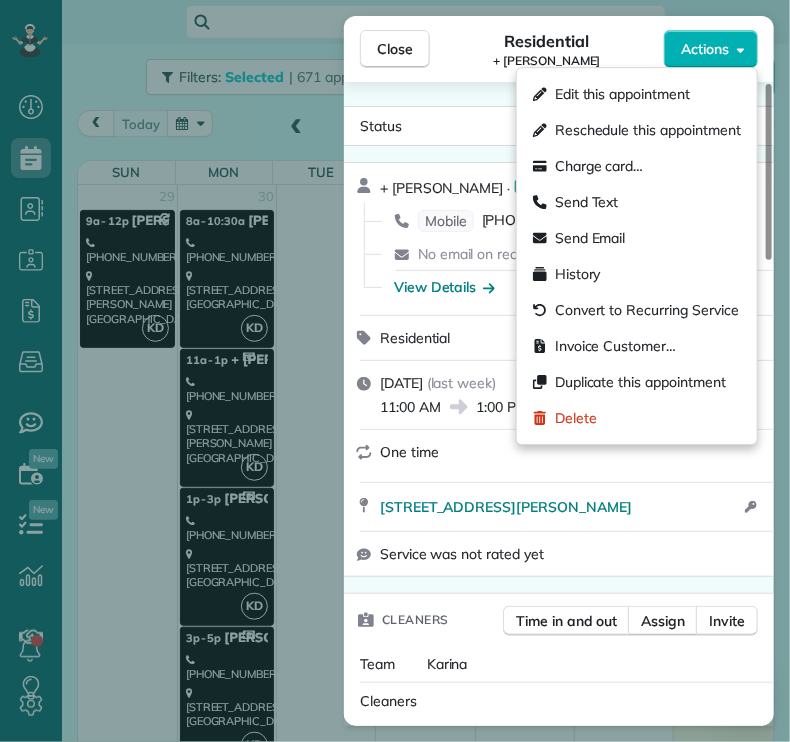 click on "Actions" at bounding box center [705, 49] 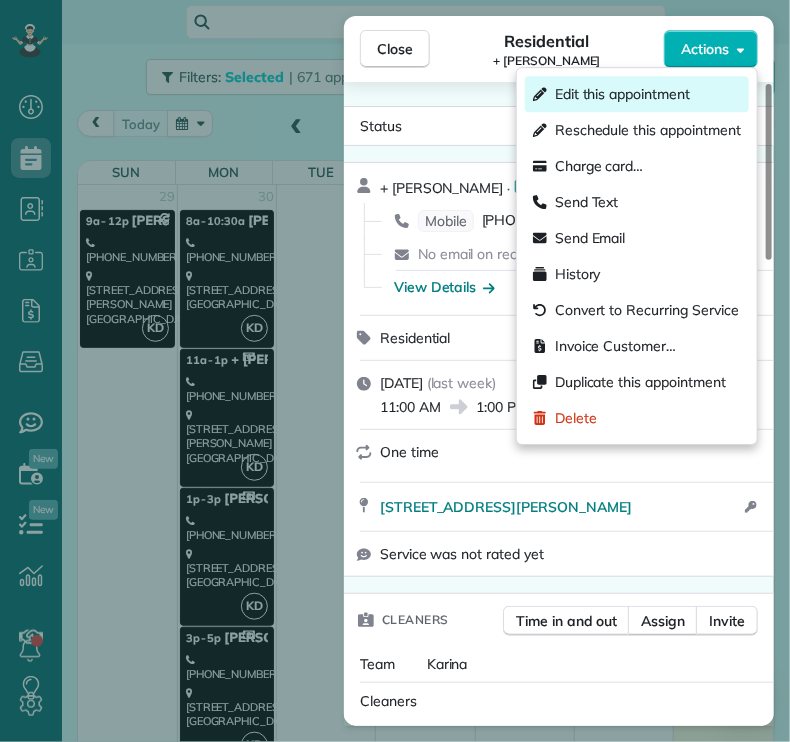 click on "Edit this appointment" at bounding box center [622, 94] 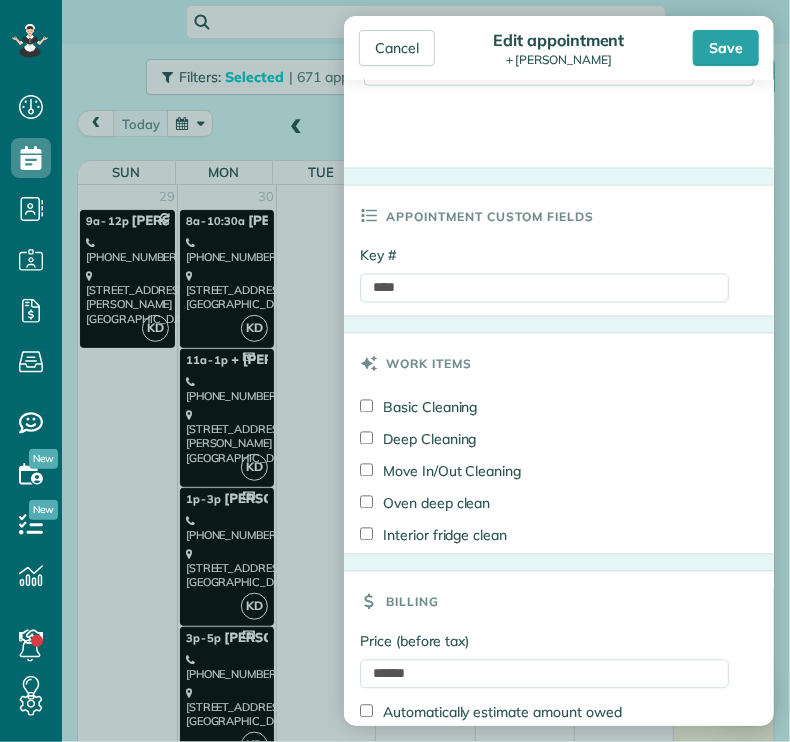 scroll, scrollTop: 930, scrollLeft: 0, axis: vertical 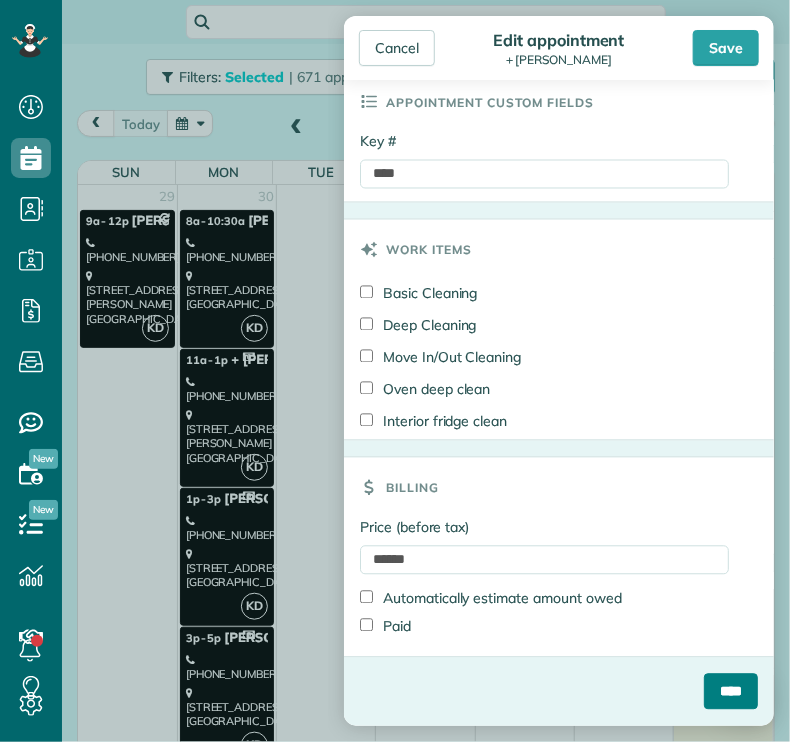 click on "****" at bounding box center [731, 692] 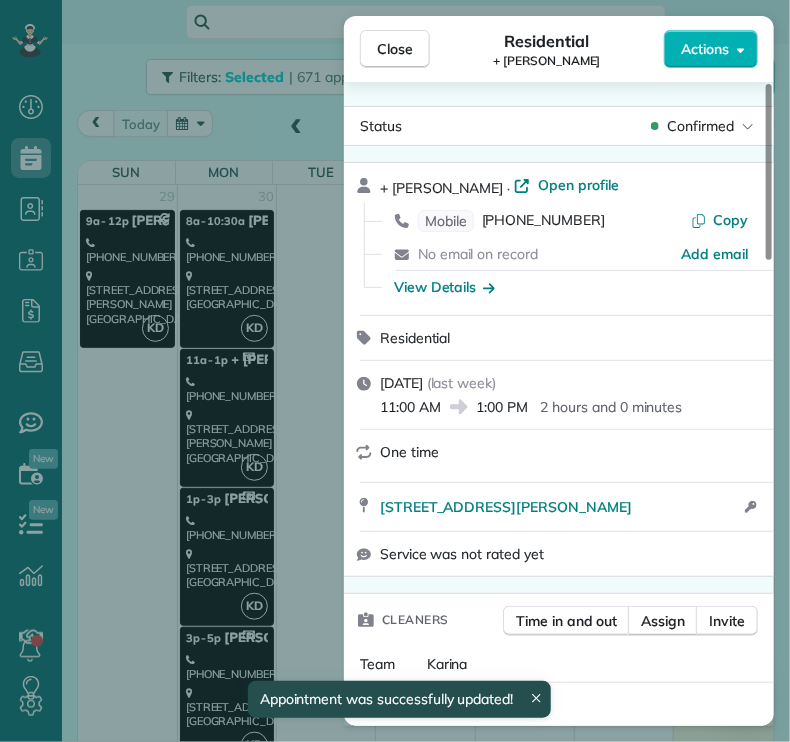 click on "Team Karina" at bounding box center [559, 664] 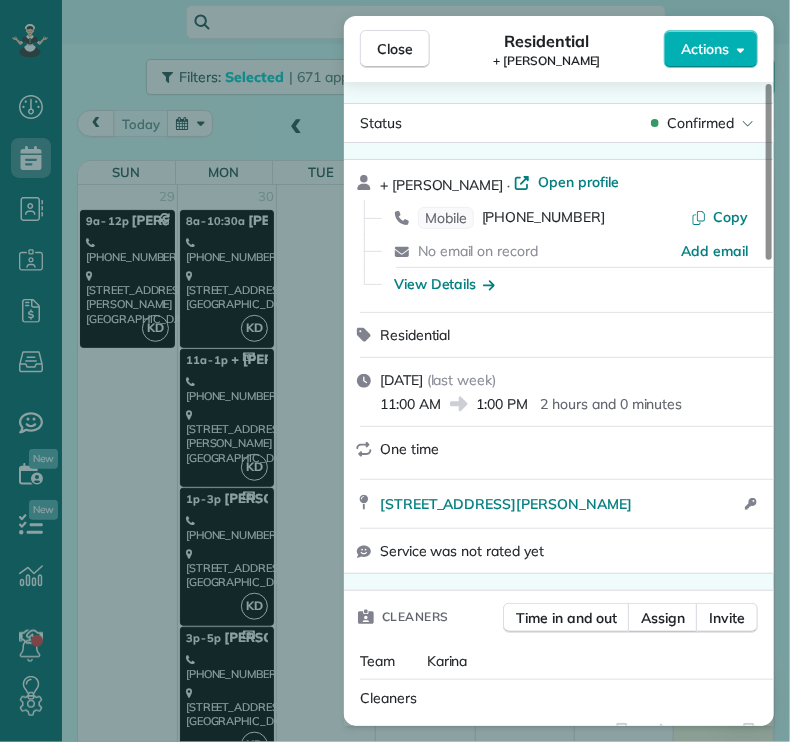 scroll, scrollTop: 0, scrollLeft: 0, axis: both 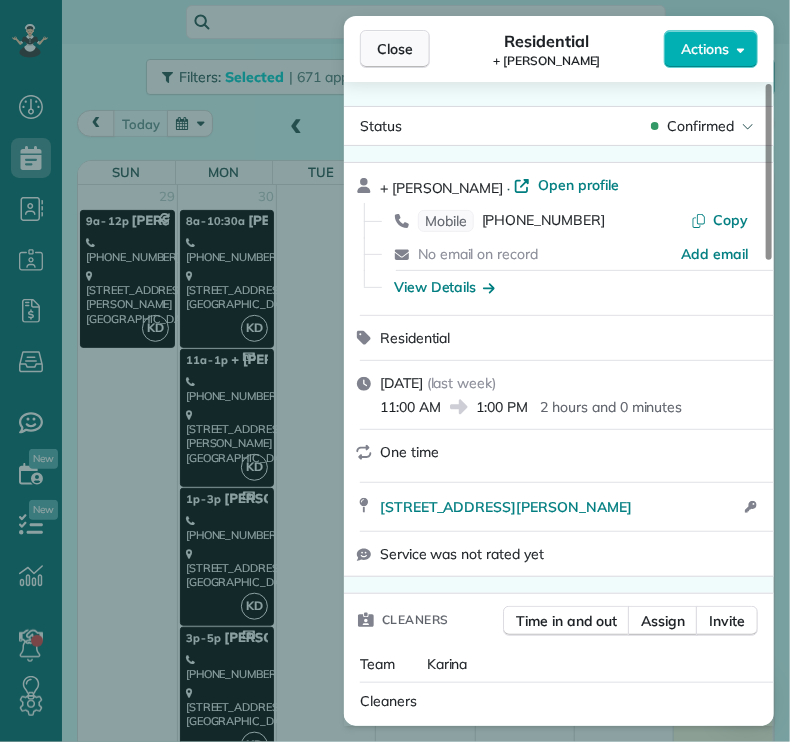 click on "Close" at bounding box center [395, 49] 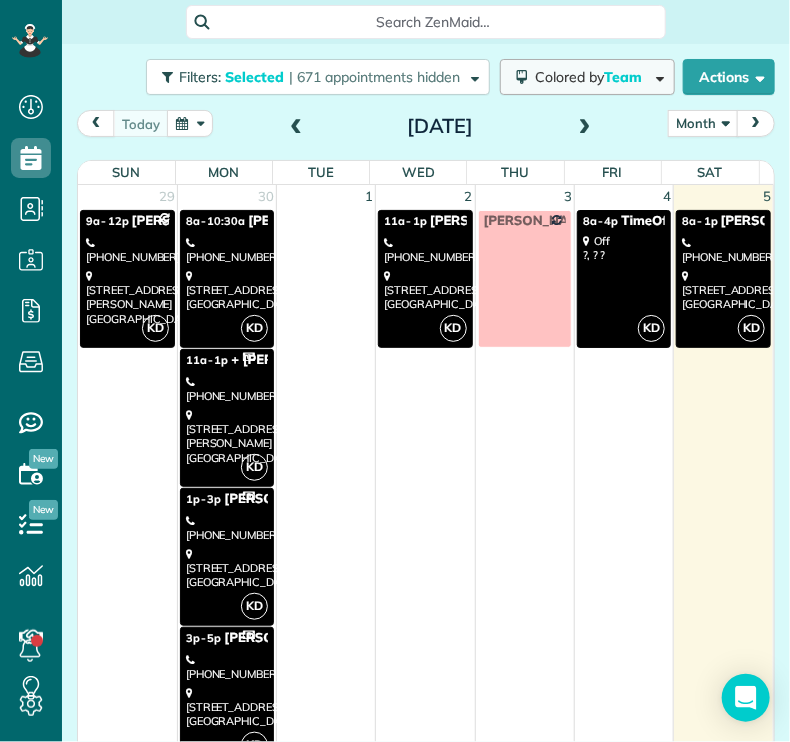 click on "Team" at bounding box center (624, 77) 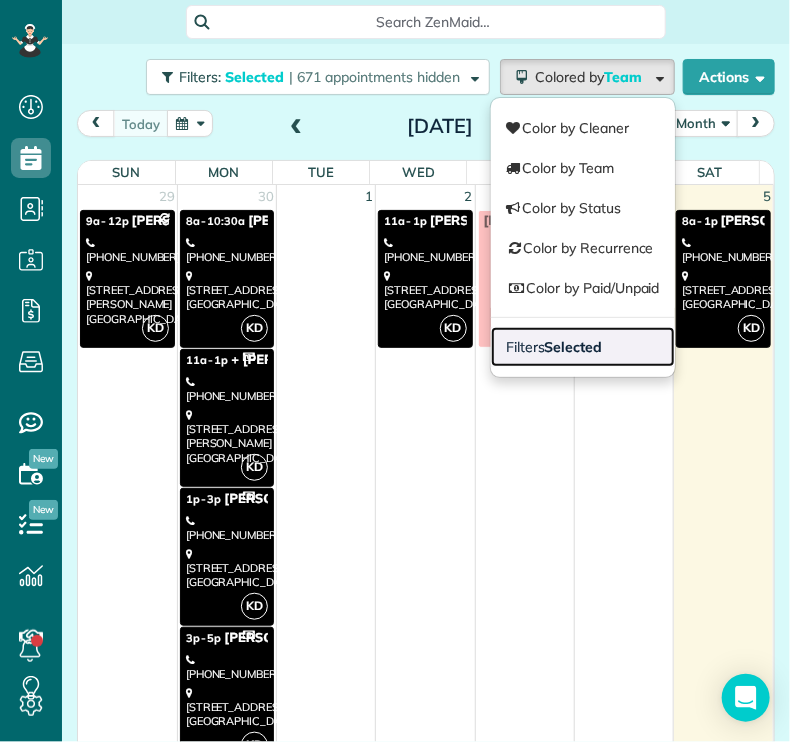 click on "Selected" at bounding box center [574, 347] 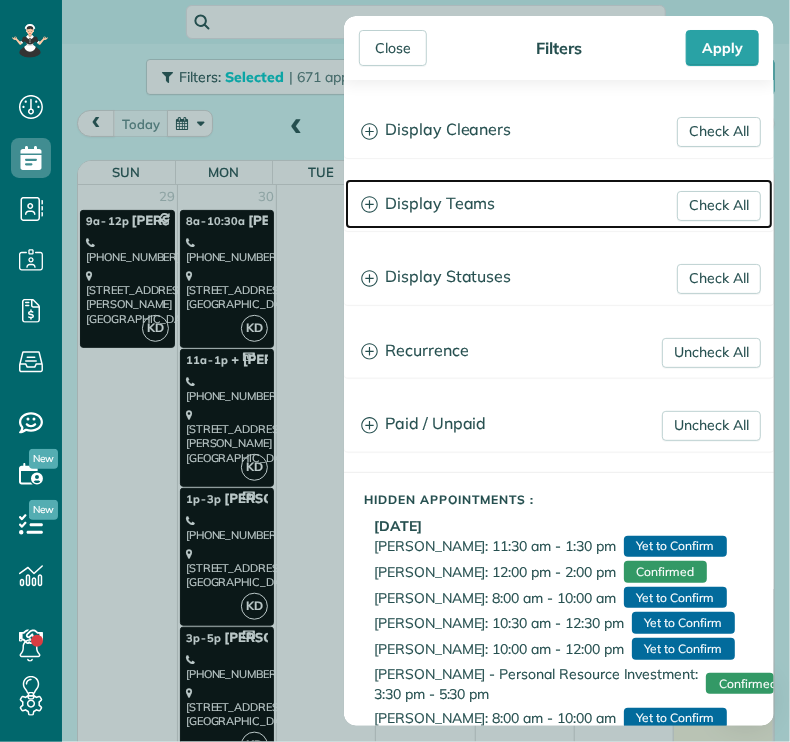 click on "Display Teams" at bounding box center [559, 204] 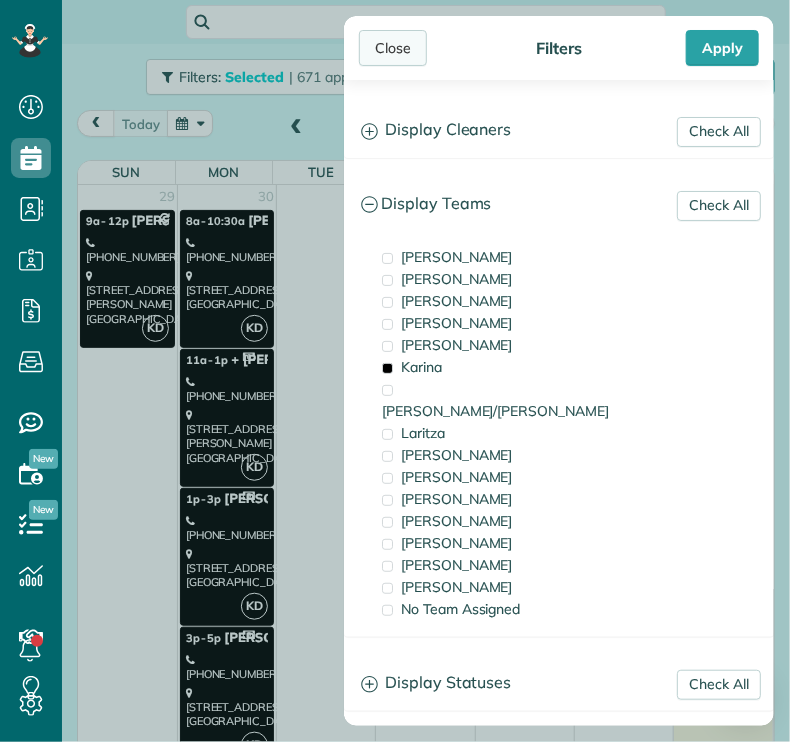 click on "Close" at bounding box center [393, 48] 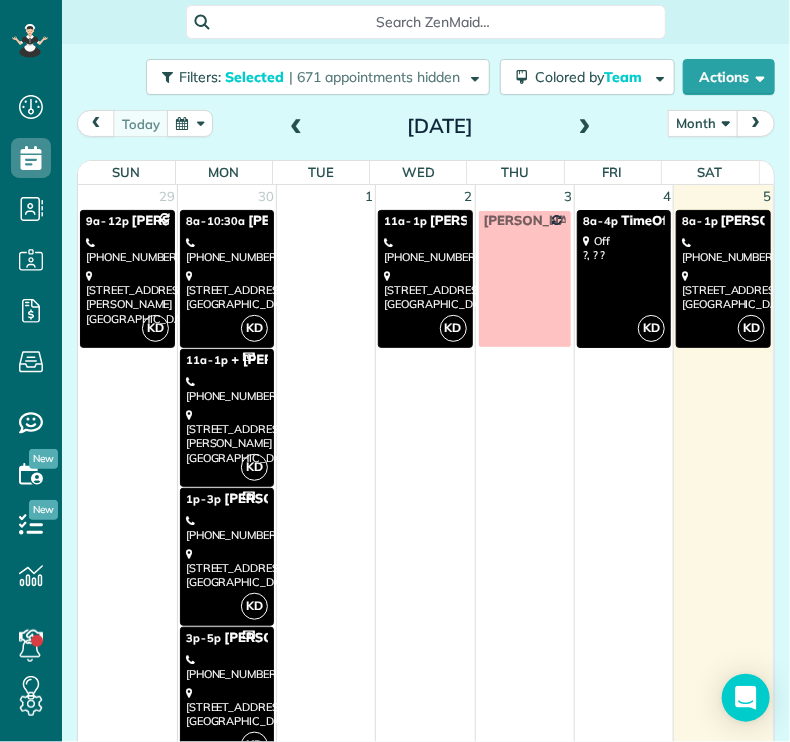 click on "KD 11a - 1p   + [PERSON_NAME] [PHONE_NUMBER] [STREET_ADDRESS][PERSON_NAME]" at bounding box center [227, 418] 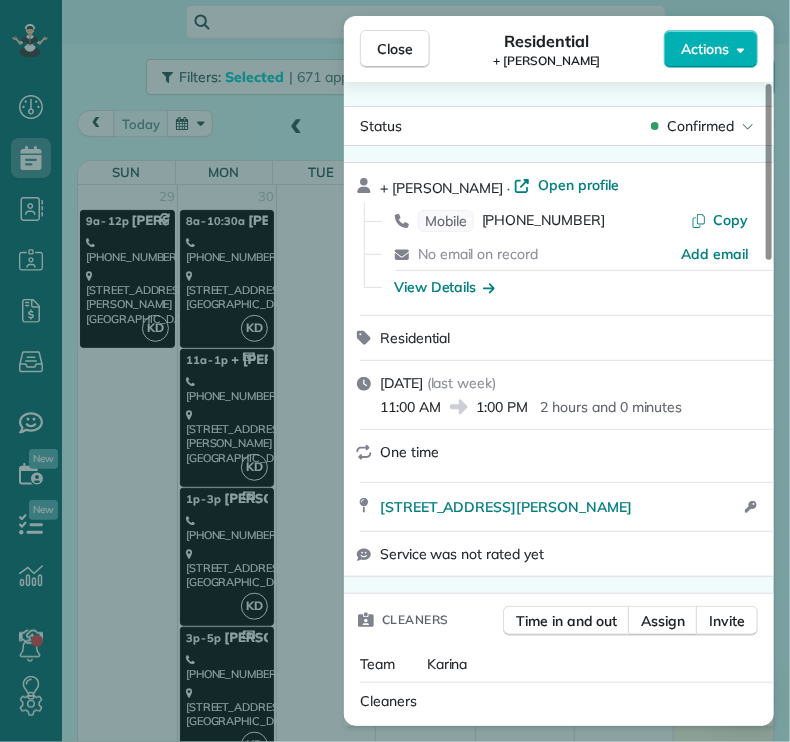 click on "Actions" at bounding box center [705, 49] 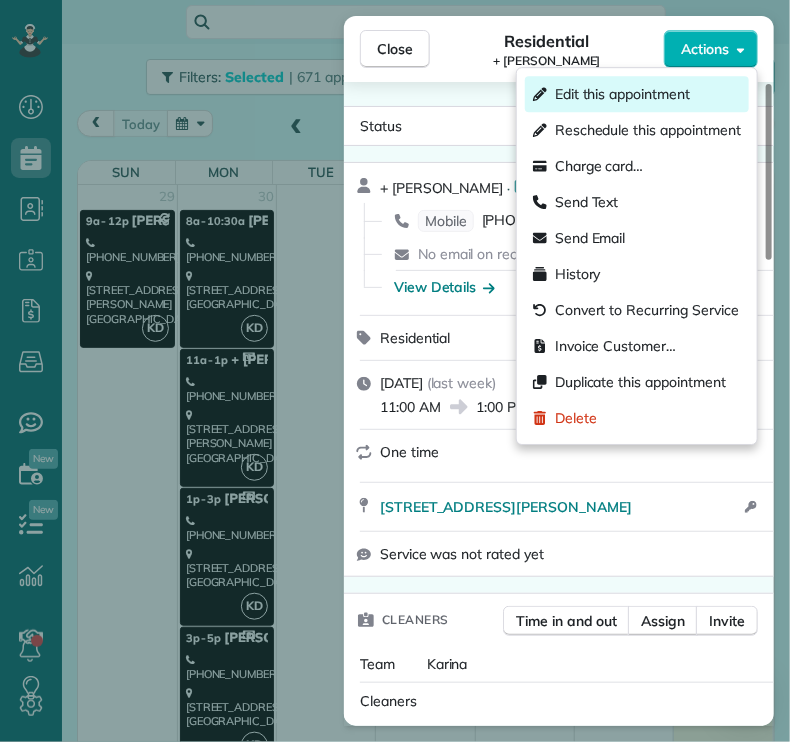 click on "Edit this appointment" at bounding box center (622, 94) 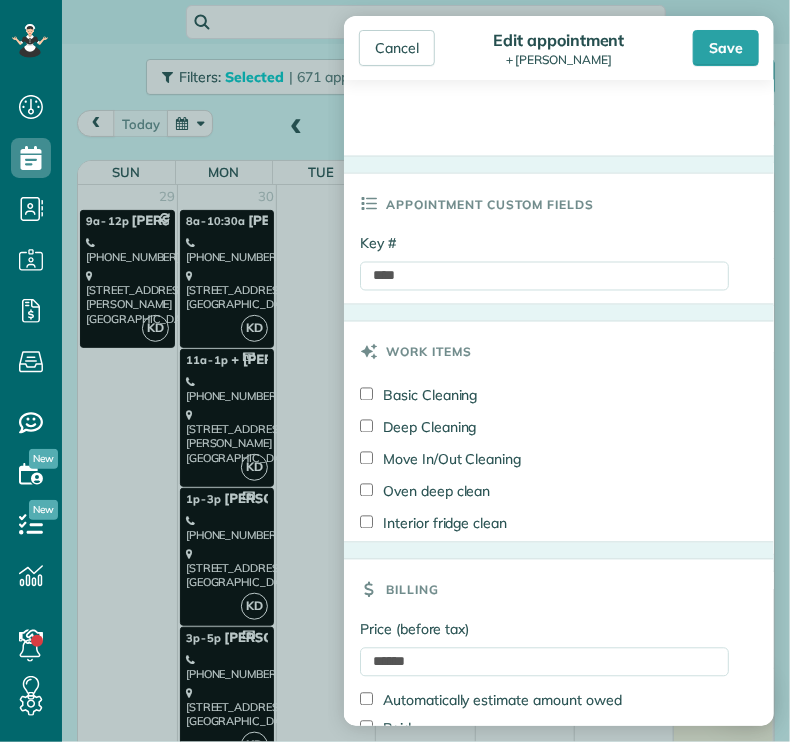 scroll, scrollTop: 930, scrollLeft: 0, axis: vertical 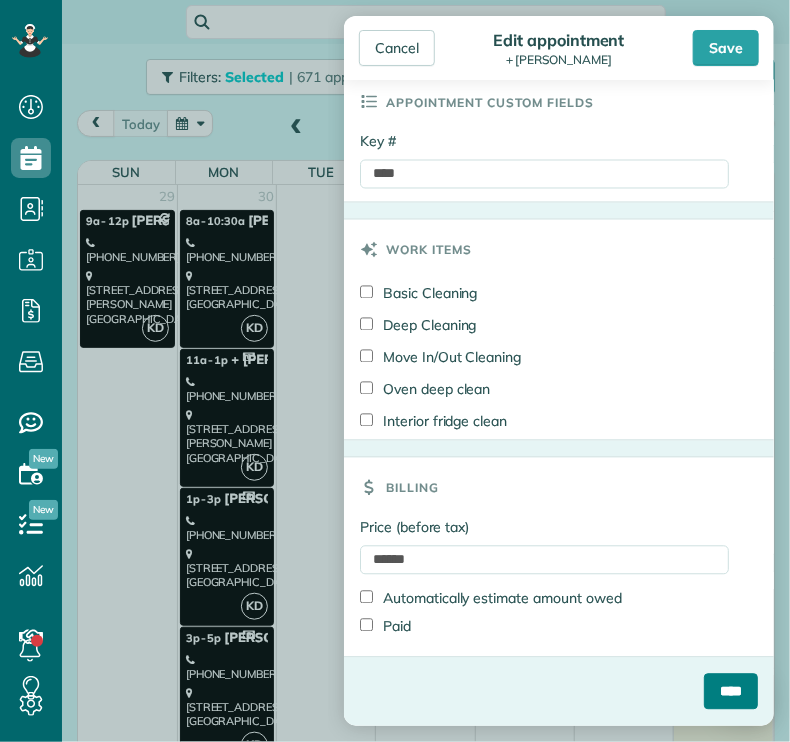 click on "****" at bounding box center [731, 692] 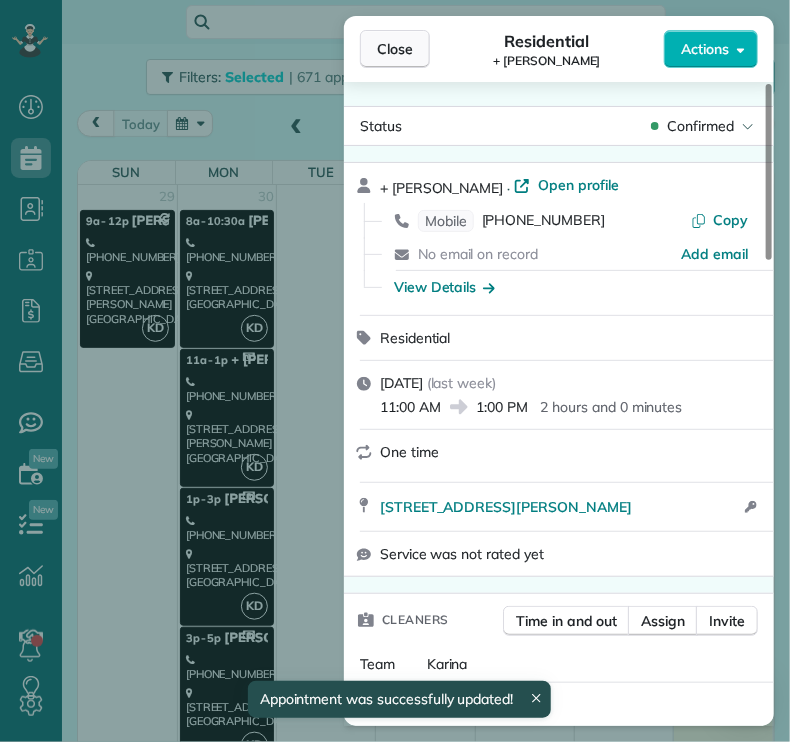 click on "Close" at bounding box center (395, 49) 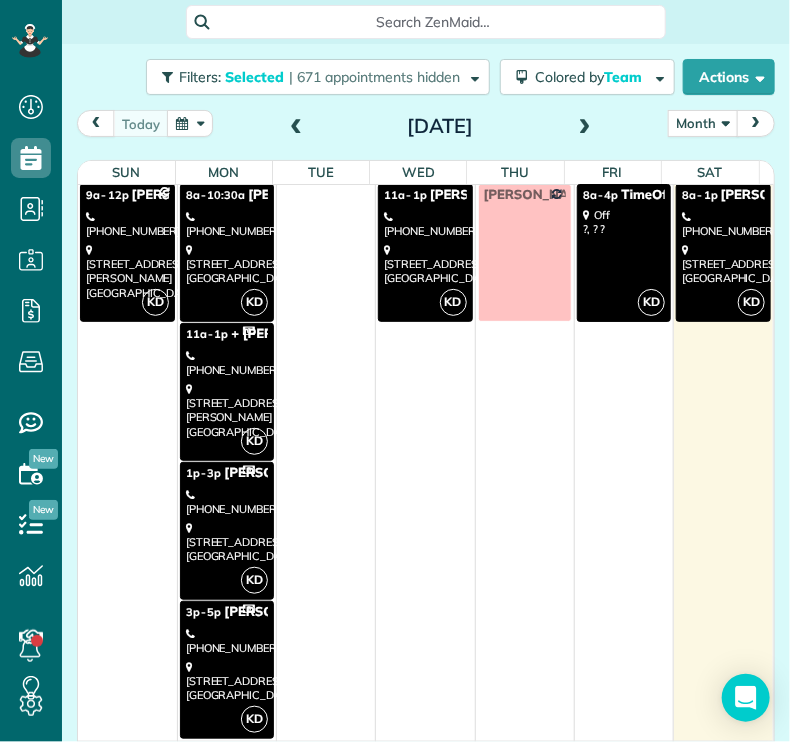 scroll, scrollTop: 0, scrollLeft: 0, axis: both 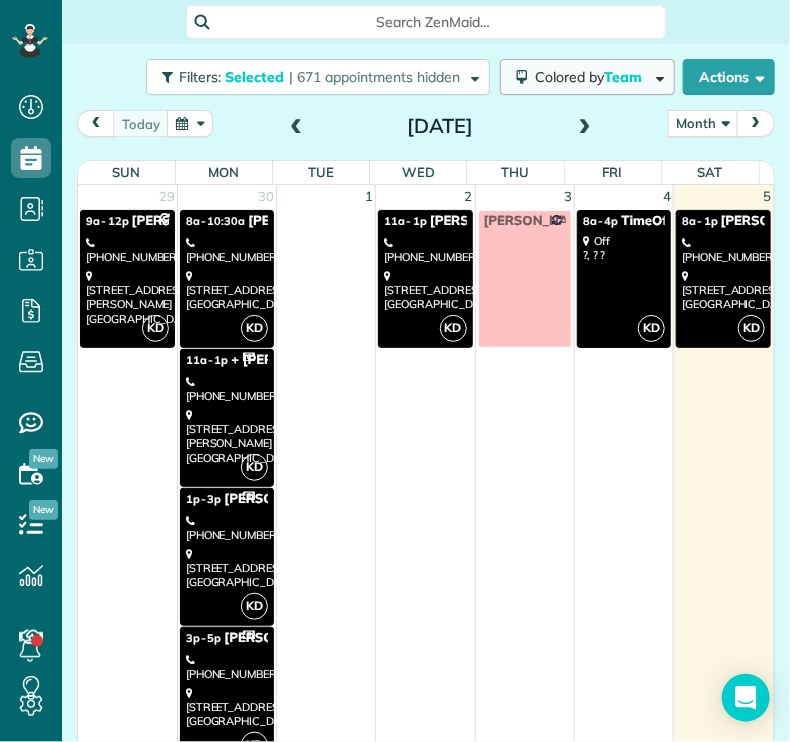 click on "Colored by  Team" at bounding box center (592, 77) 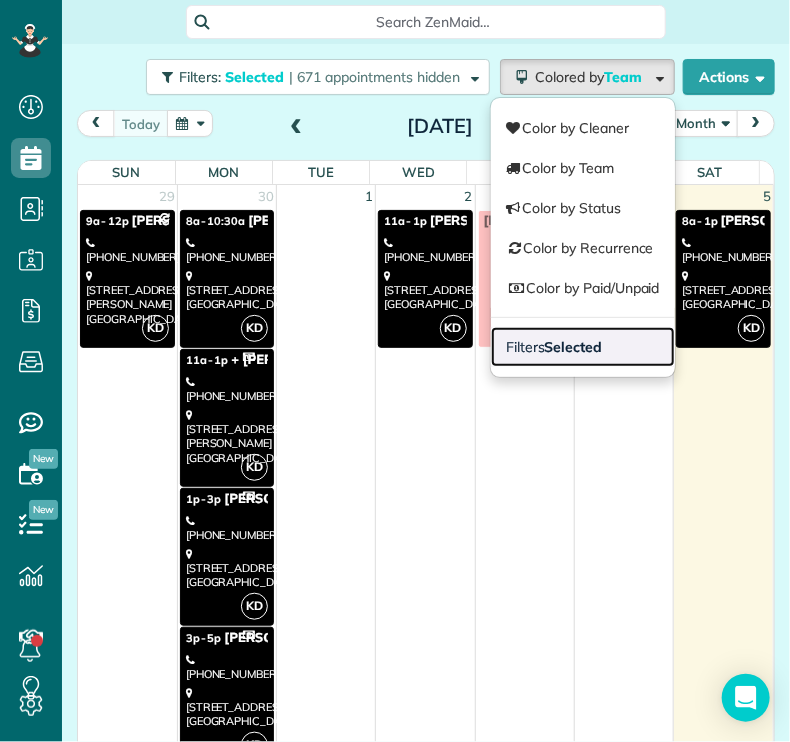 click on "Selected" at bounding box center (574, 347) 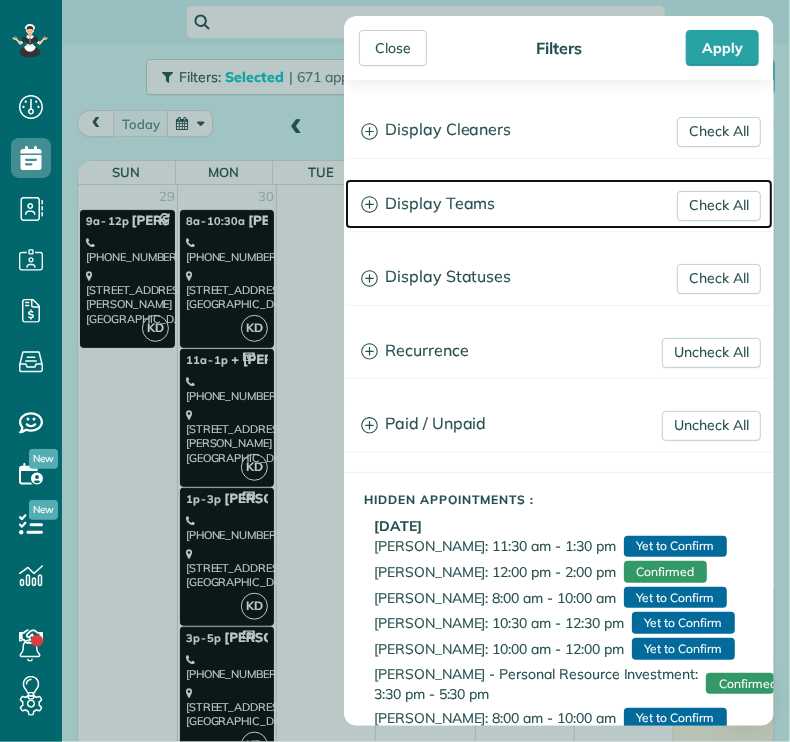 click on "Display Teams" at bounding box center (559, 204) 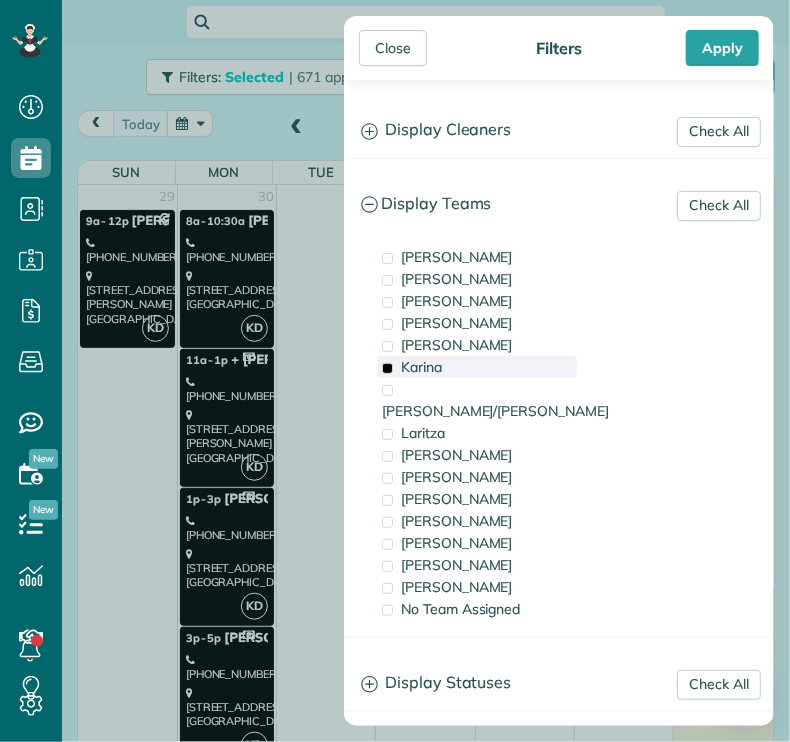 click on "Karina" at bounding box center (421, 367) 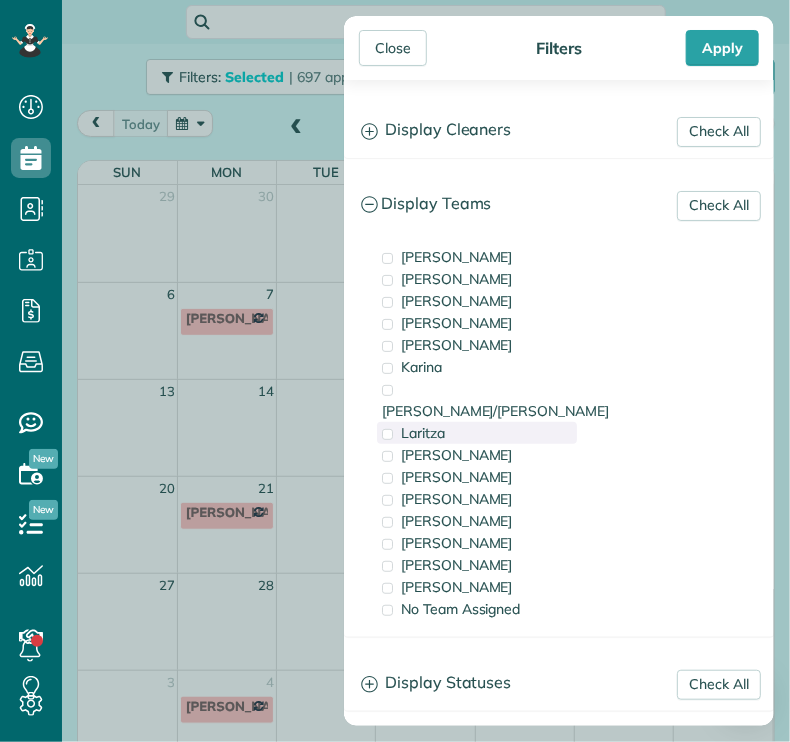 click on "Laritza" at bounding box center [423, 433] 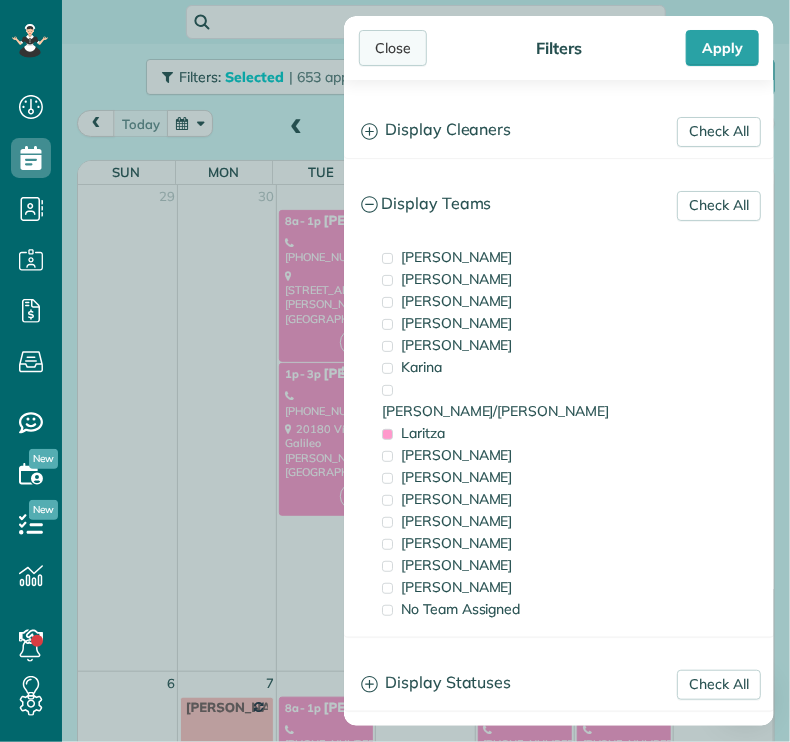click on "Close" at bounding box center (393, 48) 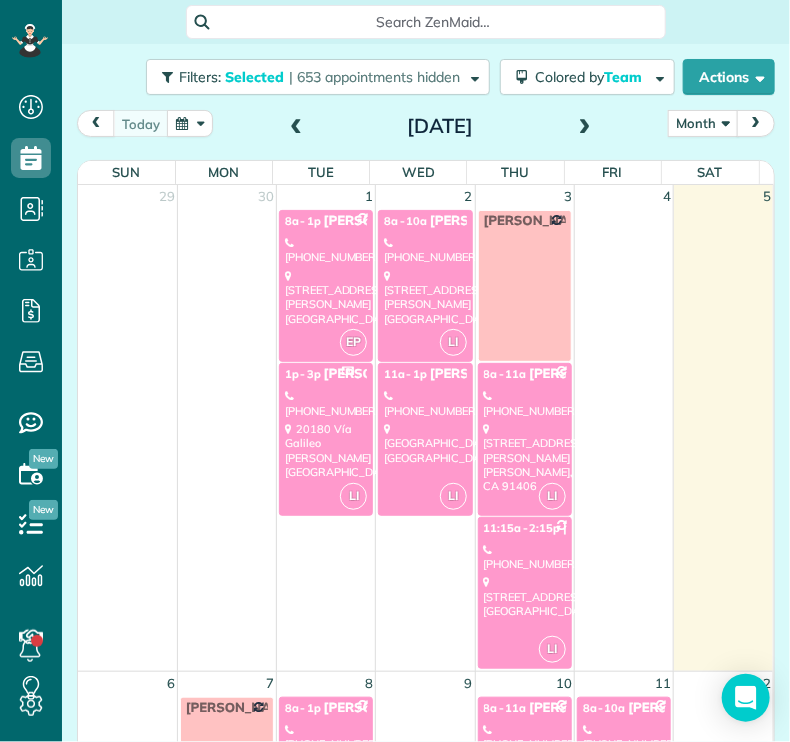 click on "LI" at bounding box center (453, 342) 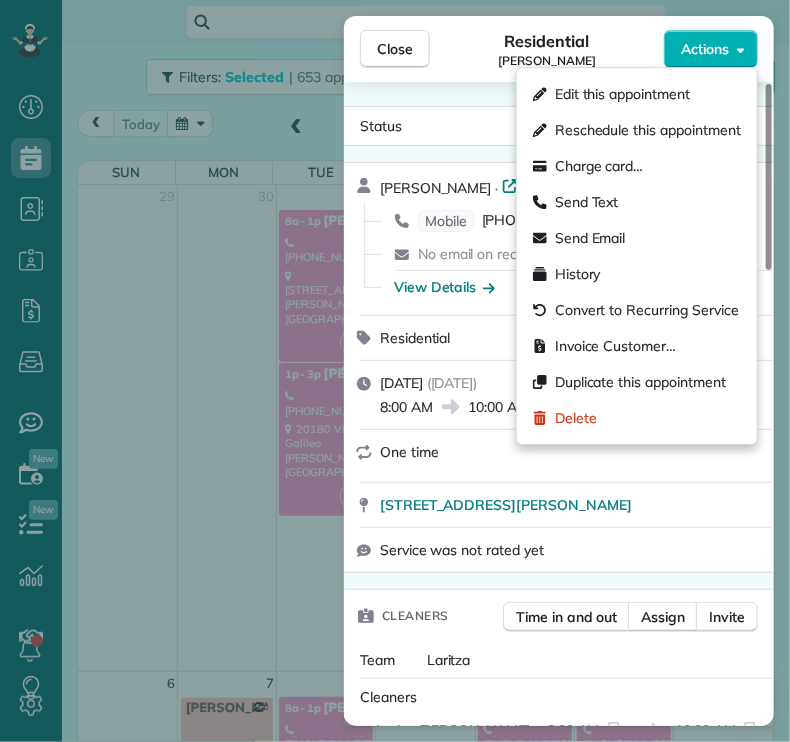 click on "Actions" at bounding box center [705, 49] 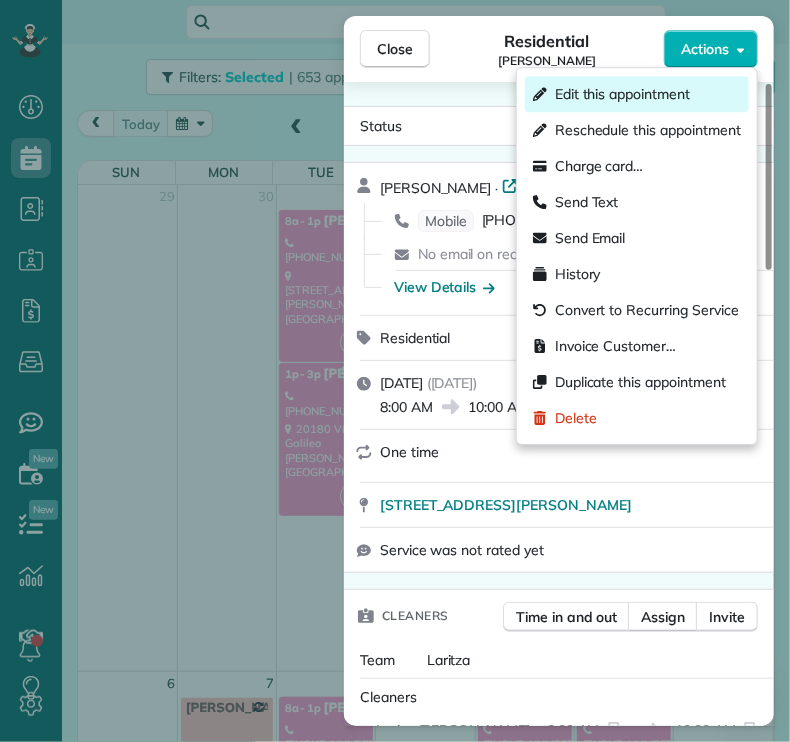 click on "Edit this appointment" at bounding box center [622, 94] 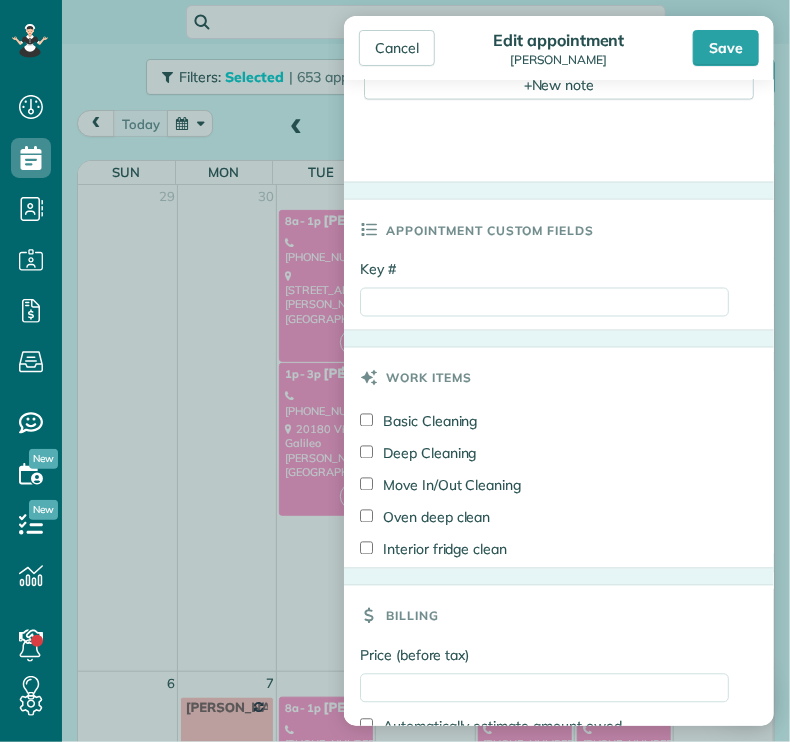 scroll, scrollTop: 826, scrollLeft: 0, axis: vertical 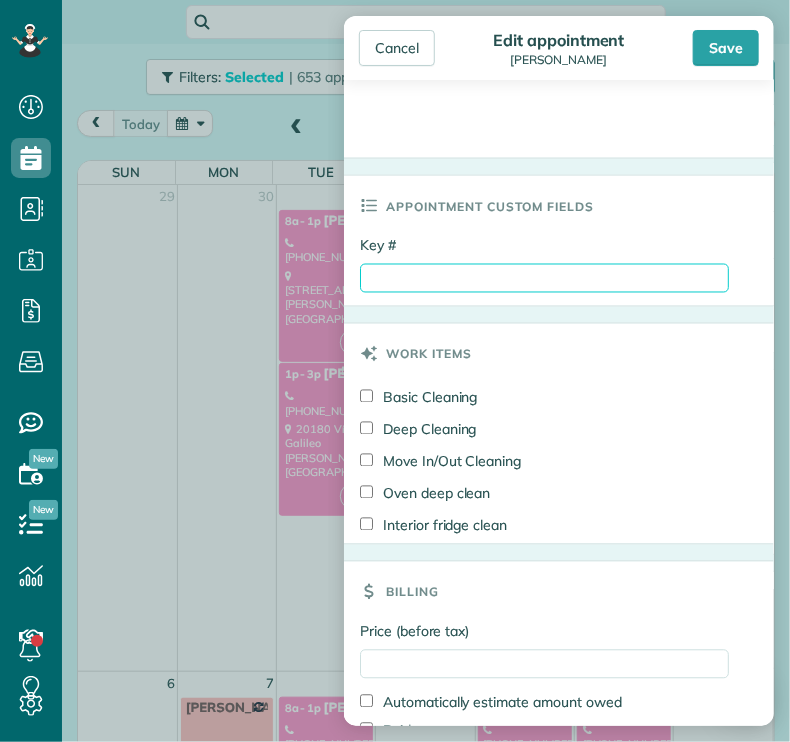 click on "Key #" at bounding box center [544, 278] 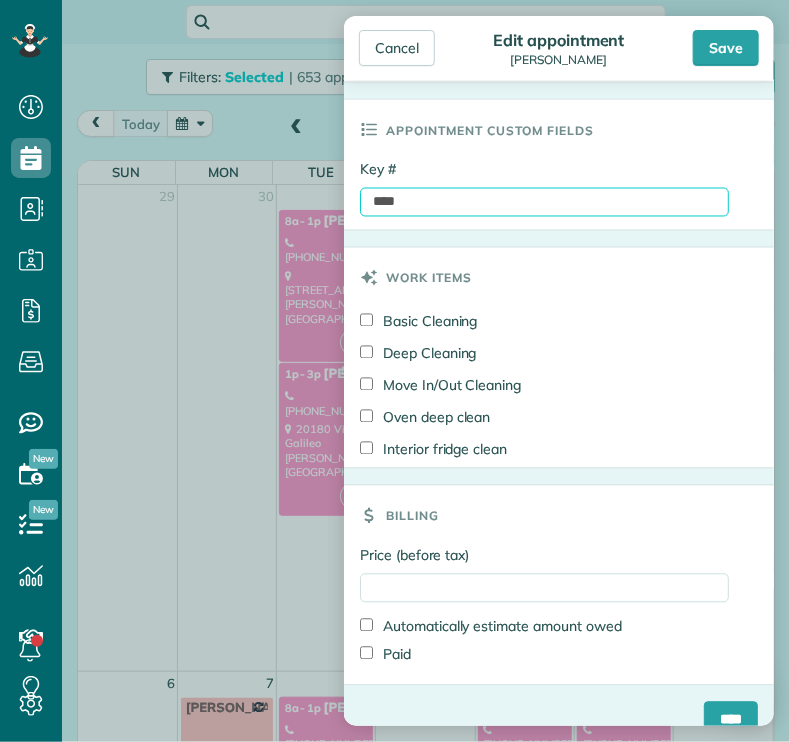 scroll, scrollTop: 930, scrollLeft: 0, axis: vertical 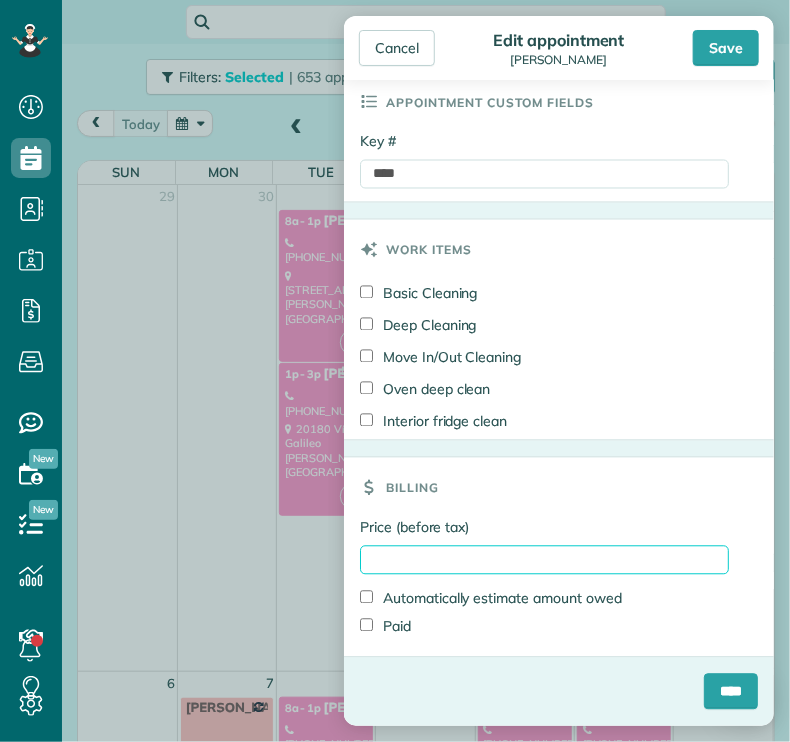 click on "Price (before tax)" at bounding box center (544, 560) 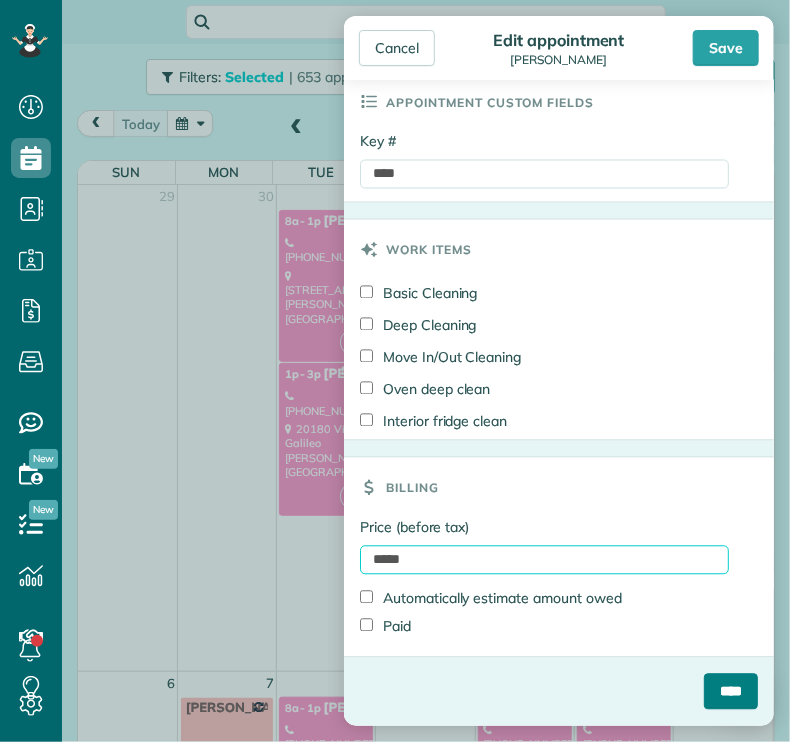 type on "*****" 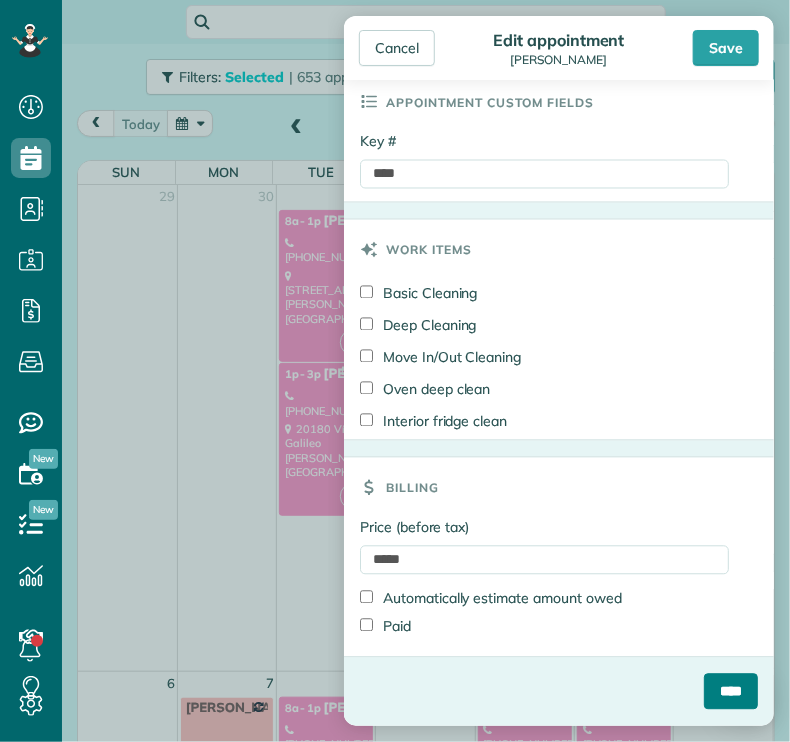 click on "****" at bounding box center (731, 692) 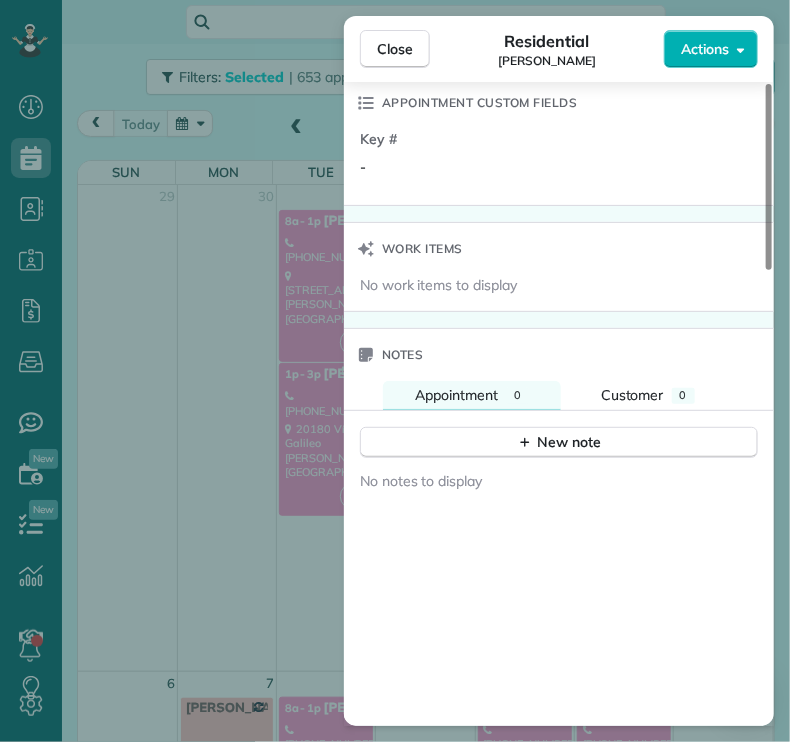scroll, scrollTop: 1572, scrollLeft: 0, axis: vertical 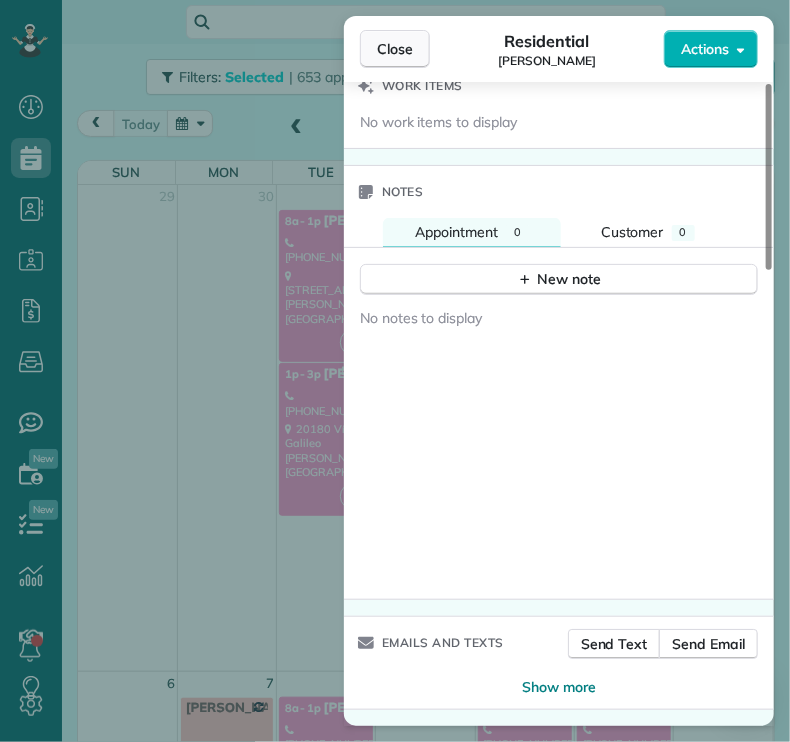 click on "Close" at bounding box center [395, 49] 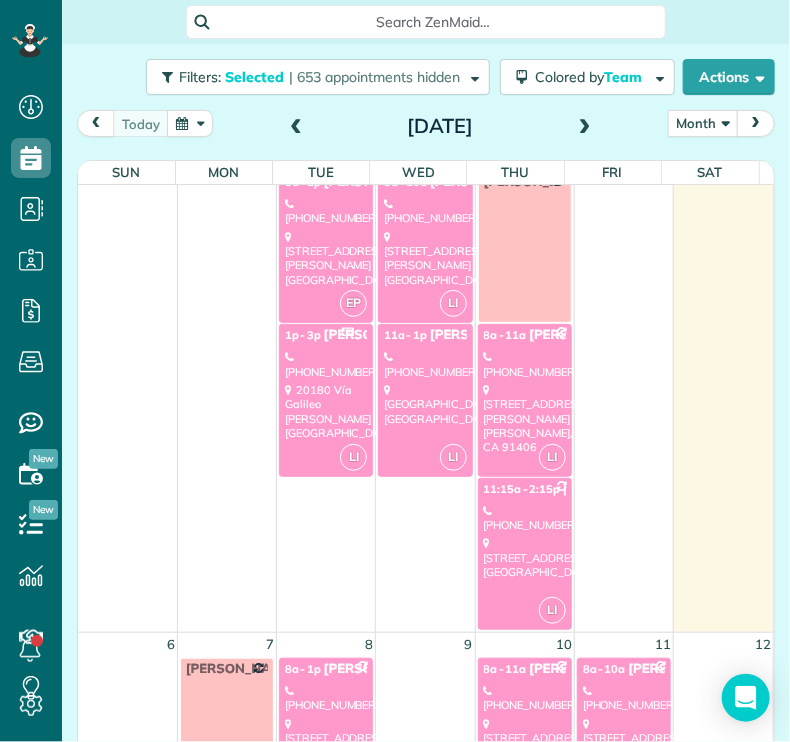 scroll, scrollTop: 29, scrollLeft: 0, axis: vertical 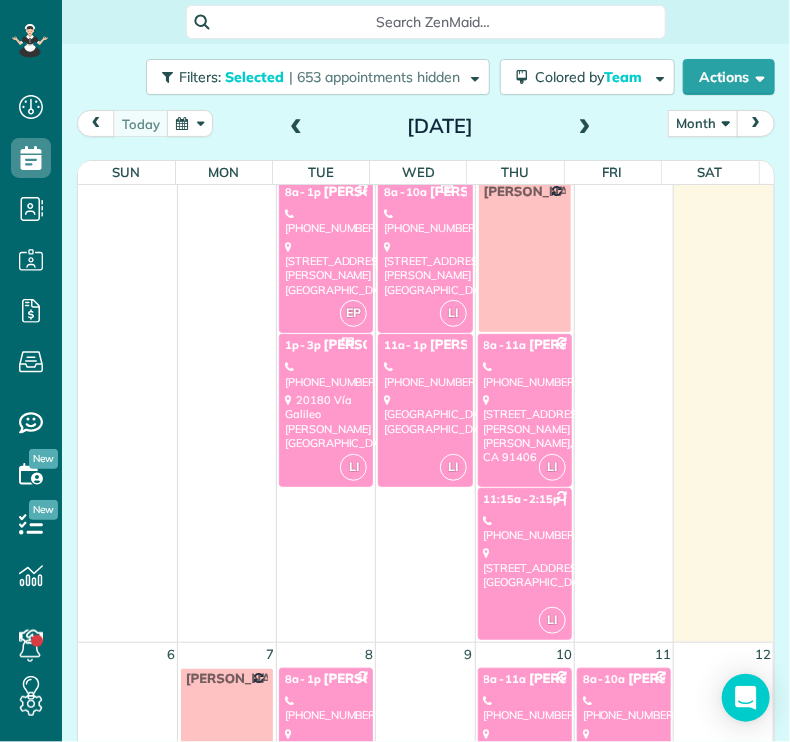 click on "[STREET_ADDRESS][PERSON_NAME]" at bounding box center [525, 428] 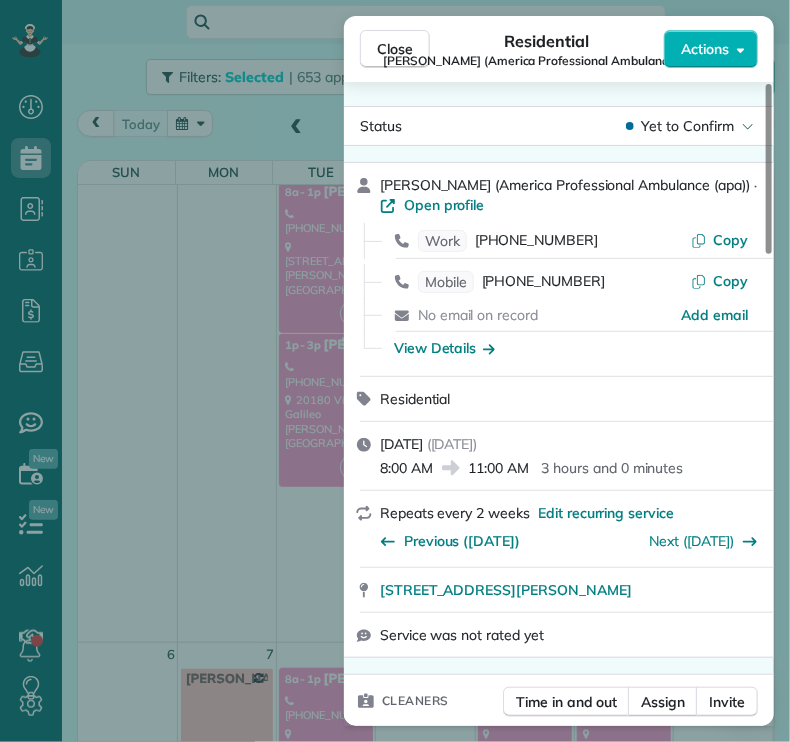 click on "Actions" at bounding box center (705, 49) 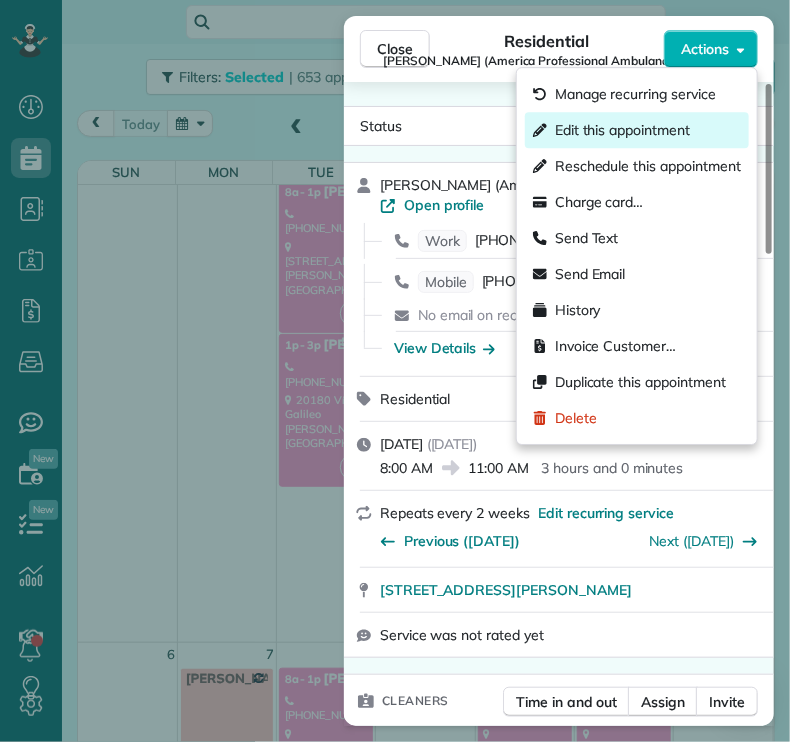 click on "Edit this appointment" at bounding box center [622, 130] 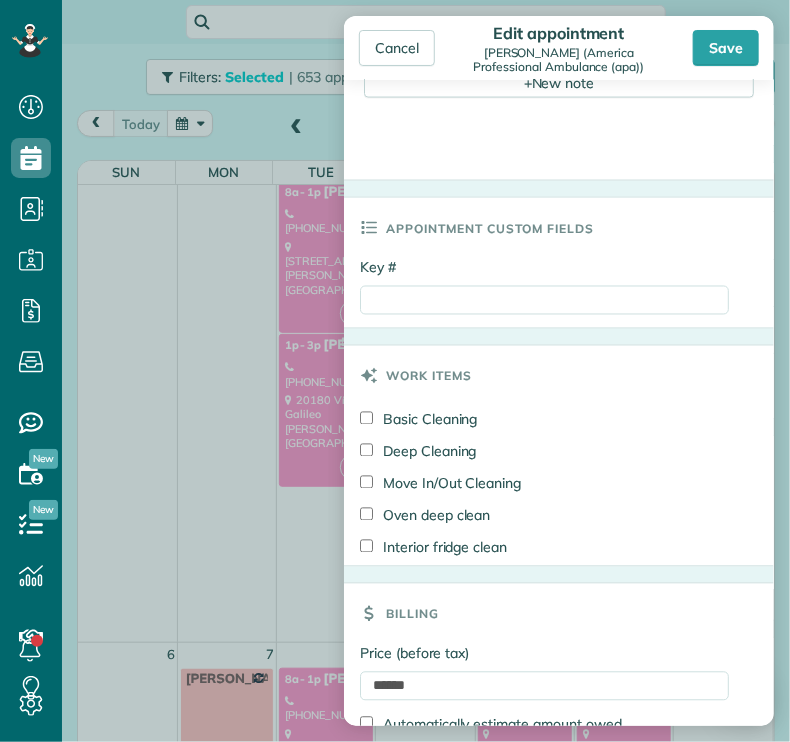 scroll, scrollTop: 950, scrollLeft: 0, axis: vertical 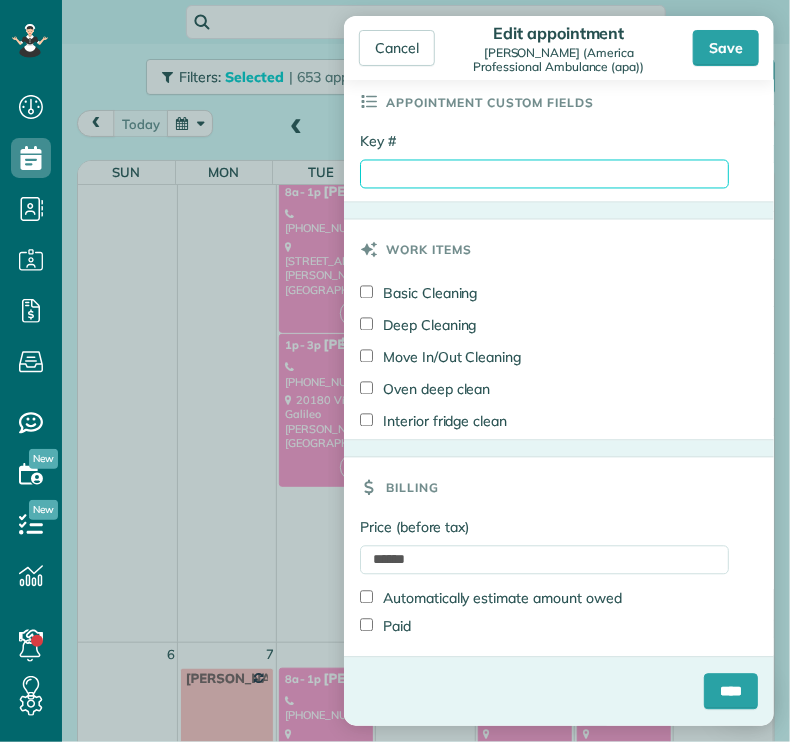 click on "Key #" at bounding box center [544, 174] 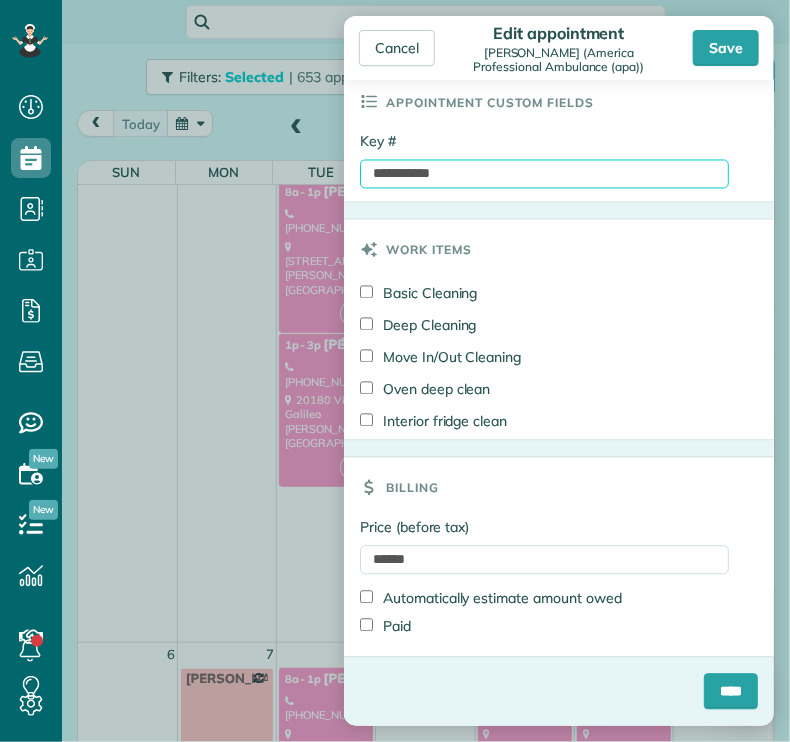 type on "**********" 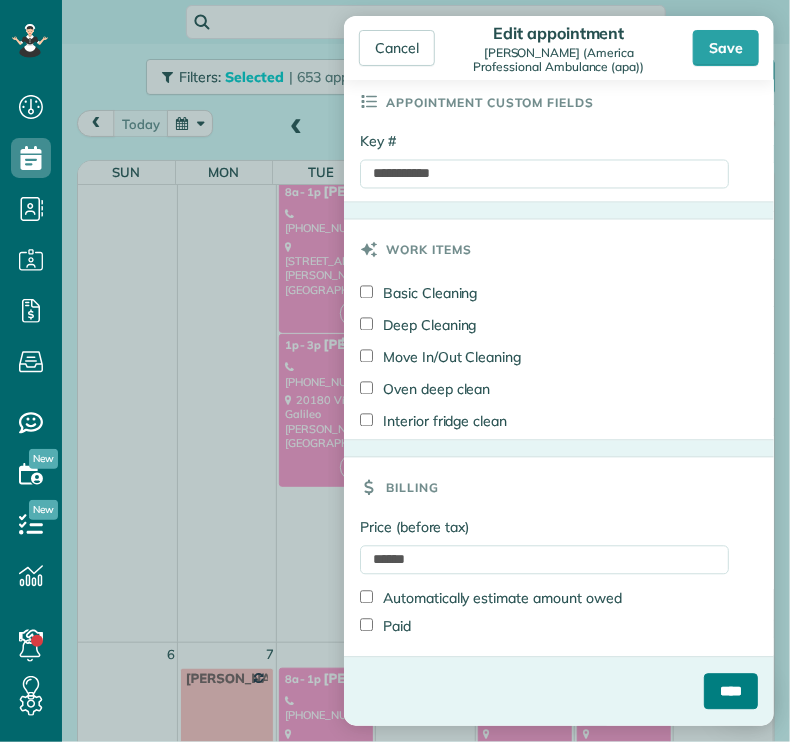 click on "****" at bounding box center (731, 692) 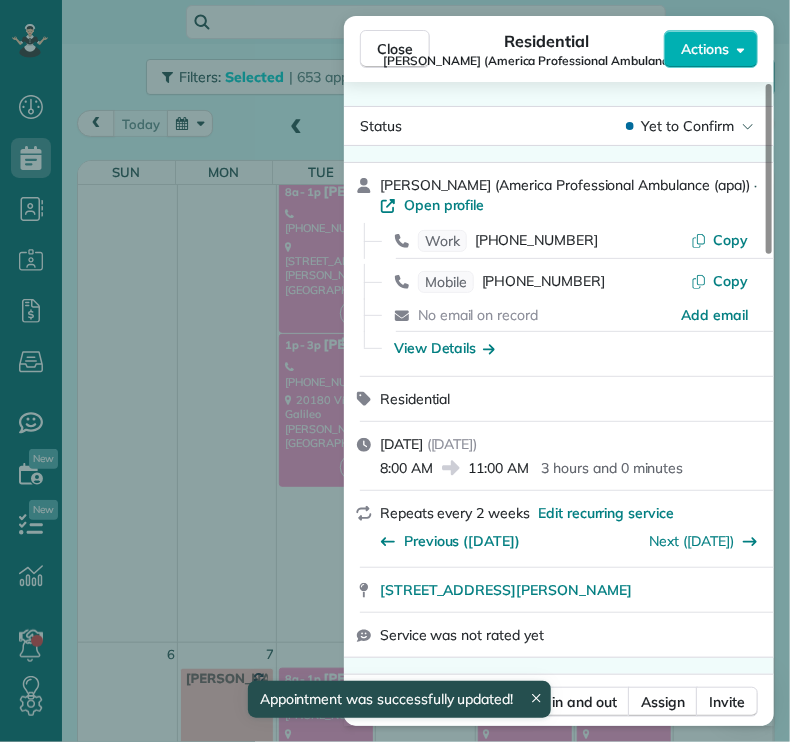 scroll, scrollTop: 29, scrollLeft: 0, axis: vertical 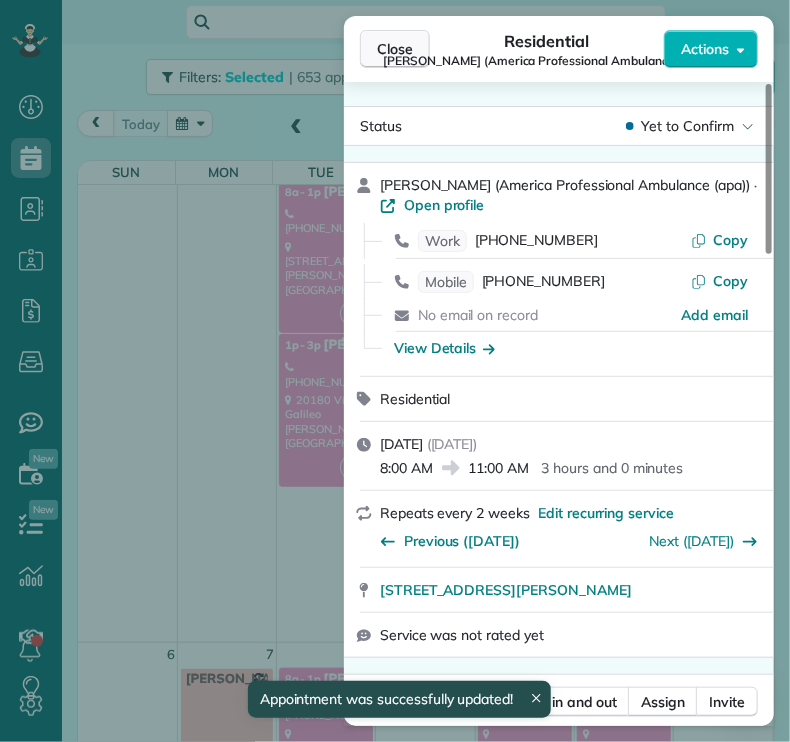 click on "Close" at bounding box center [395, 49] 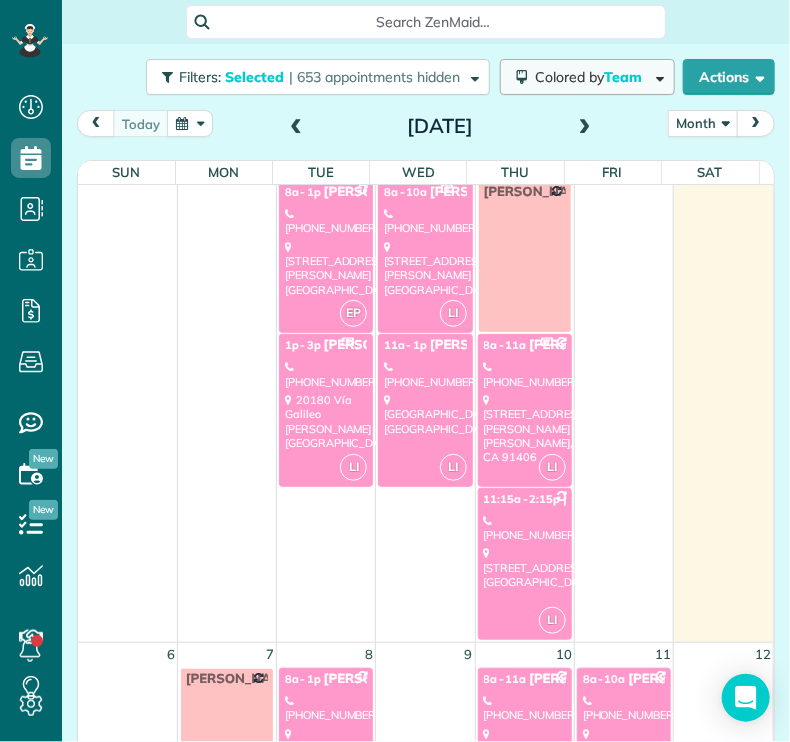 click on "Team" at bounding box center (624, 77) 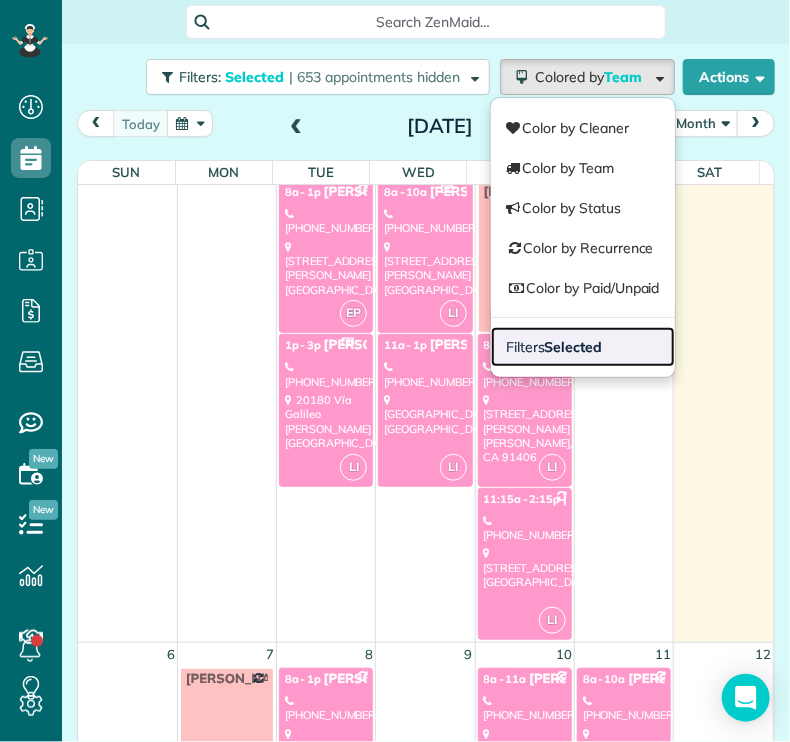 click on "Filters  Selected" at bounding box center [583, 347] 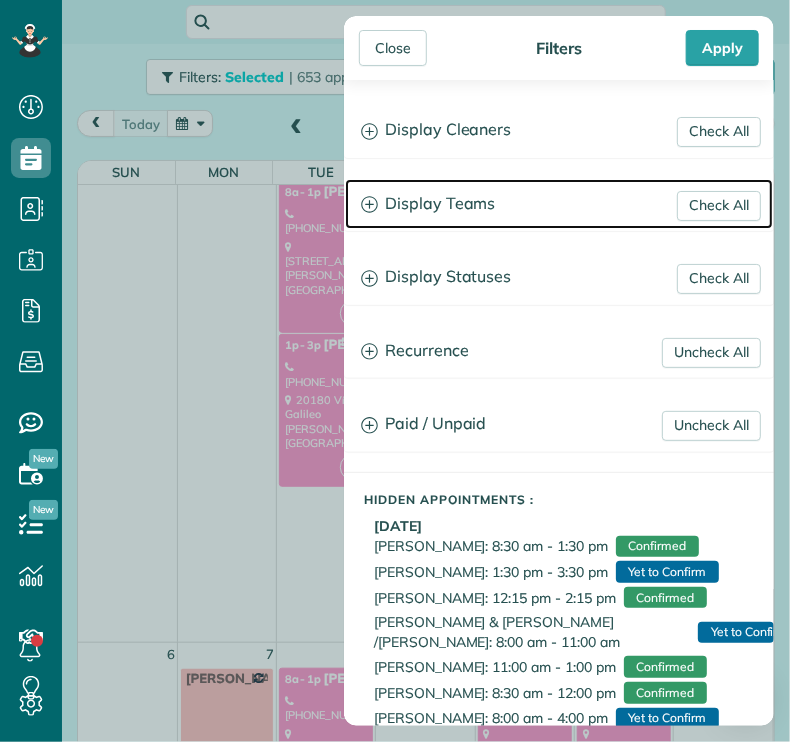 click on "Display Teams" at bounding box center (559, 204) 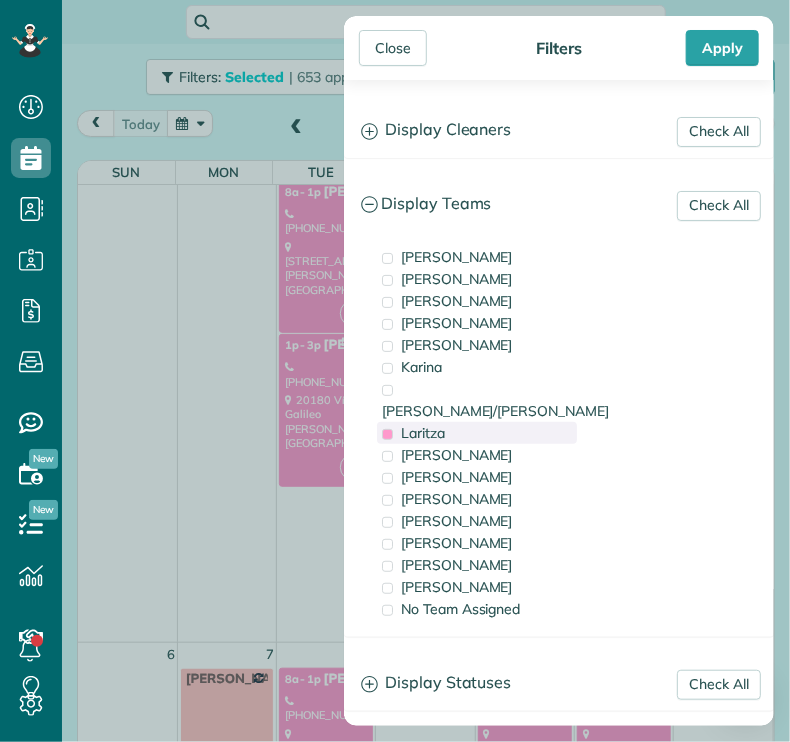 click on "Laritza" at bounding box center (423, 433) 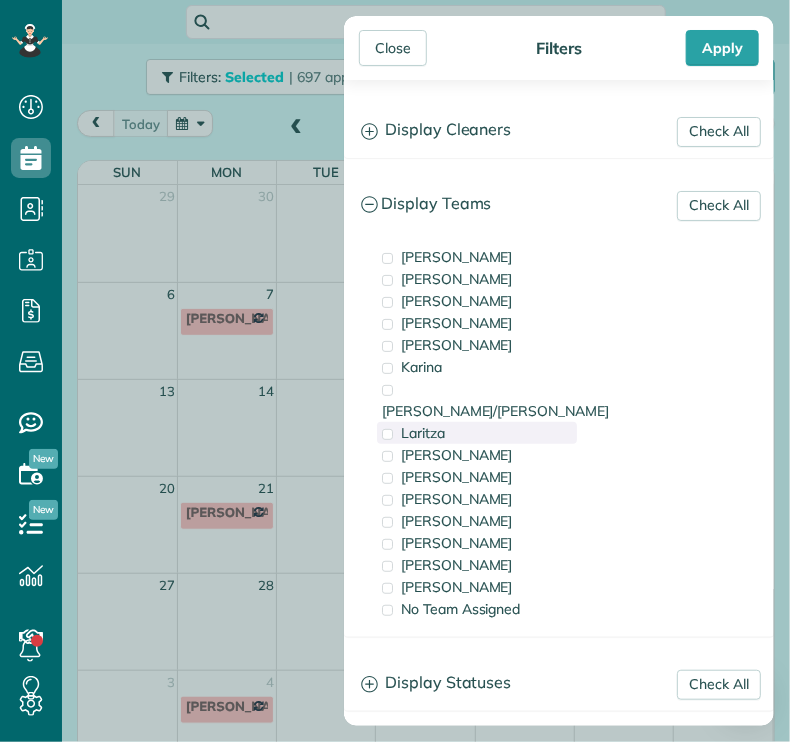 scroll, scrollTop: 0, scrollLeft: 0, axis: both 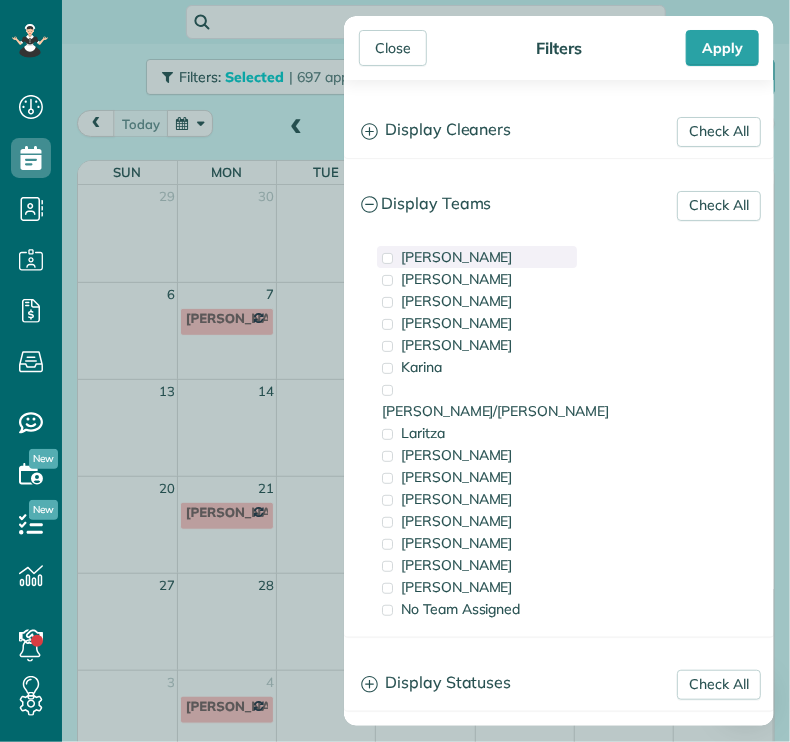 click on "[PERSON_NAME]" at bounding box center (457, 257) 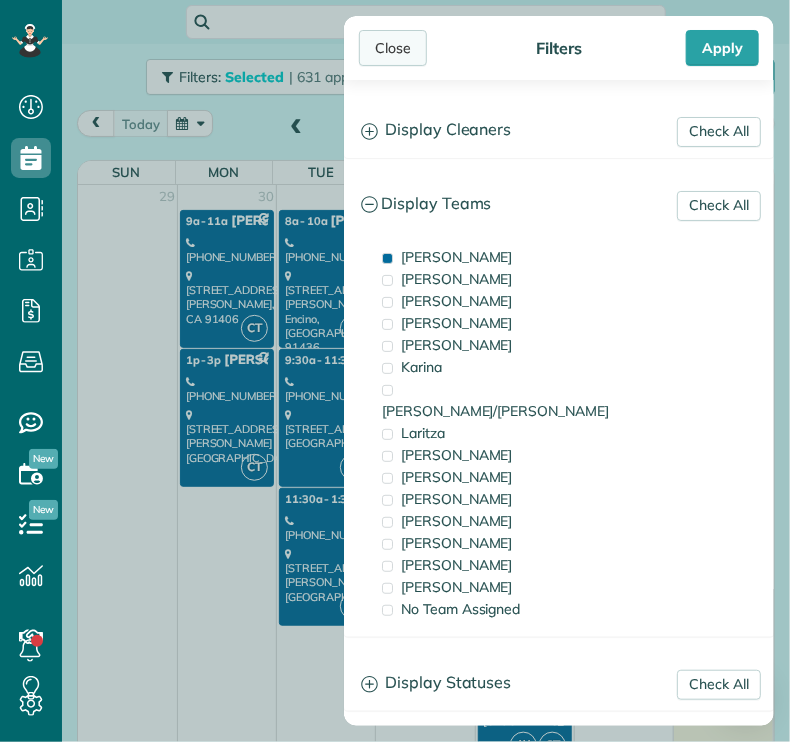 click on "Close" at bounding box center [393, 48] 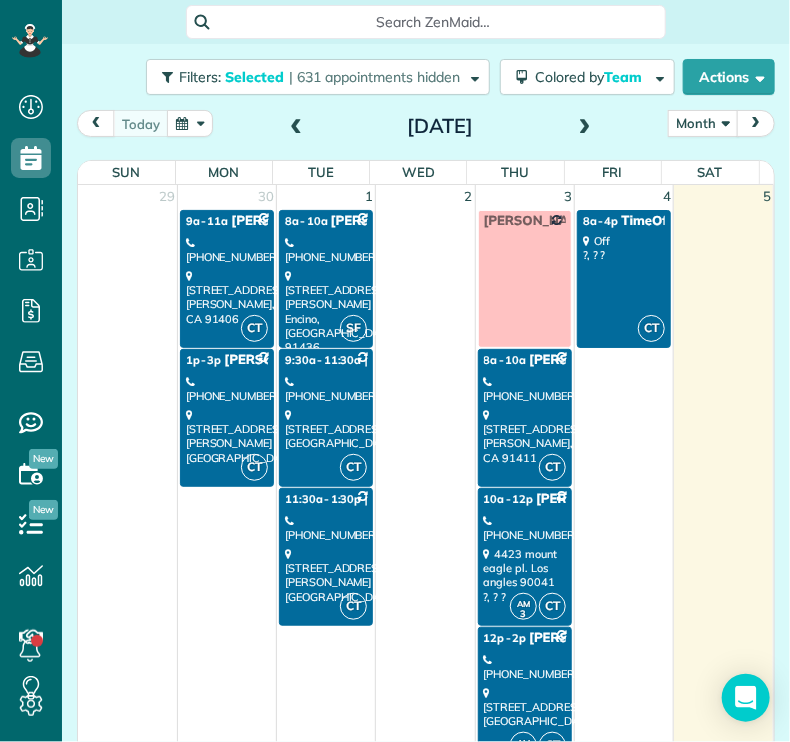 click on "[STREET_ADDRESS]" at bounding box center (326, 429) 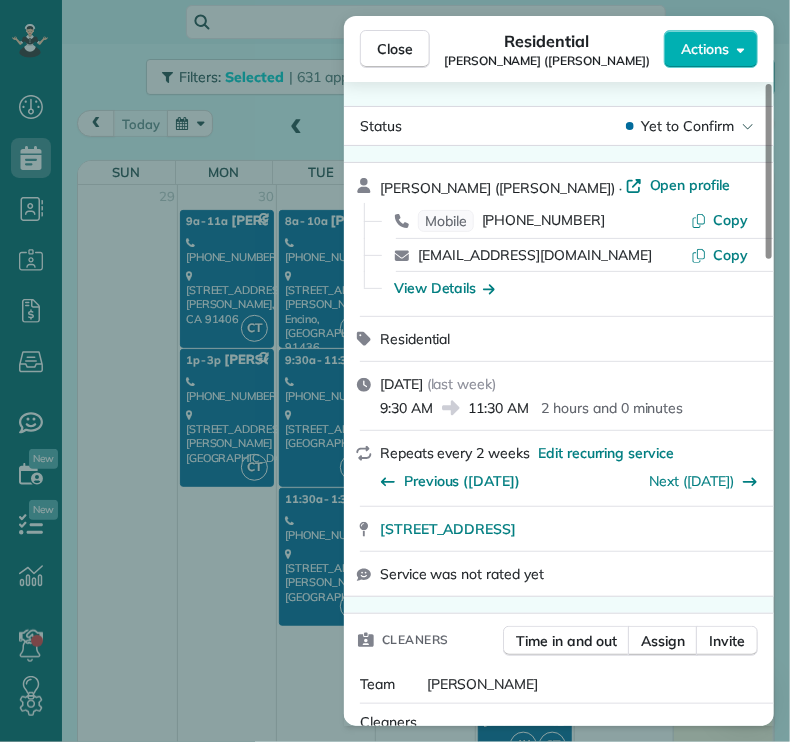 click on "Close Residential [PERSON_NAME] ([PERSON_NAME]) Actions Status Yet to Confirm [PERSON_NAME] ([PERSON_NAME]) · Open profile Mobile [PHONE_NUMBER] Copy [EMAIL_ADDRESS][DOMAIN_NAME] Copy View Details Residential [DATE] ( last week ) 9:30 AM 11:30 AM 2 hours and 0 minutes Repeats every 2 weeks Edit recurring service Previous ([DATE]) Next ([DATE]) [STREET_ADDRESS] Service was not rated yet Cleaners Time in and out Assign Invite Team [PERSON_NAME] Cleaners [PERSON_NAME] 9:30 AM 11:30 AM Checklist Try Now Keep this appointment up to your standards. Stay on top of every detail, keep your cleaners organised, and your client happy. Assign a checklist Watch a 5 min demo Billing Billing actions Price $110.00 Overcharge $0.00 Discount $0.00 Coupon discount - Primary tax - Secondary tax - Total appointment price $110.00 Tips collected New feature! $0.00 Unpaid Mark as paid Total including tip $110.00 Get paid online in no-time! Send an invoice and reward your cleaners with tips Key # - 0 1" at bounding box center [395, 371] 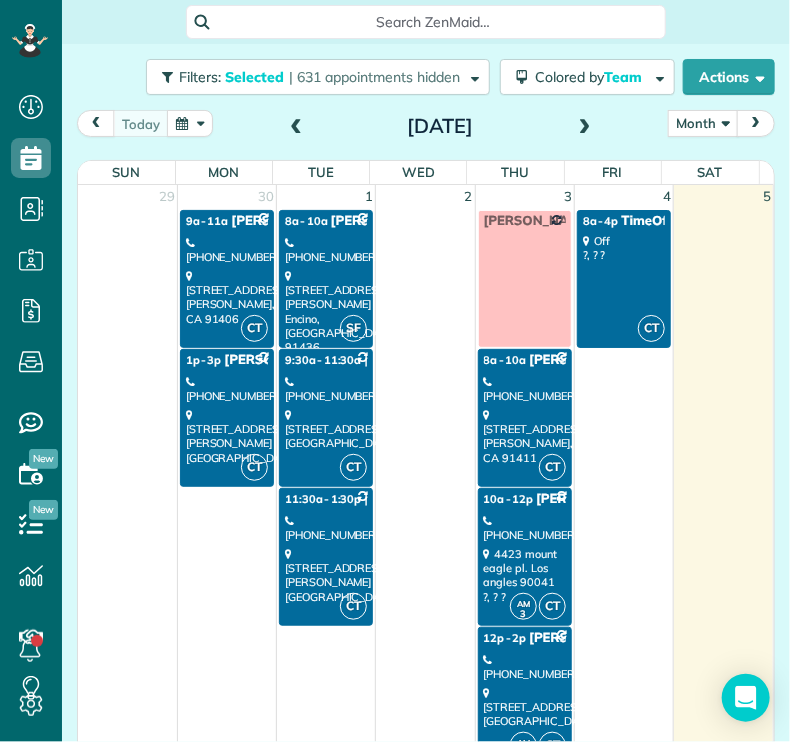 click on "[STREET_ADDRESS][PERSON_NAME]" at bounding box center [326, 575] 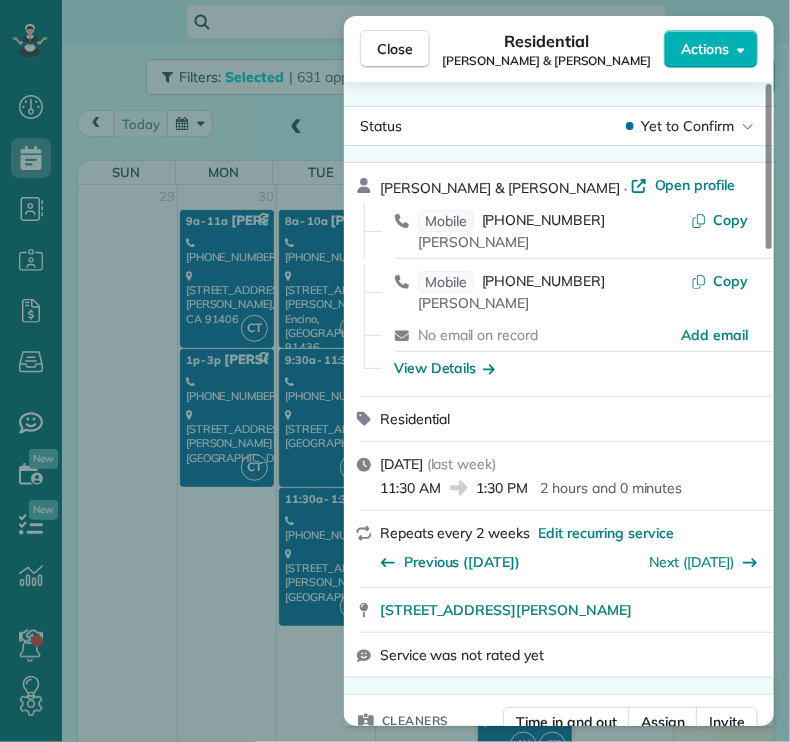 click on "Actions" at bounding box center (705, 49) 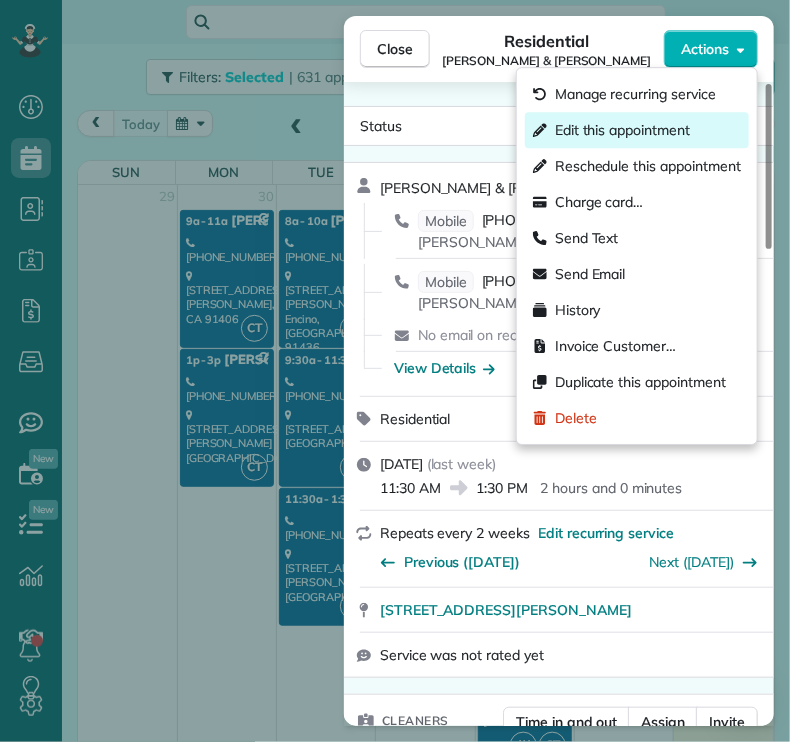 click on "Edit this appointment" at bounding box center [622, 130] 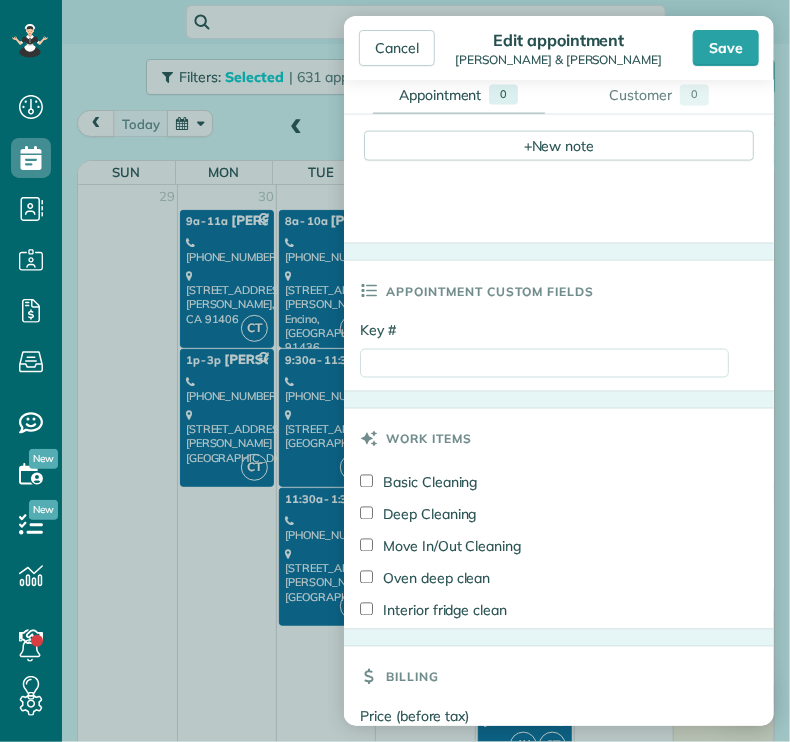 scroll, scrollTop: 930, scrollLeft: 0, axis: vertical 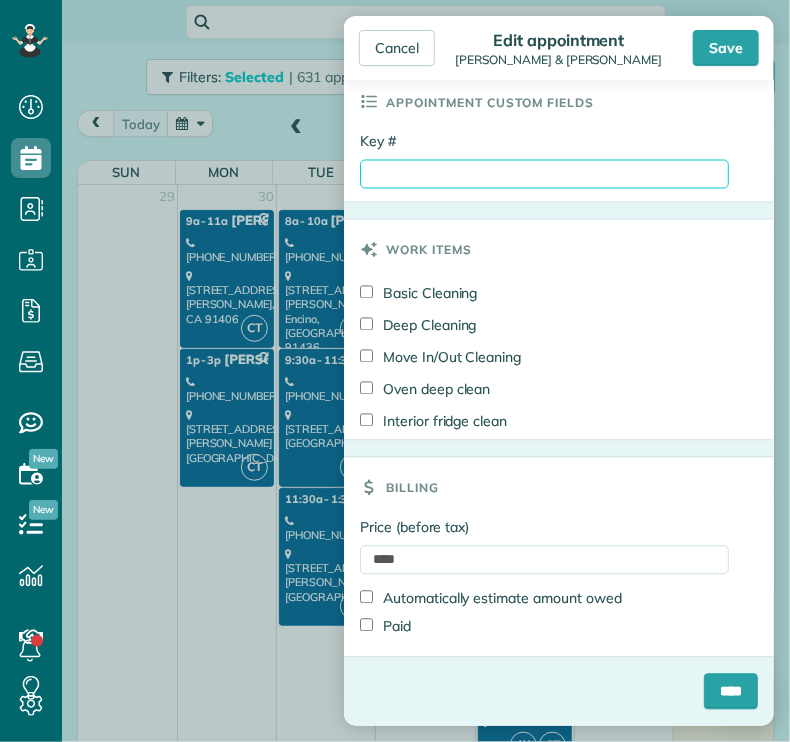 click on "Key #" at bounding box center (544, 174) 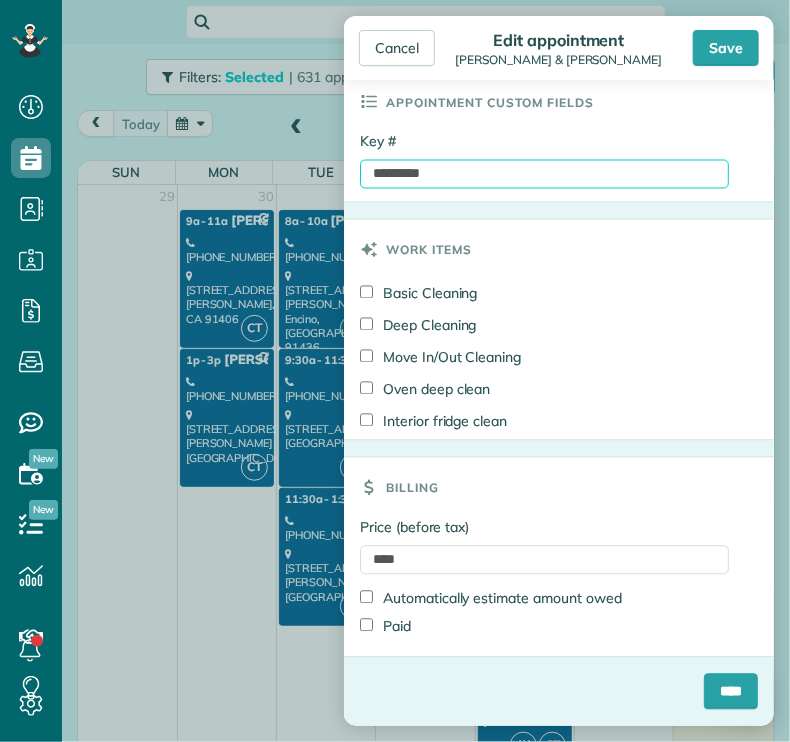 type on "*********" 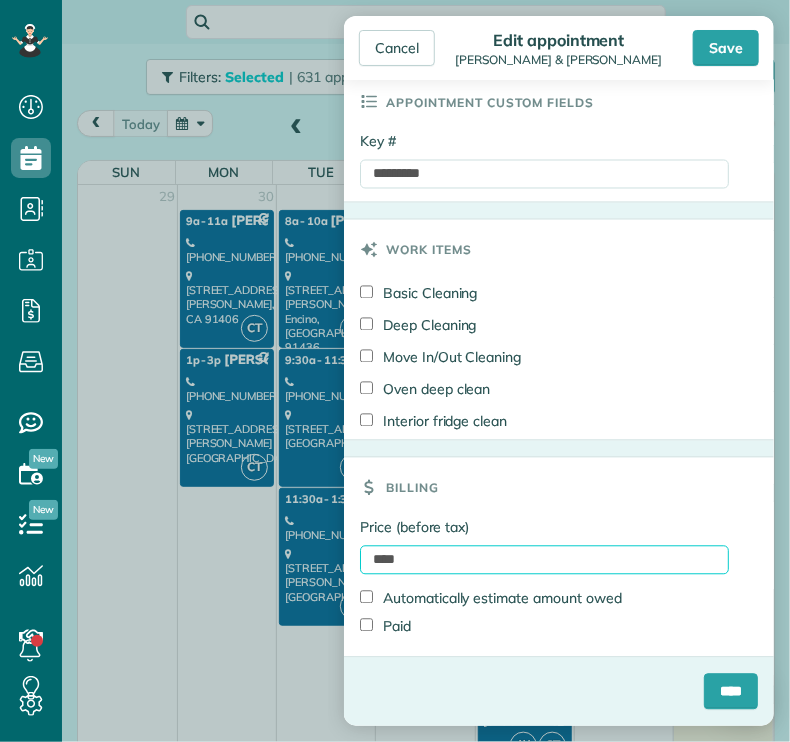 click on "****" at bounding box center (544, 560) 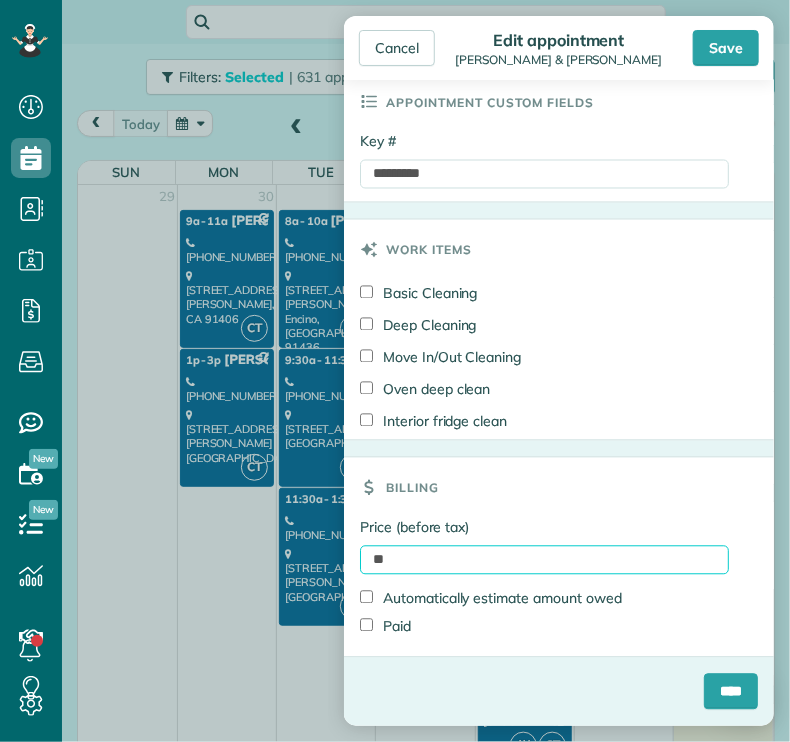 type on "*" 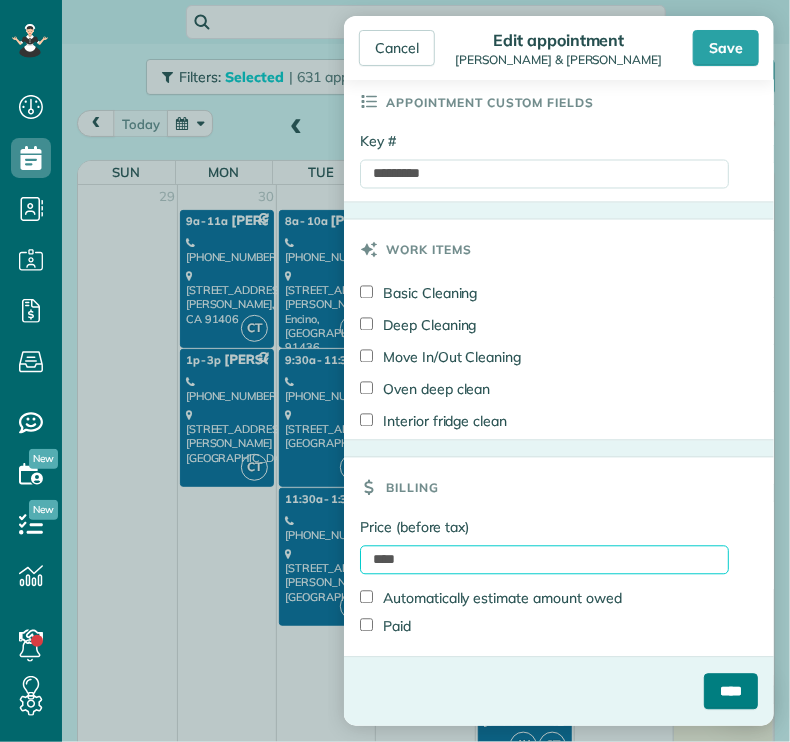 type on "****" 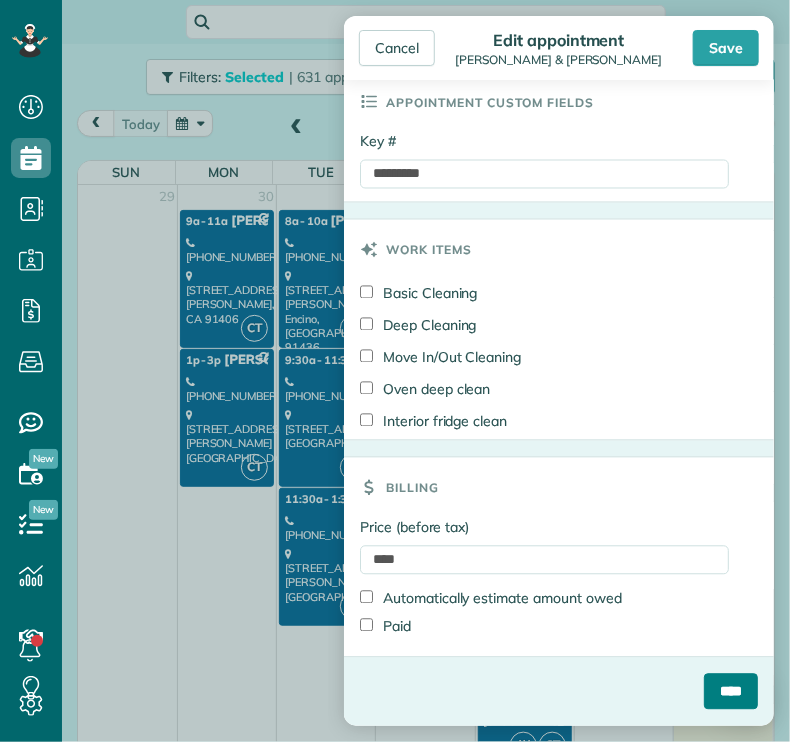 click on "****" at bounding box center (731, 692) 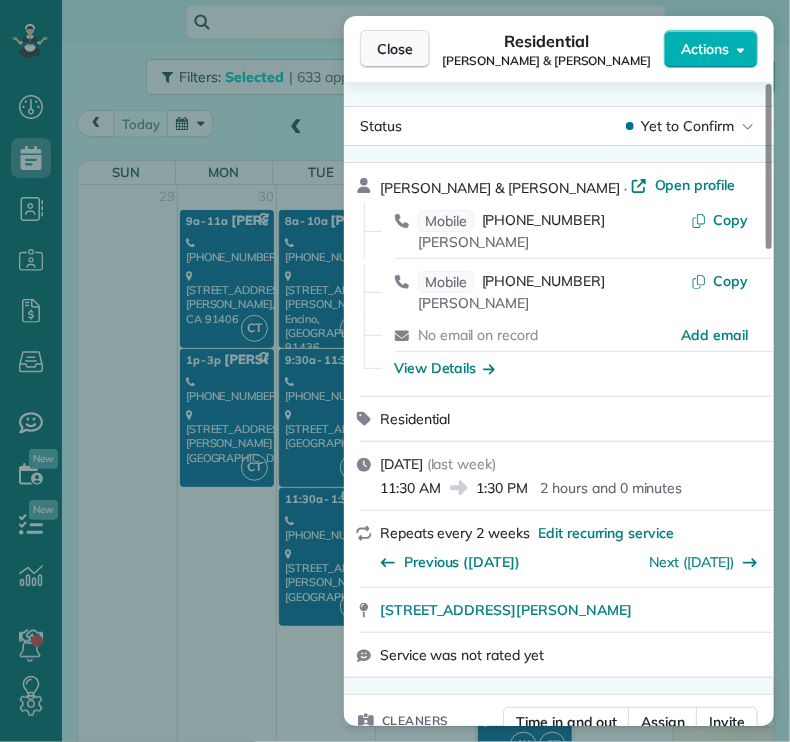 click on "Close" at bounding box center (395, 49) 